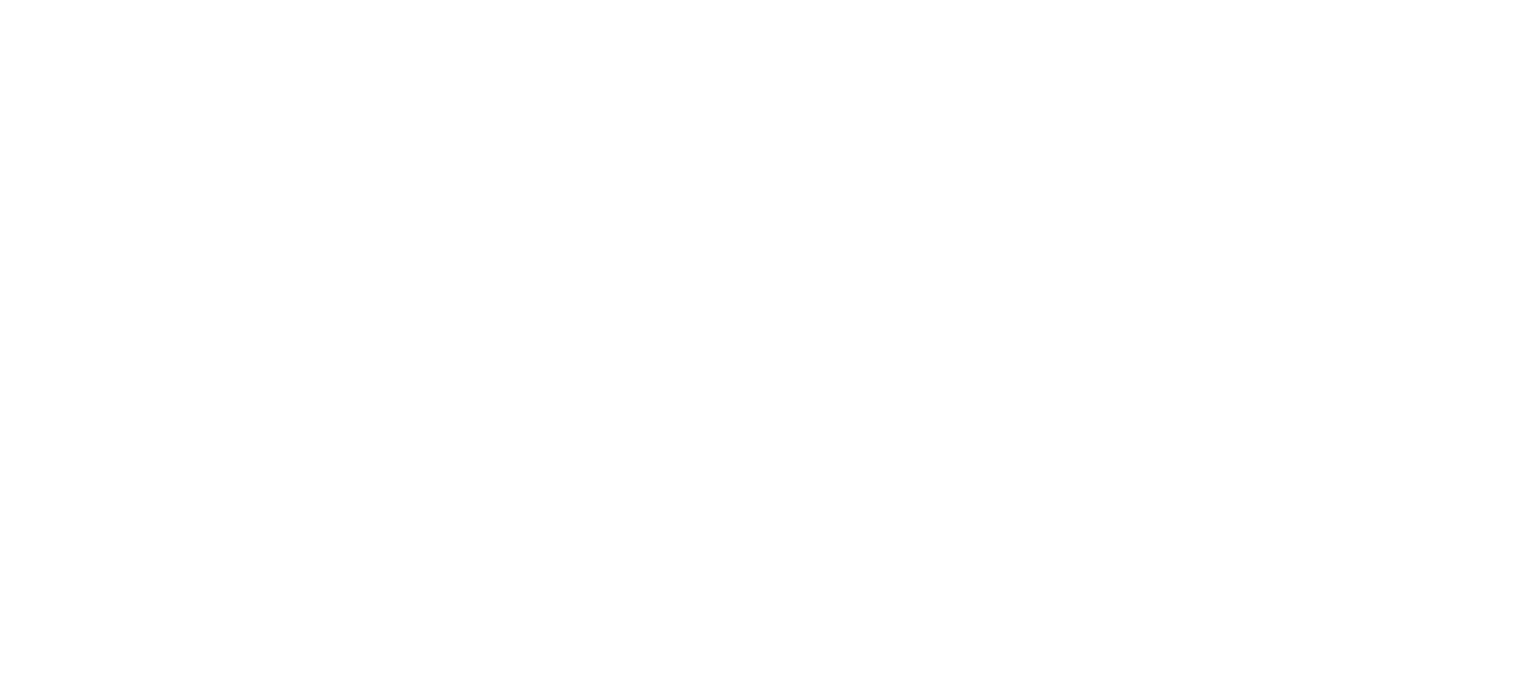 scroll, scrollTop: 0, scrollLeft: 0, axis: both 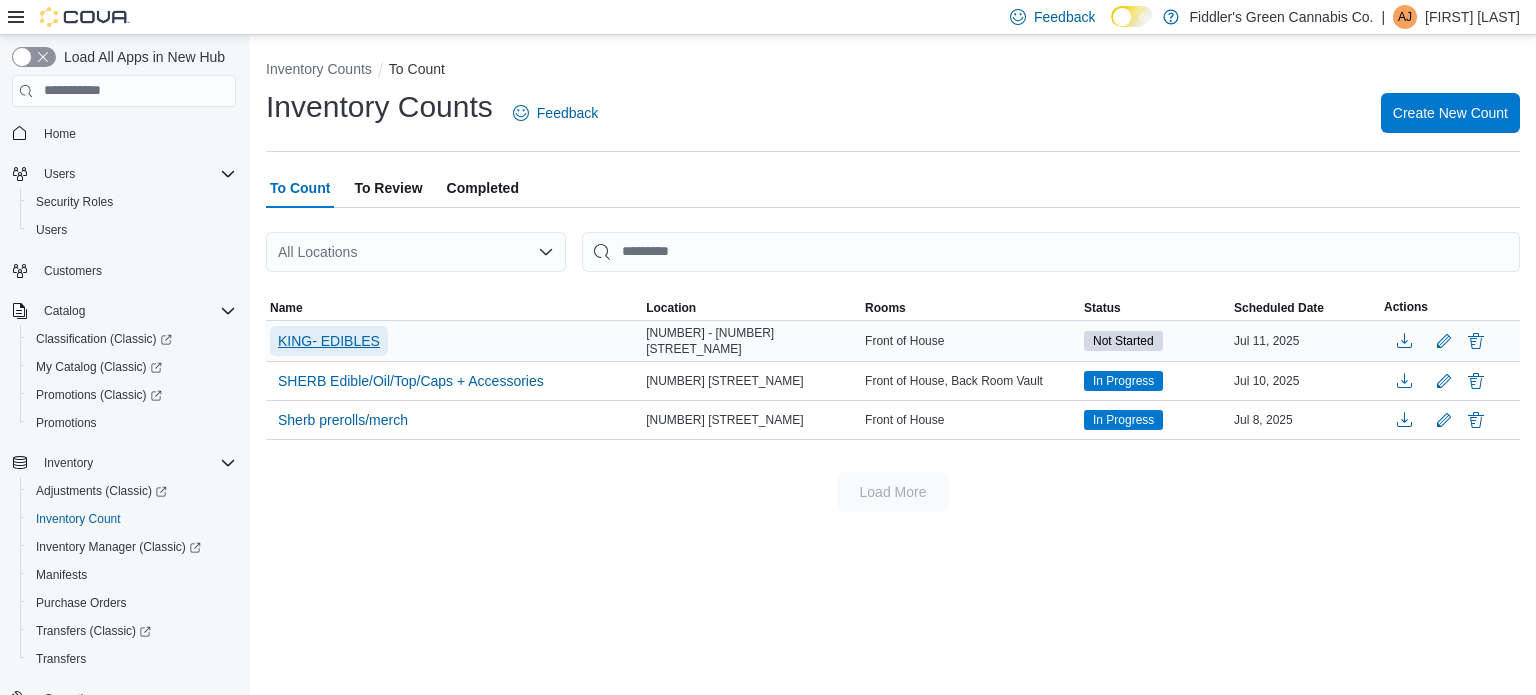 click on "KING- EDIBLES" at bounding box center [329, 341] 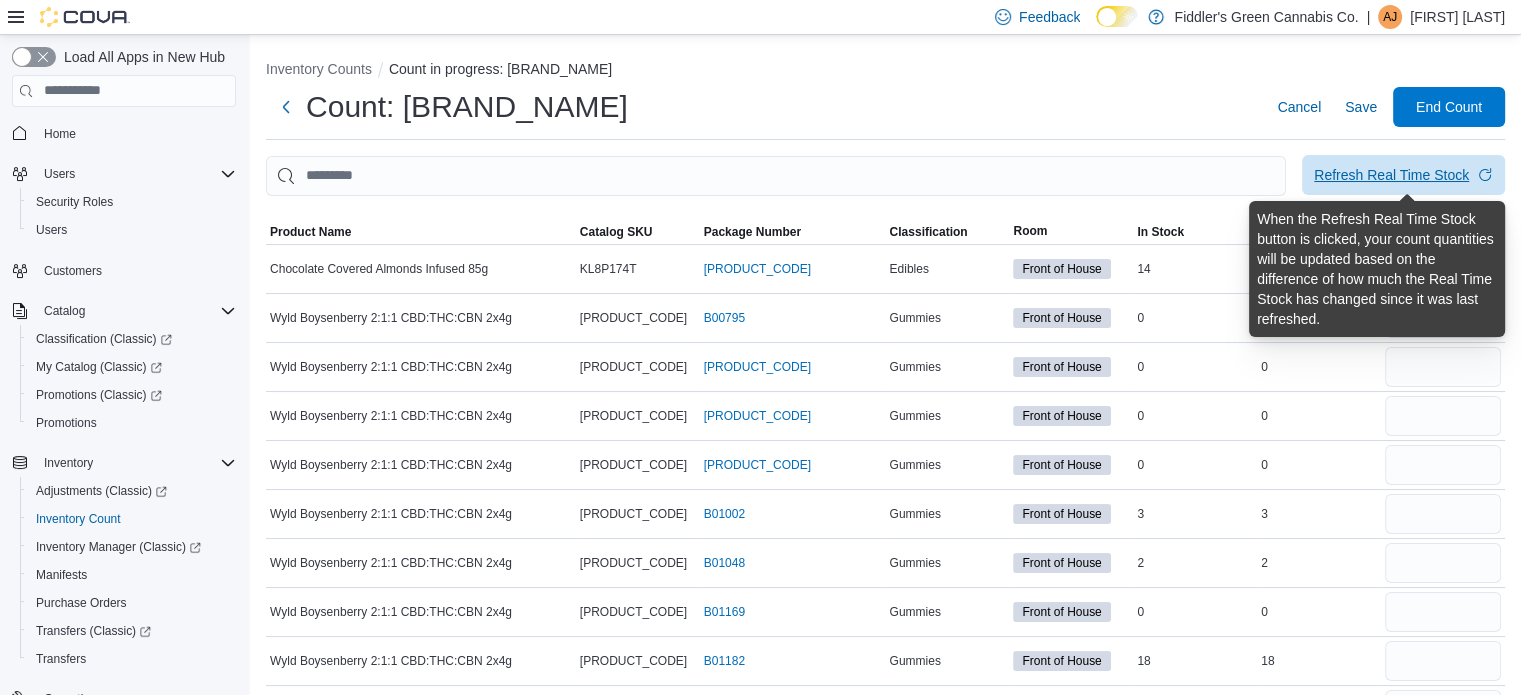 click on "Refresh Real Time Stock" at bounding box center (1391, 175) 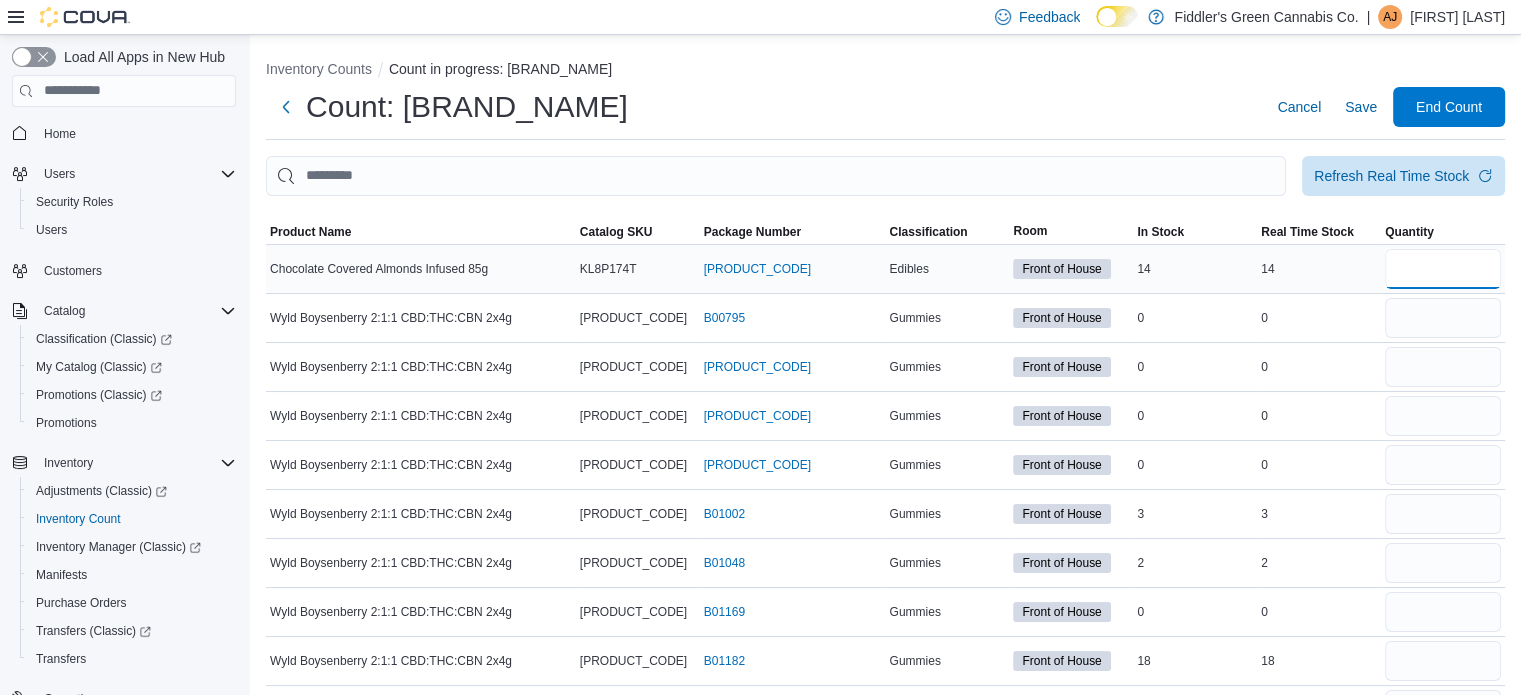 click at bounding box center (1443, 269) 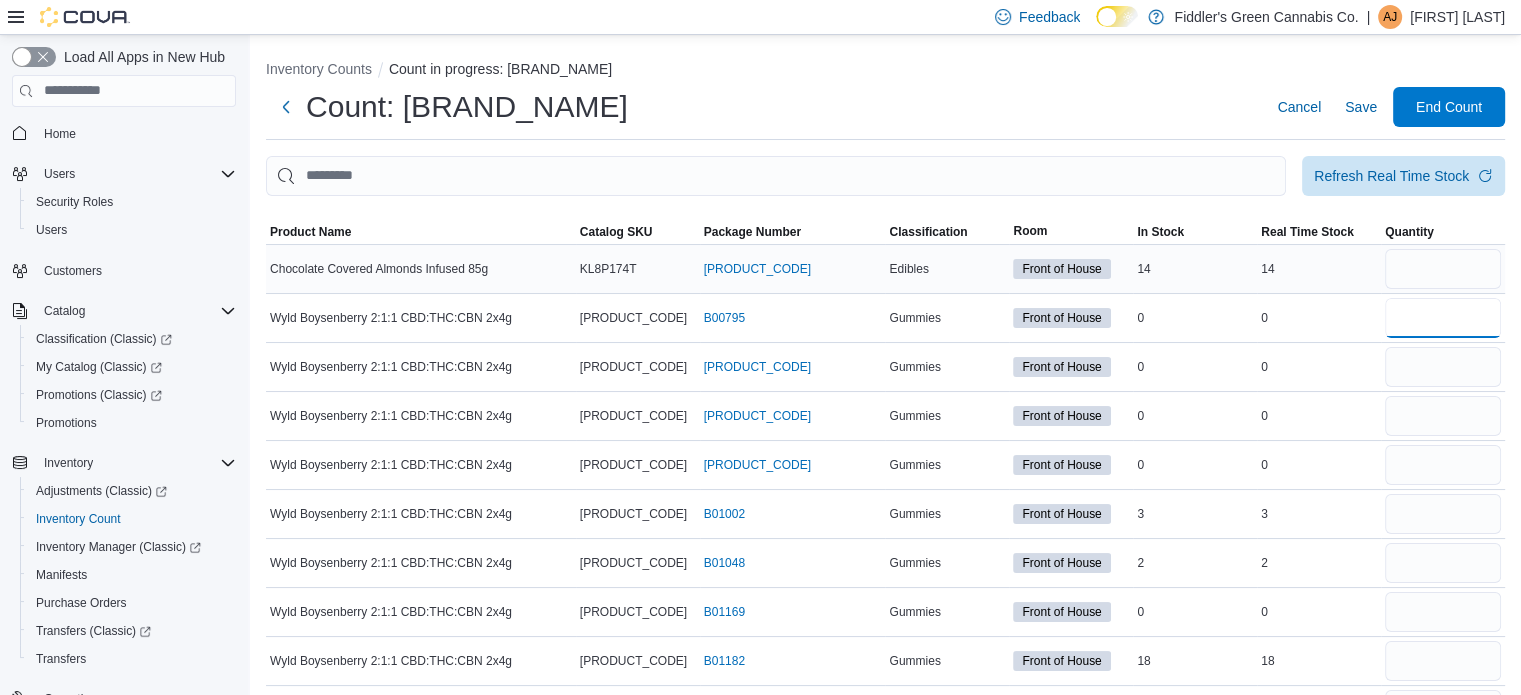 type 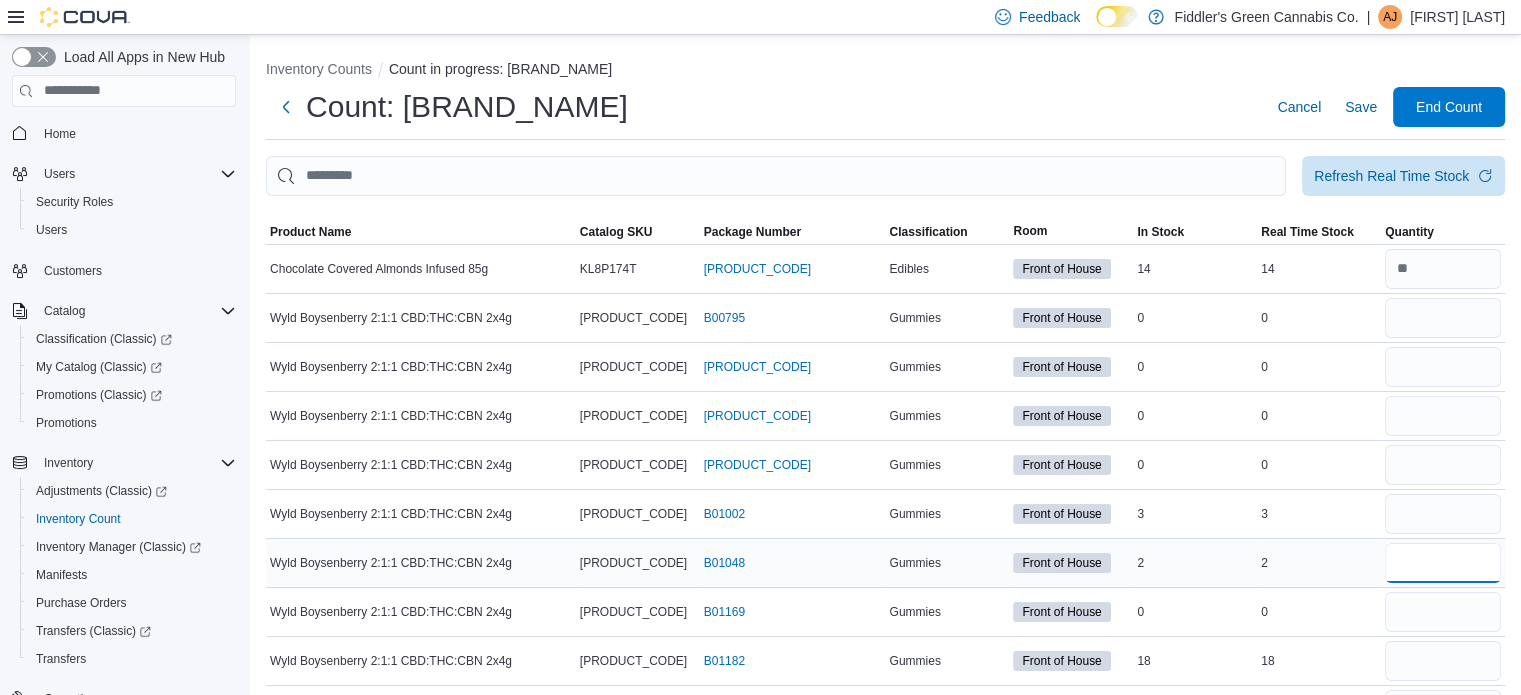 click at bounding box center [1443, 563] 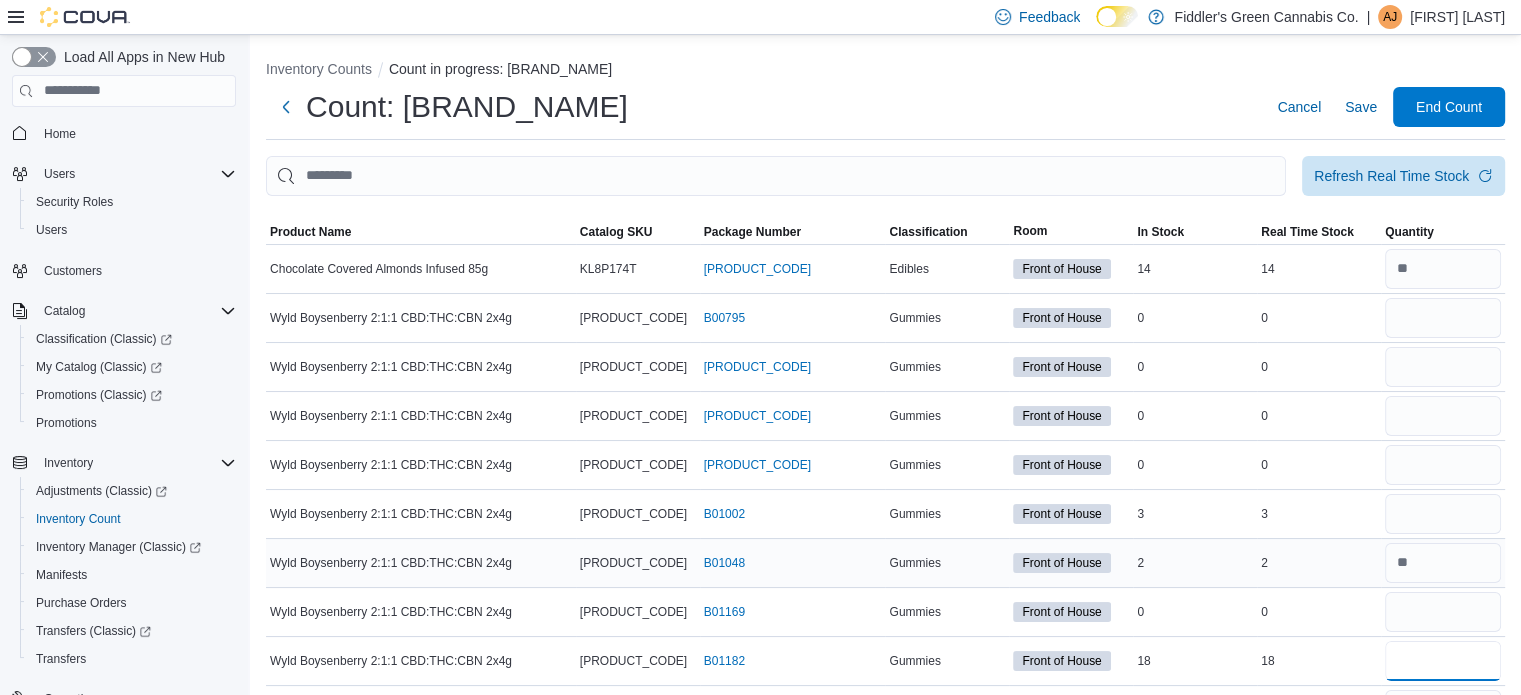 type 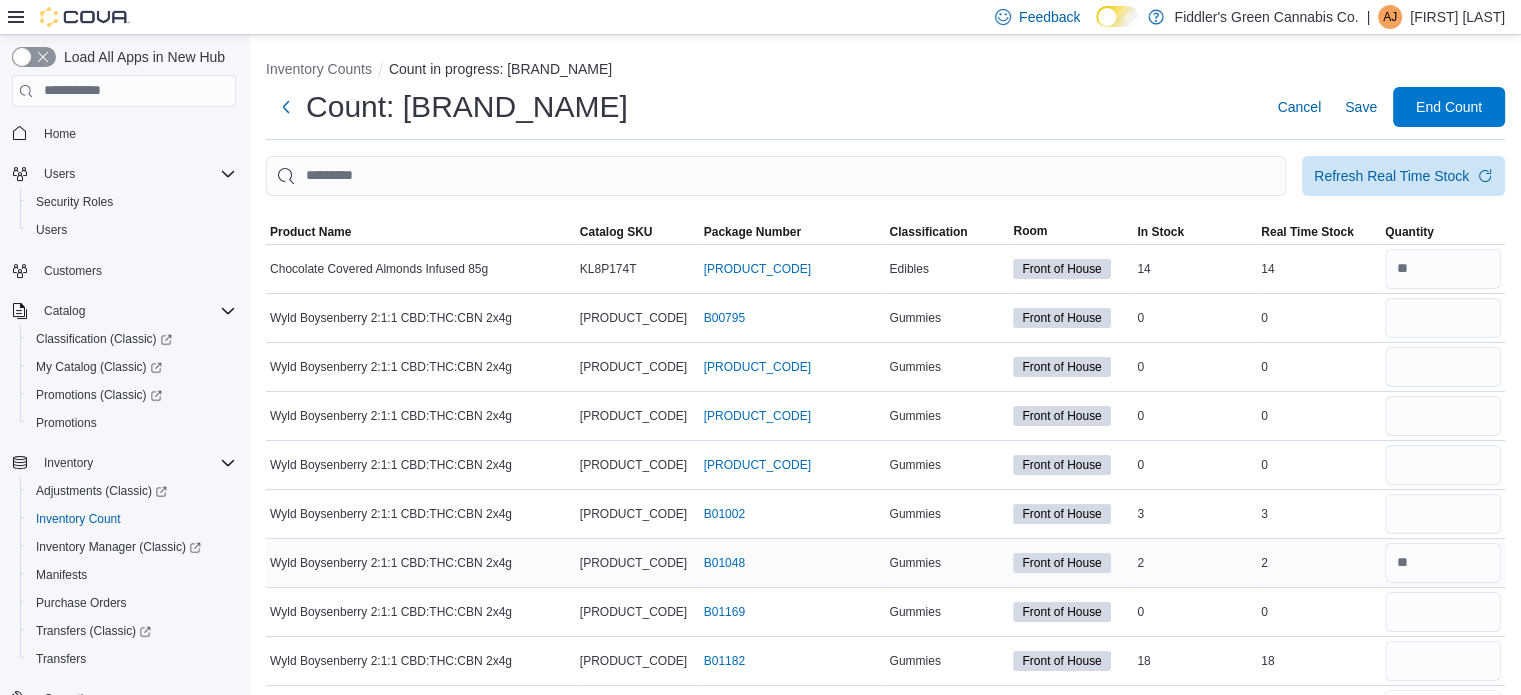 scroll, scrollTop: 32, scrollLeft: 0, axis: vertical 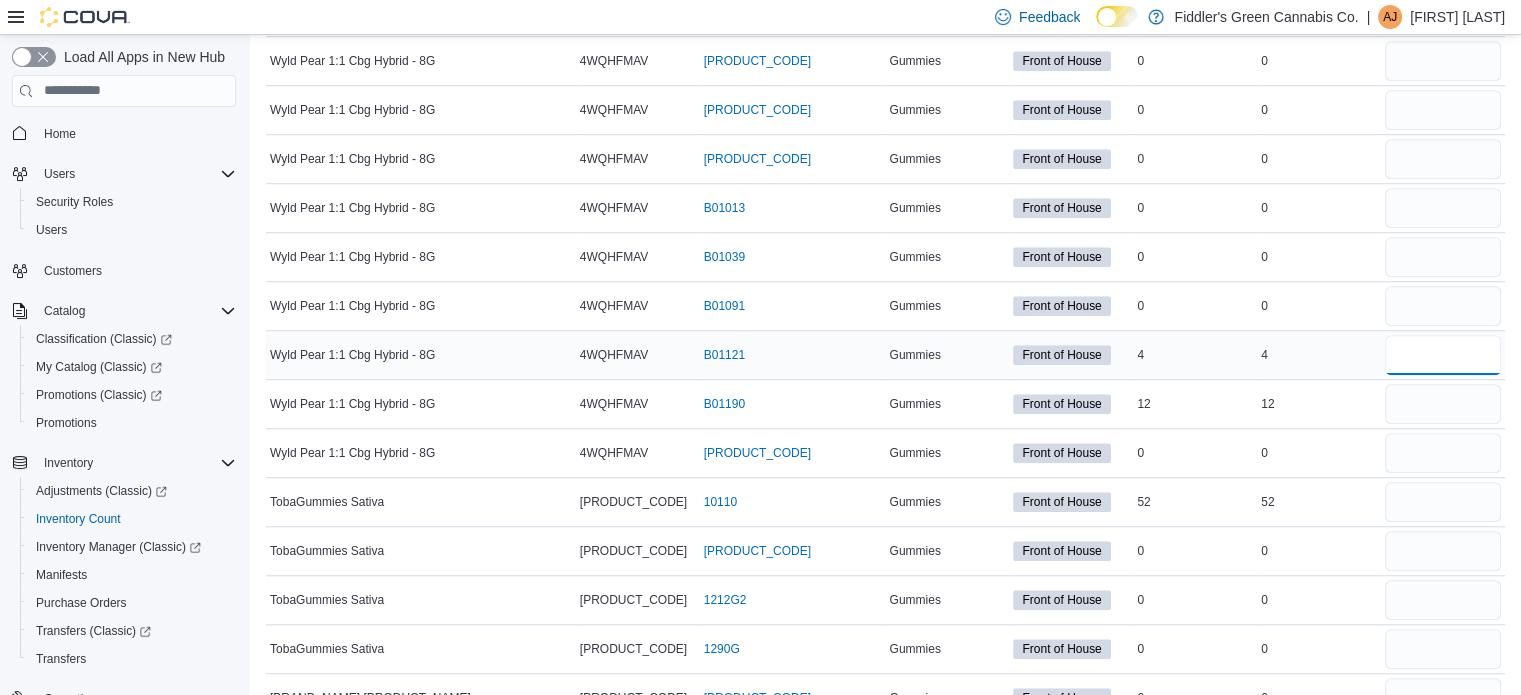 click at bounding box center [1443, 355] 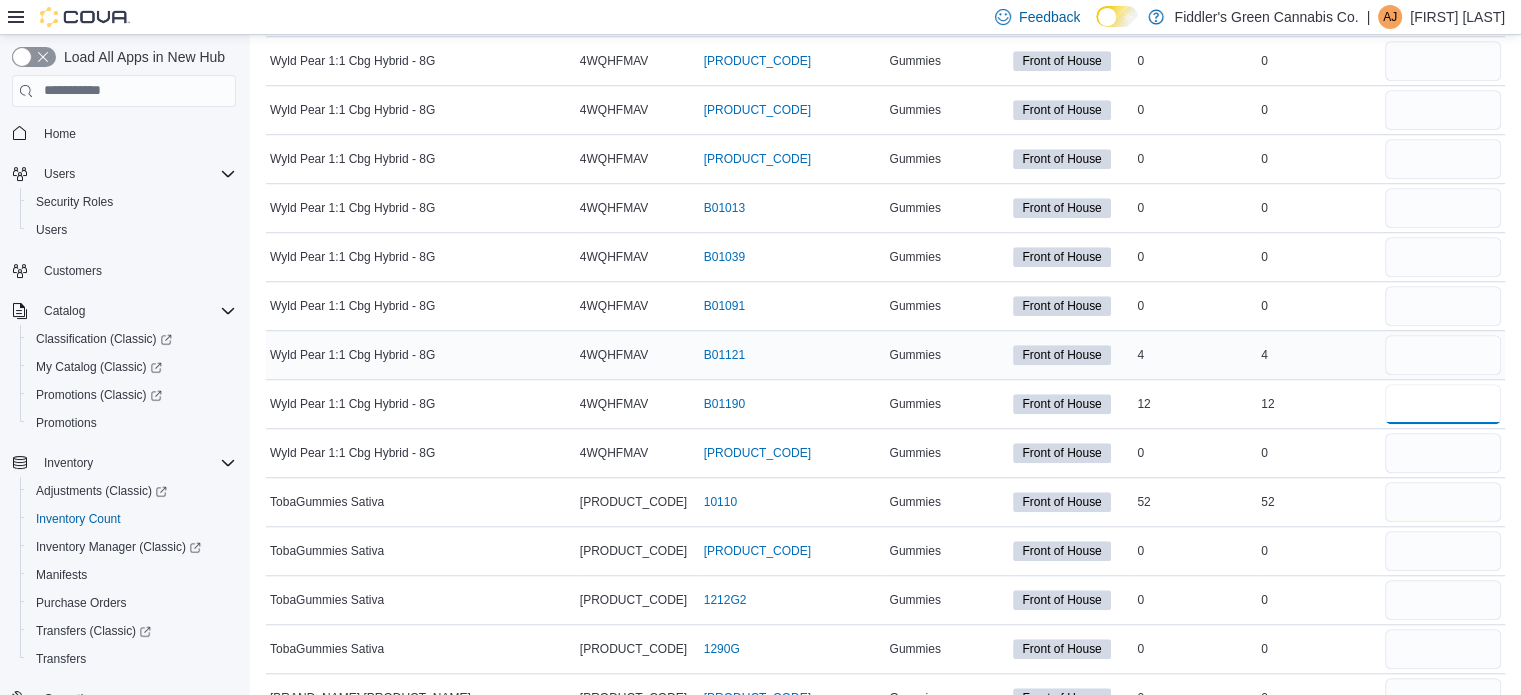 type 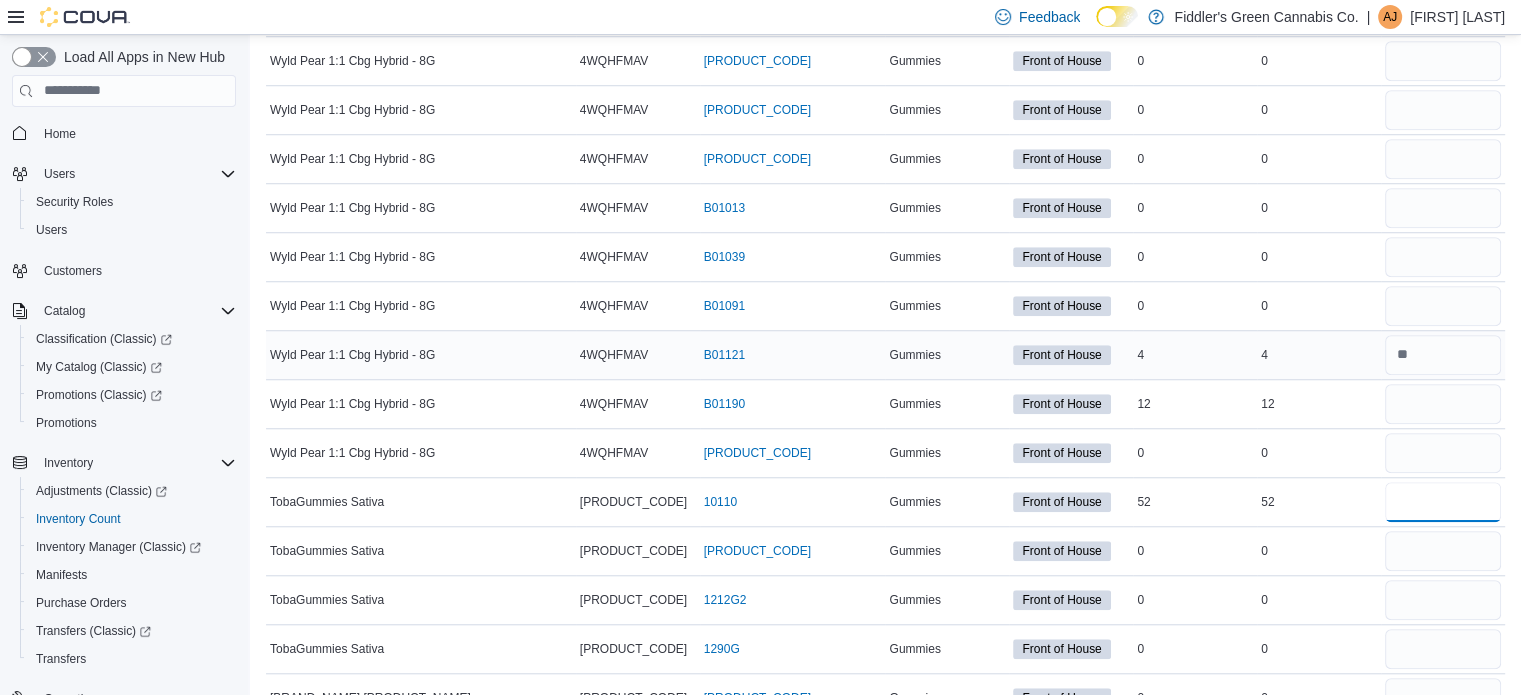 type on "*" 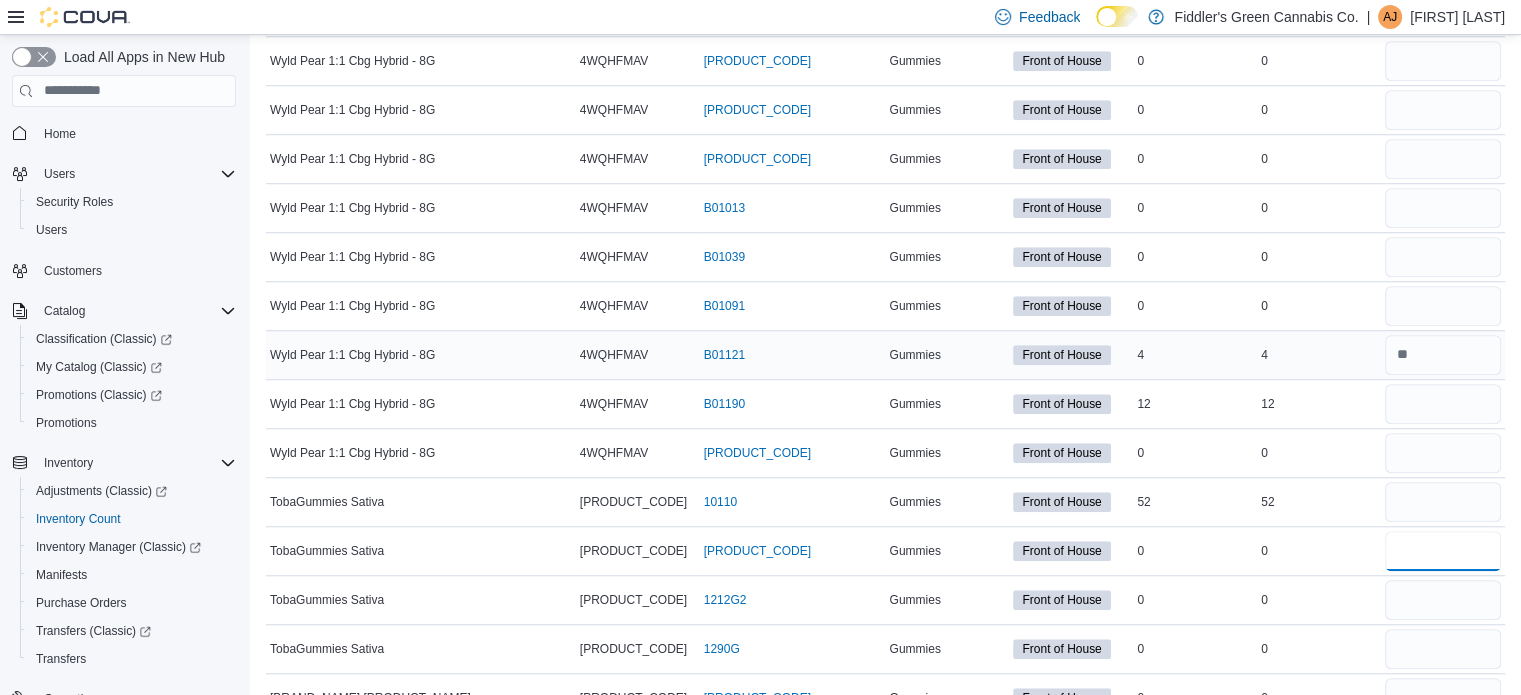 type 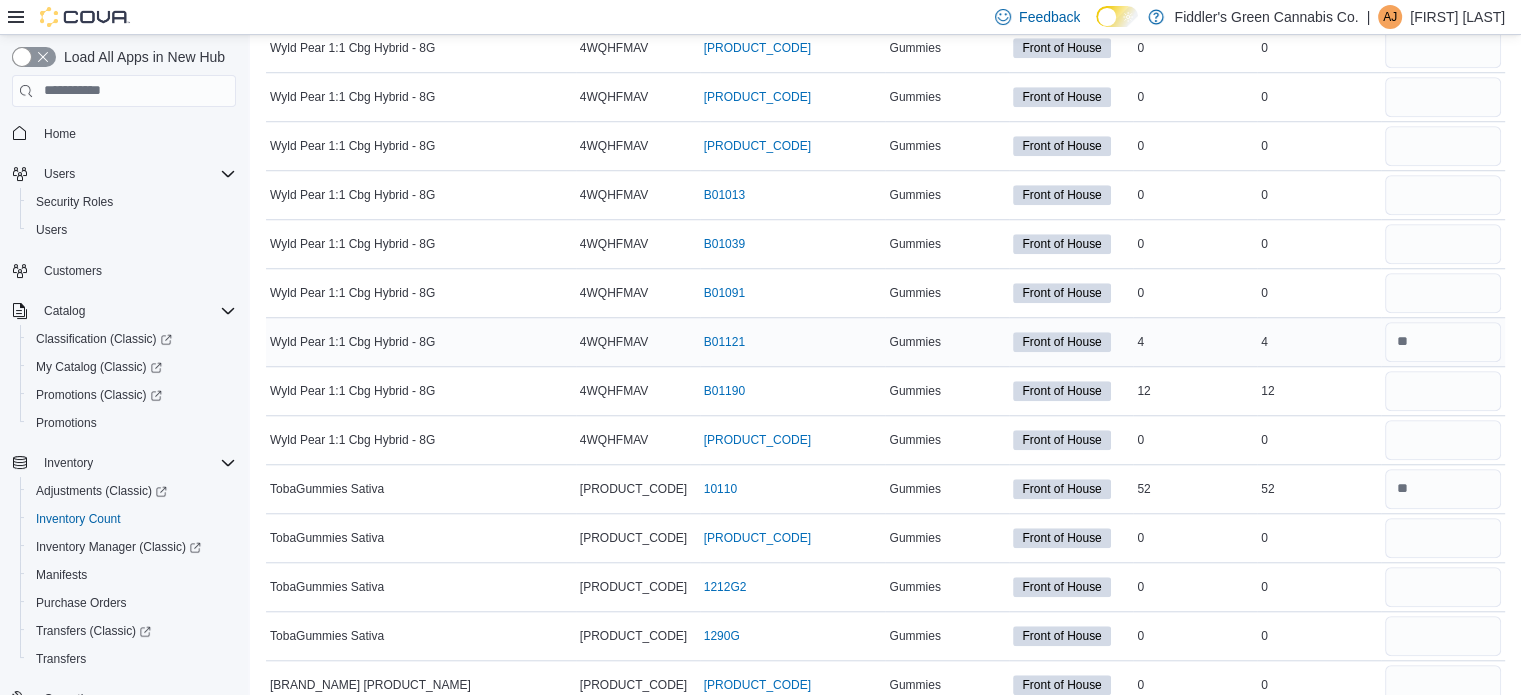 scroll, scrollTop: 1970, scrollLeft: 0, axis: vertical 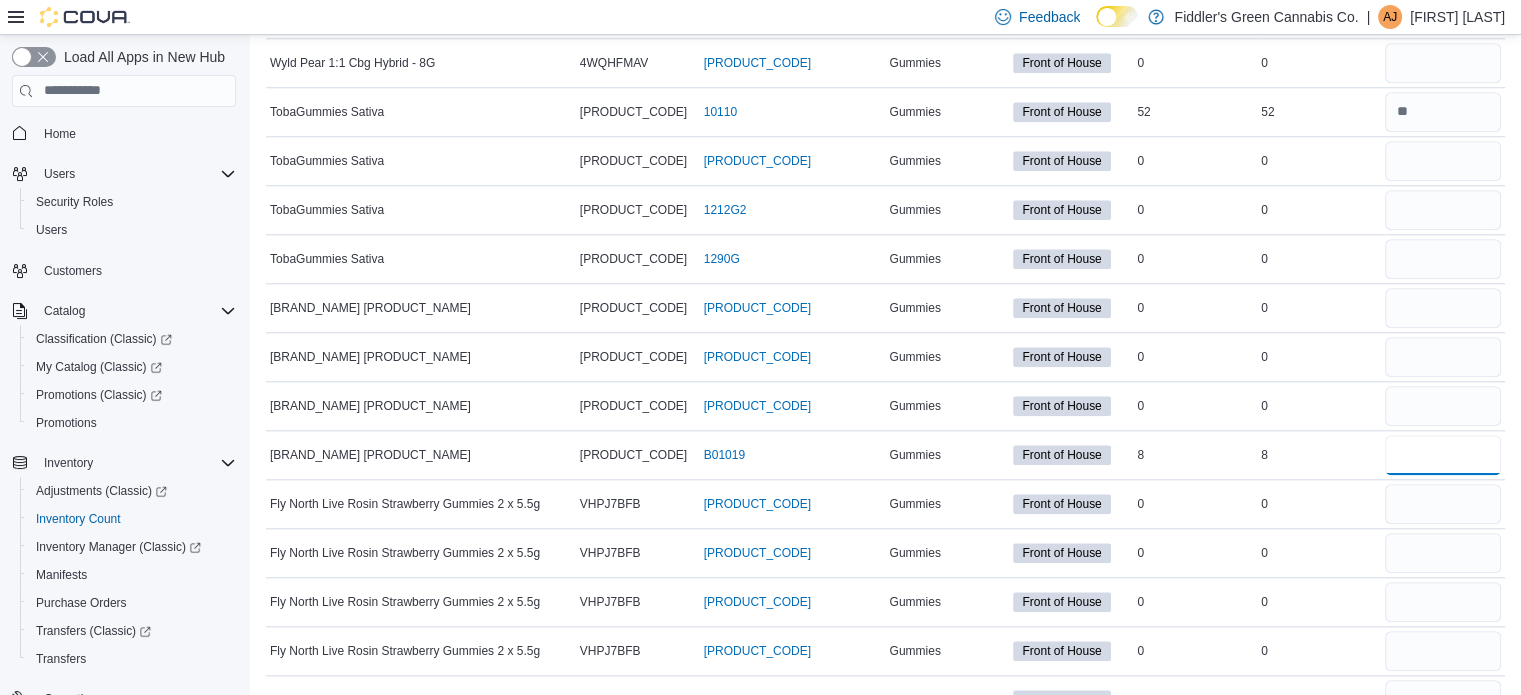 type on "*" 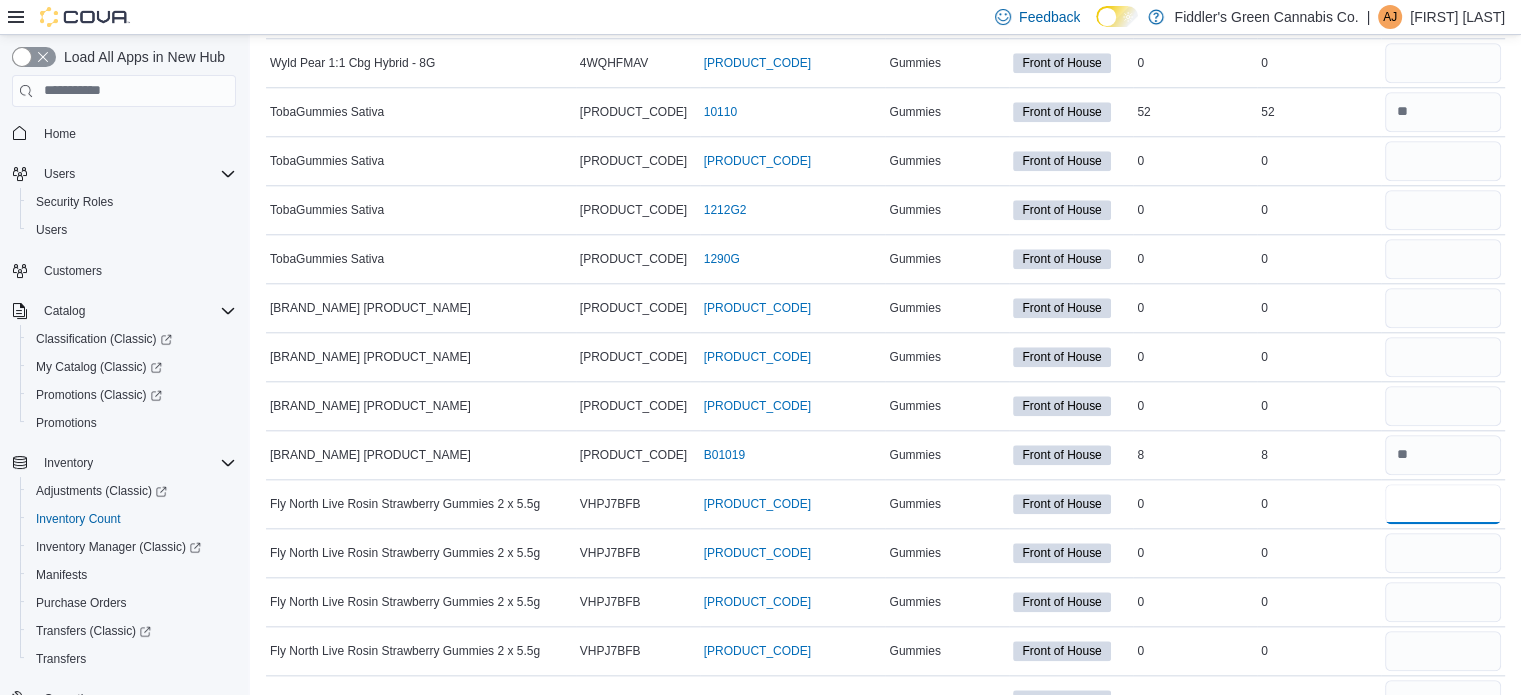type 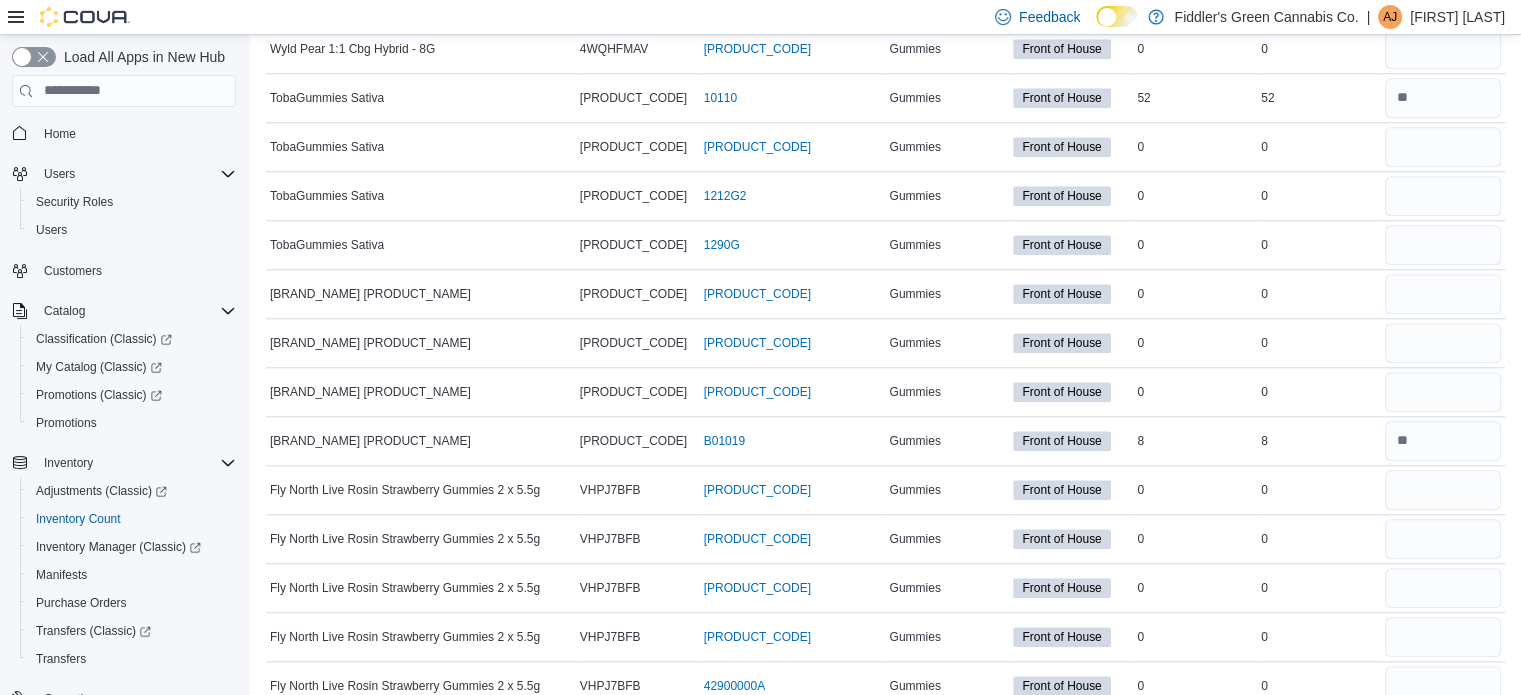 scroll, scrollTop: 2360, scrollLeft: 0, axis: vertical 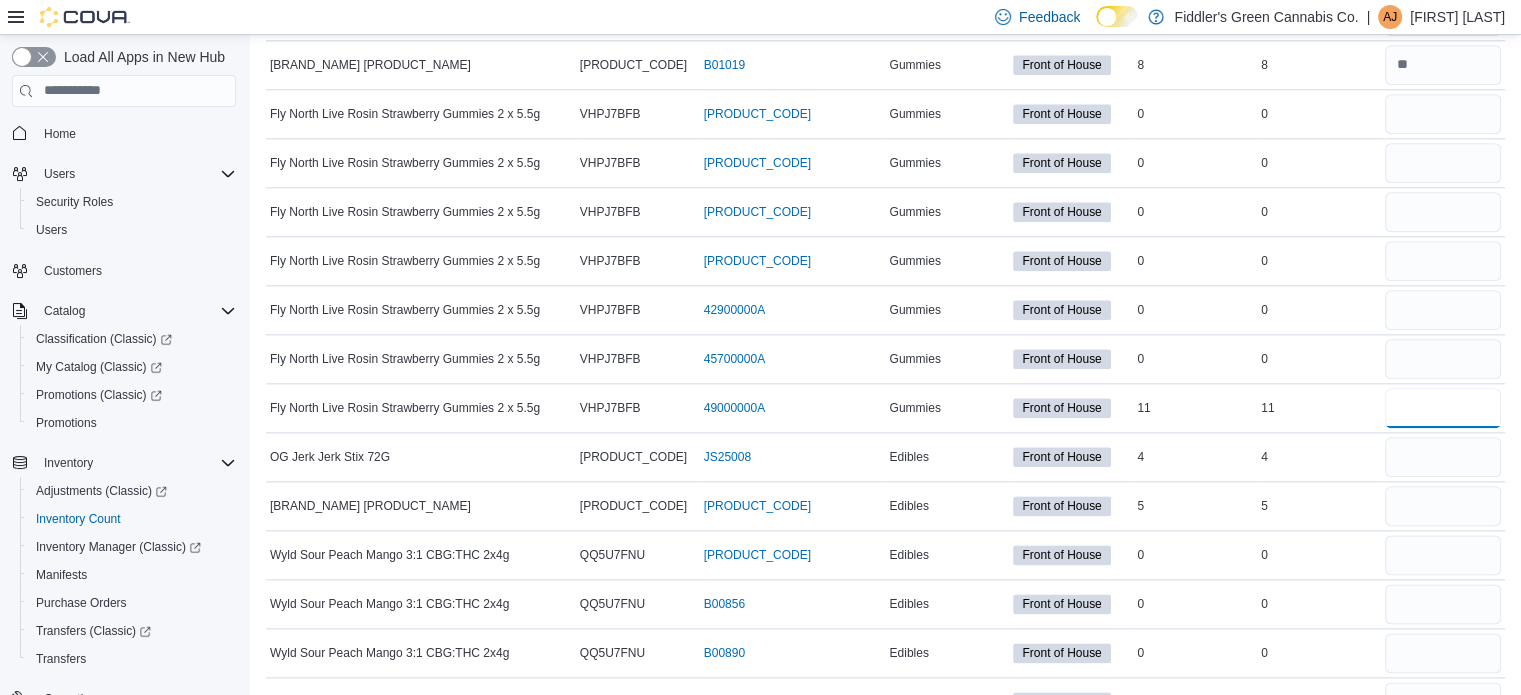 type on "**" 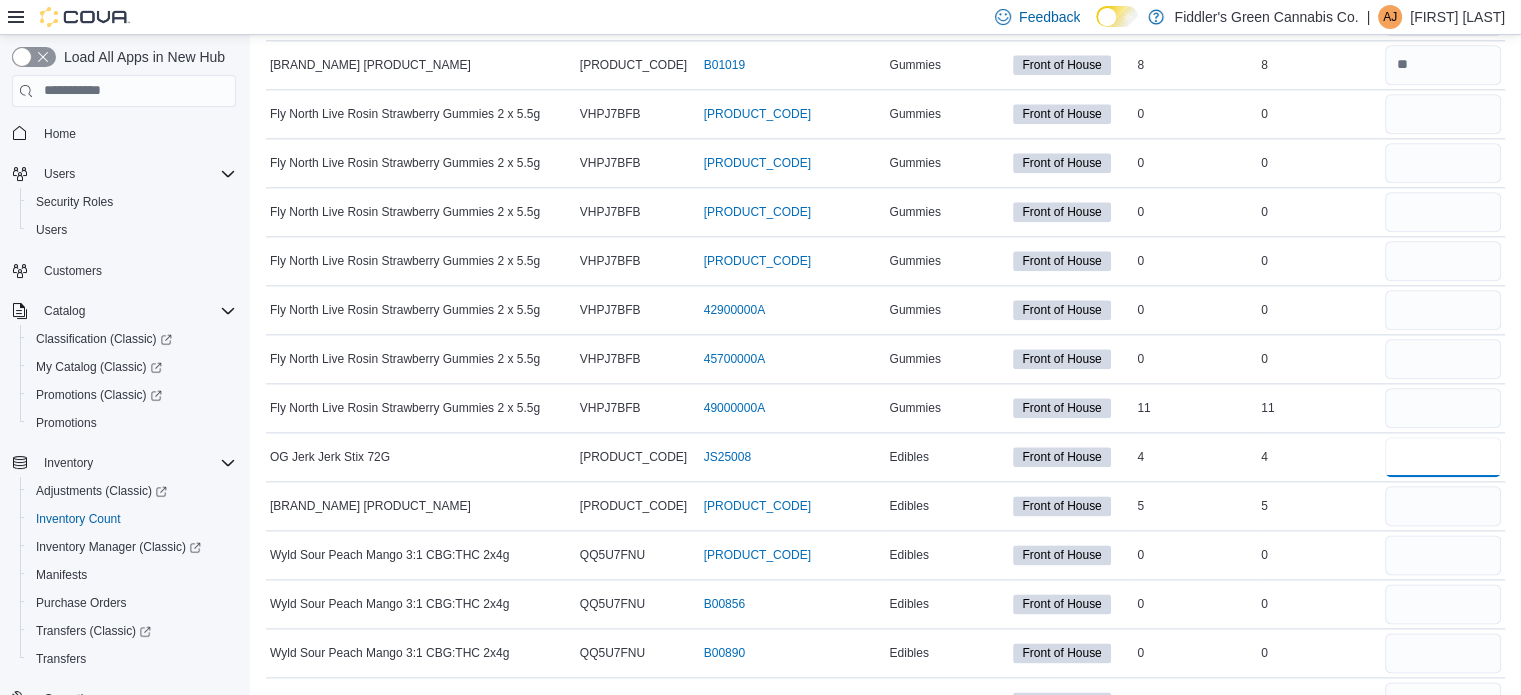 type 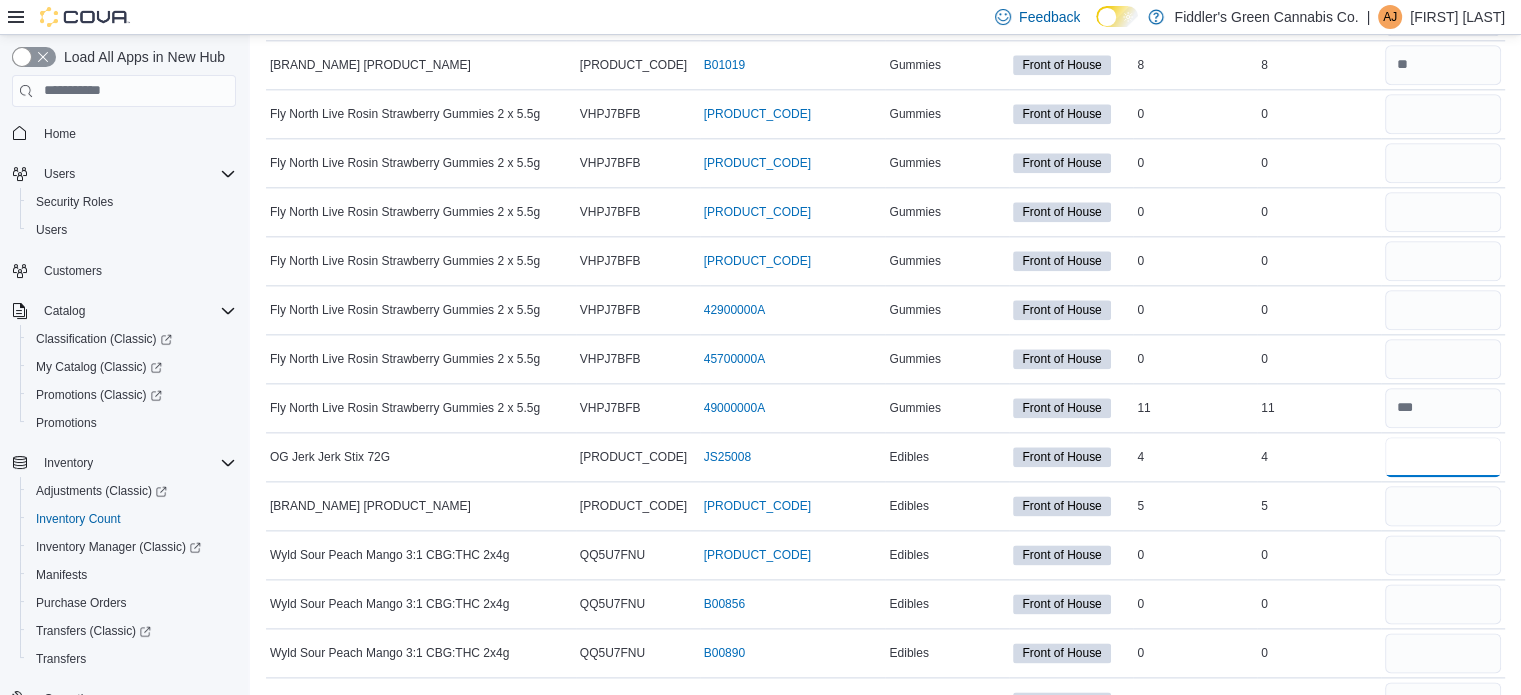 type on "*" 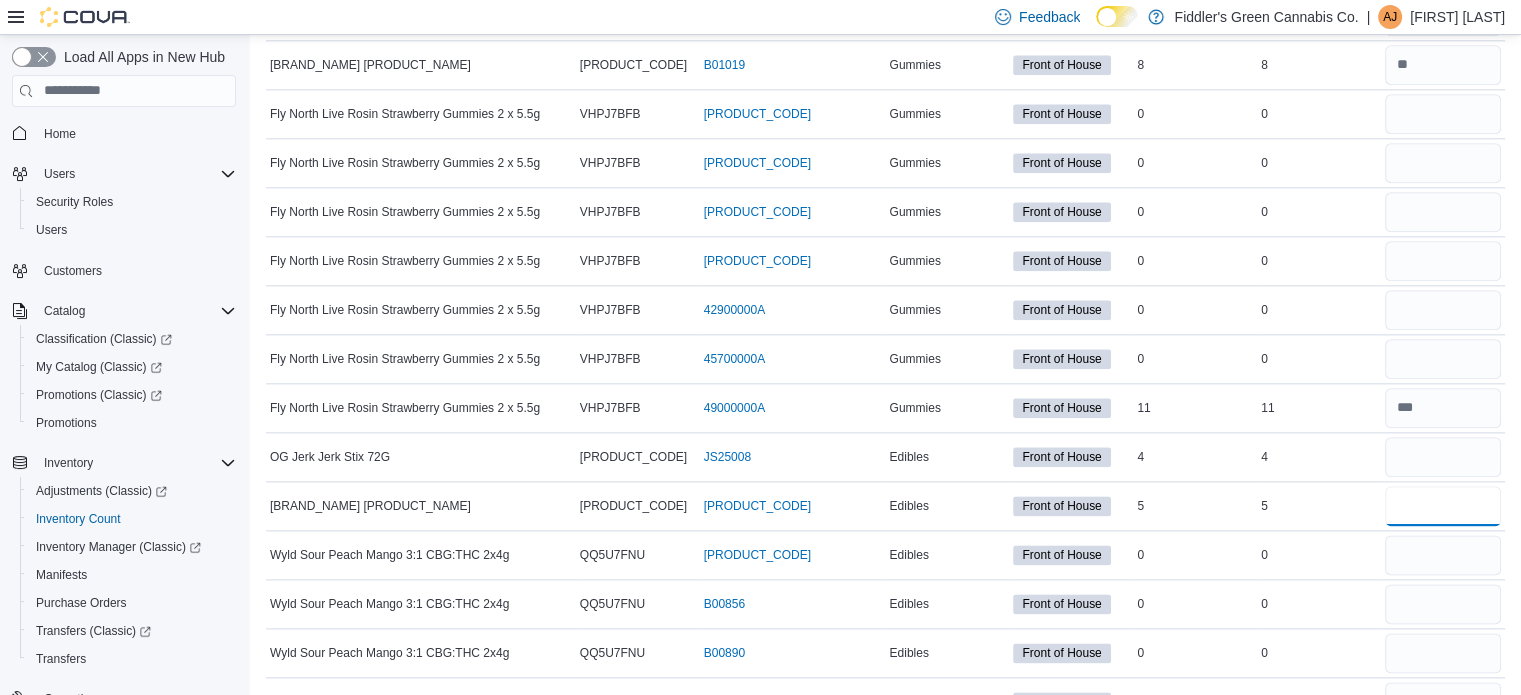type 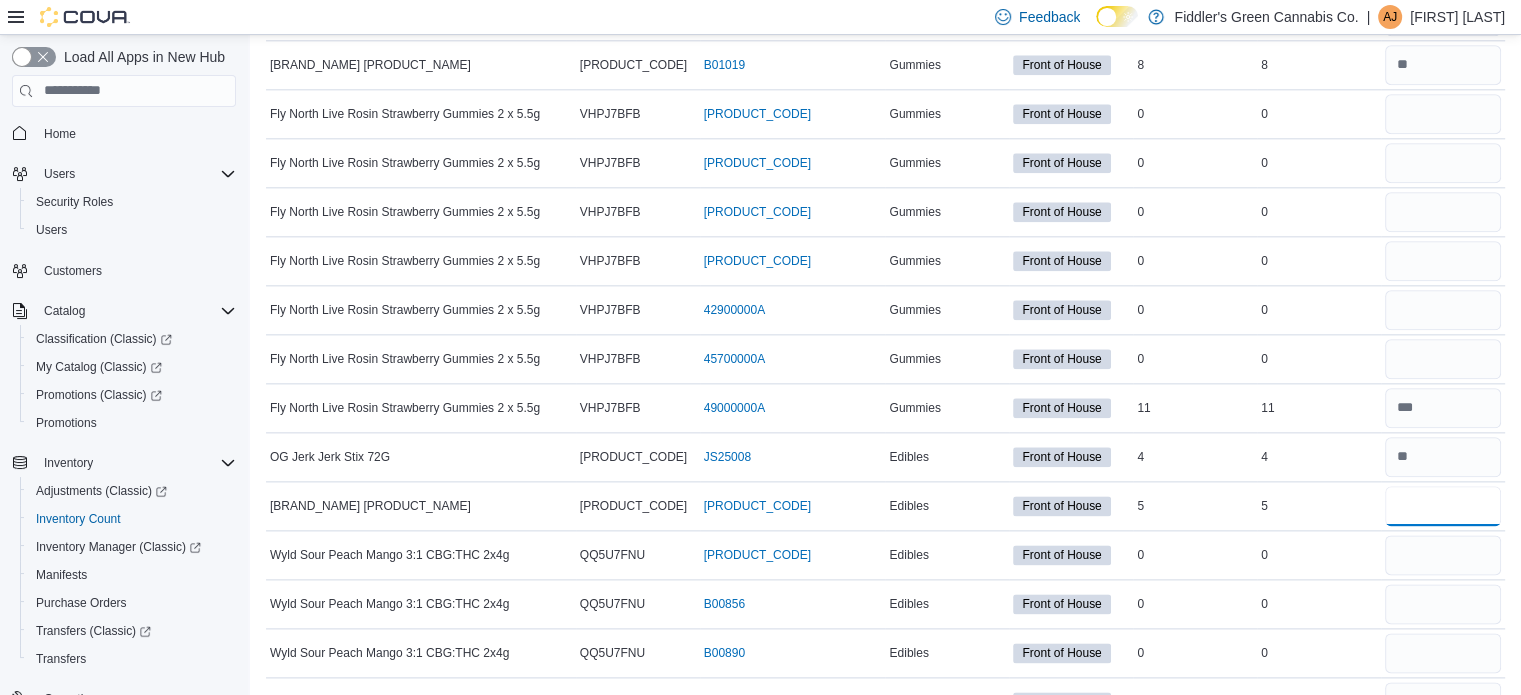 type on "*" 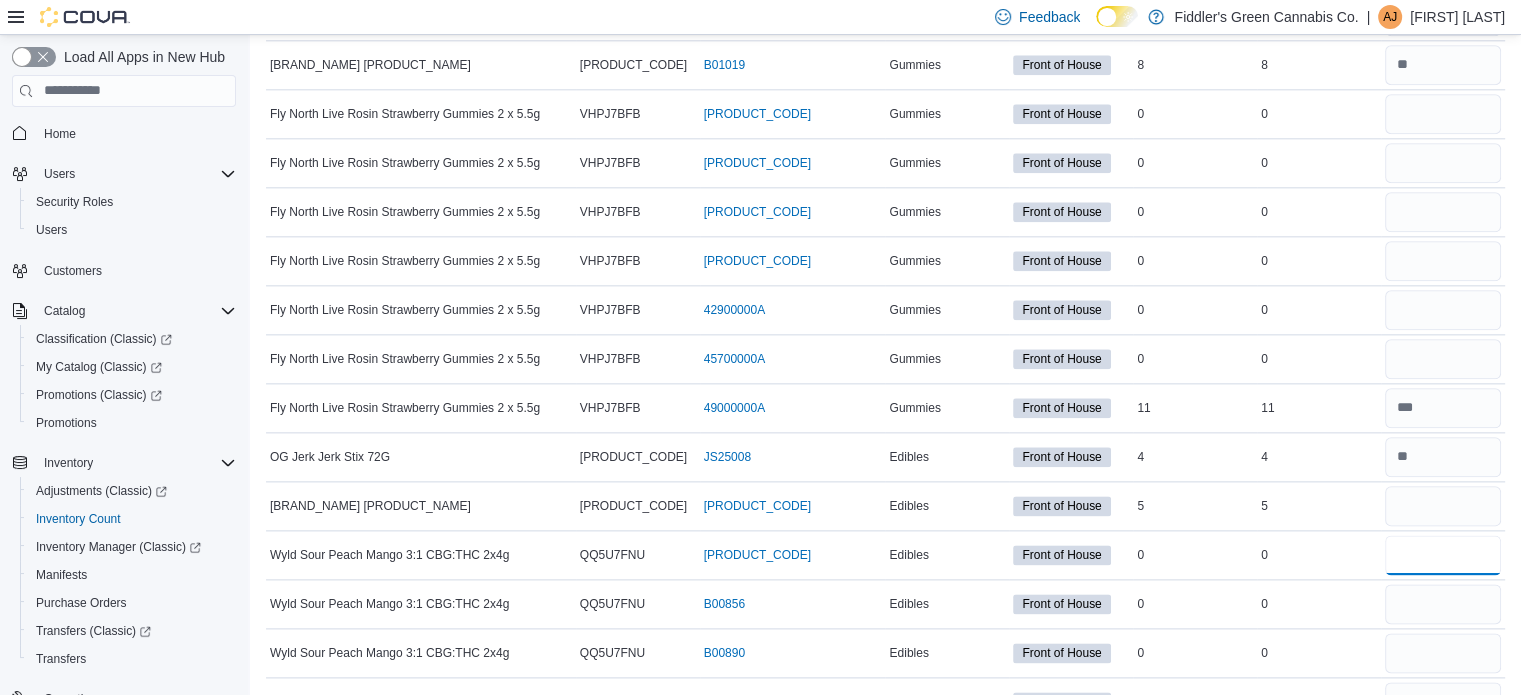 type 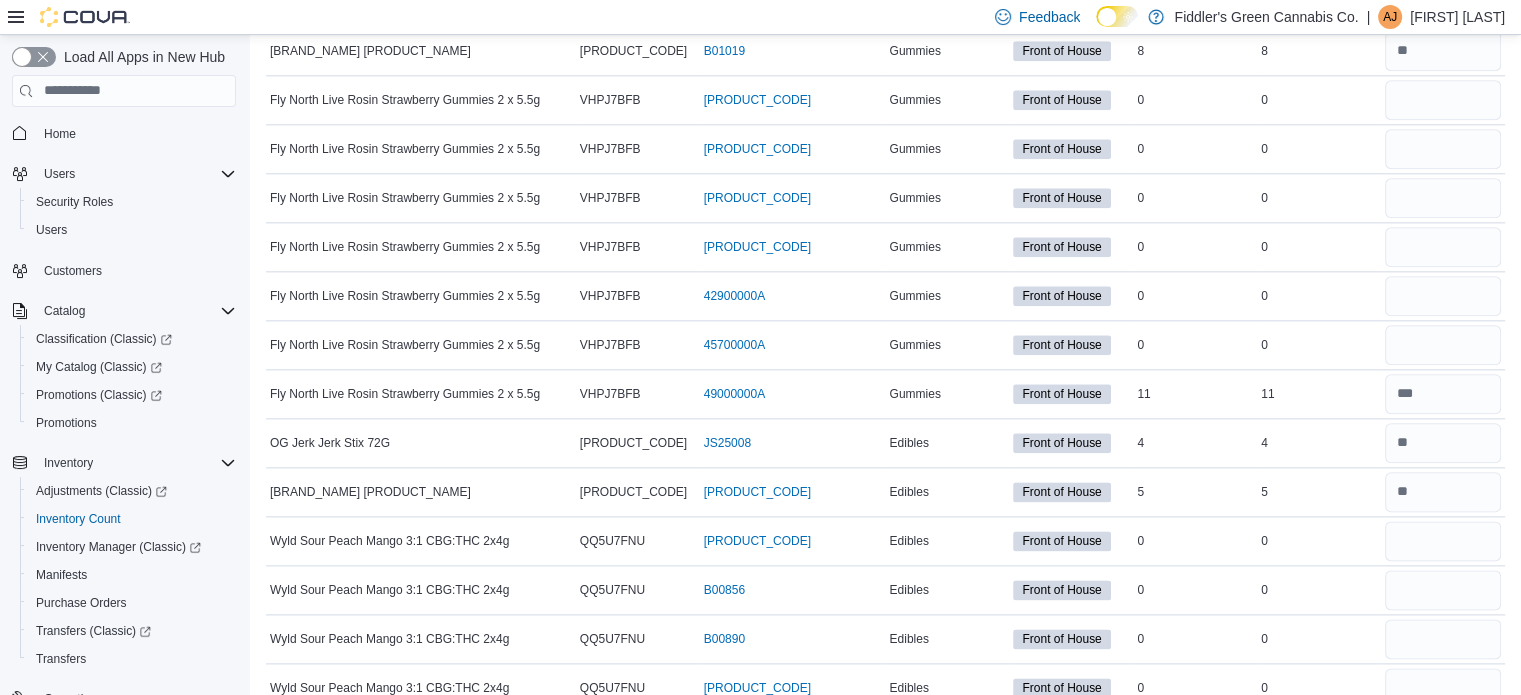 scroll, scrollTop: 2751, scrollLeft: 0, axis: vertical 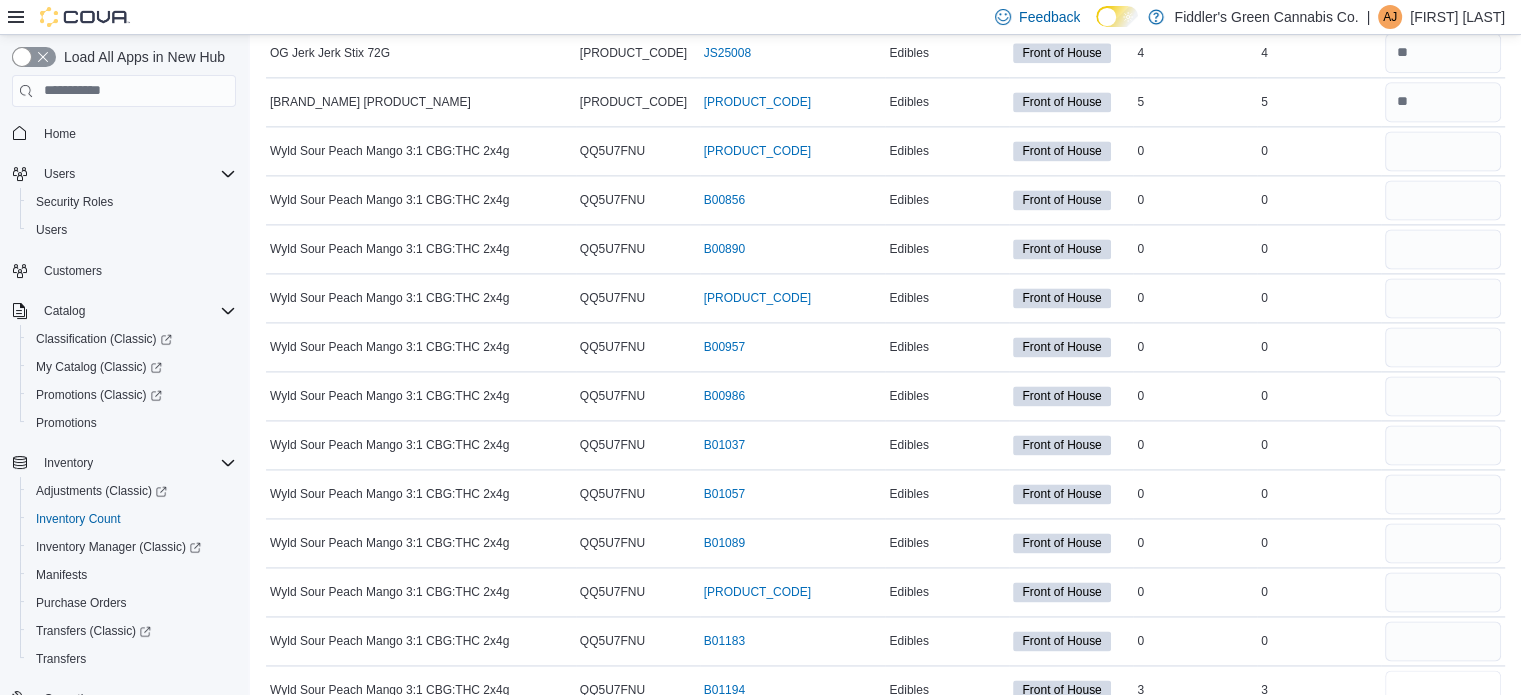 type on "*" 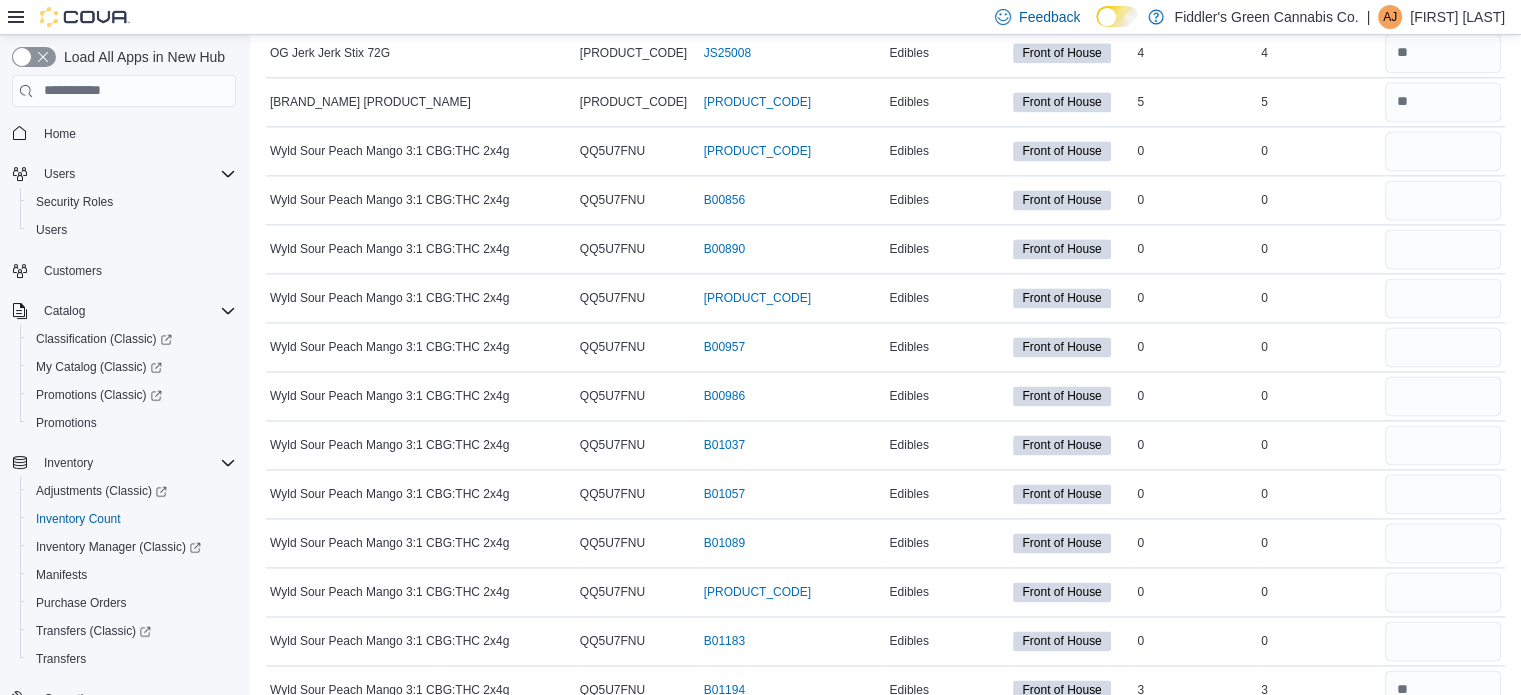 type 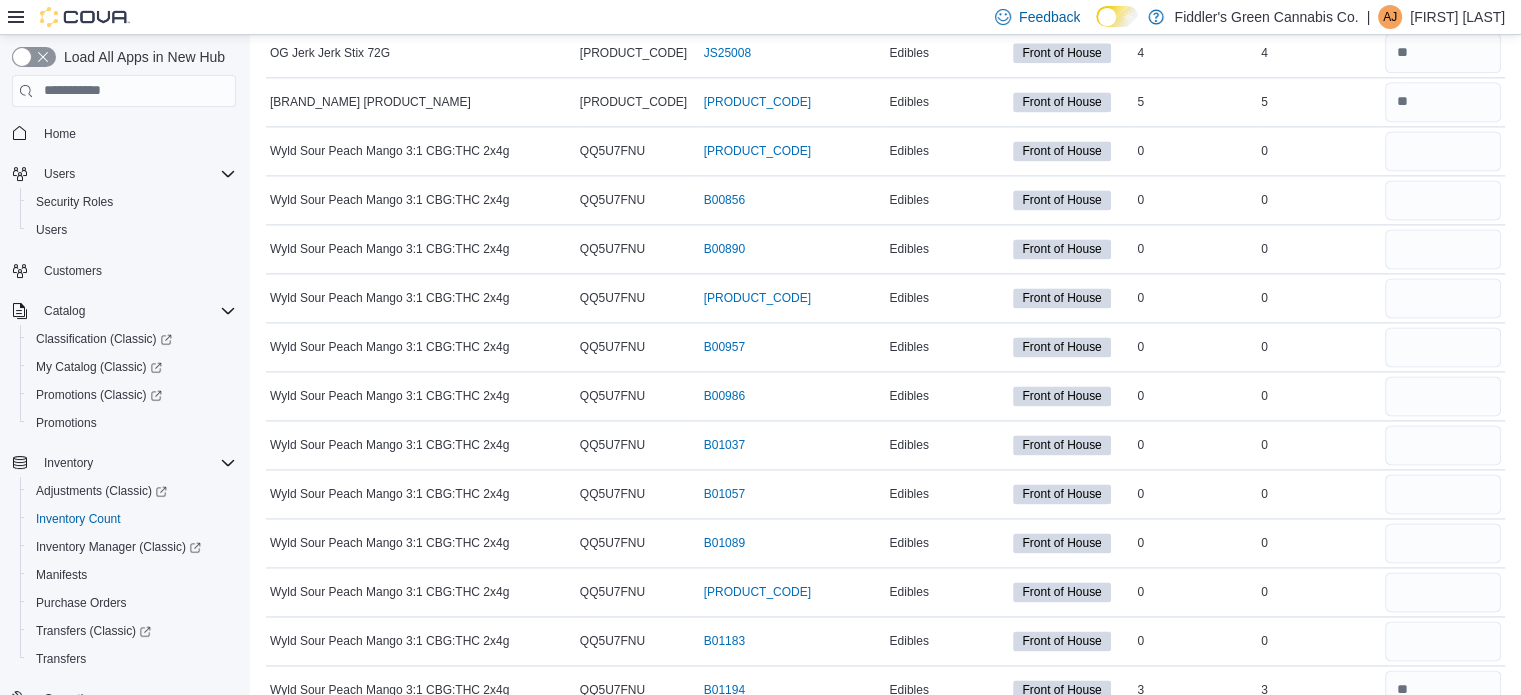 scroll, scrollTop: 3141, scrollLeft: 0, axis: vertical 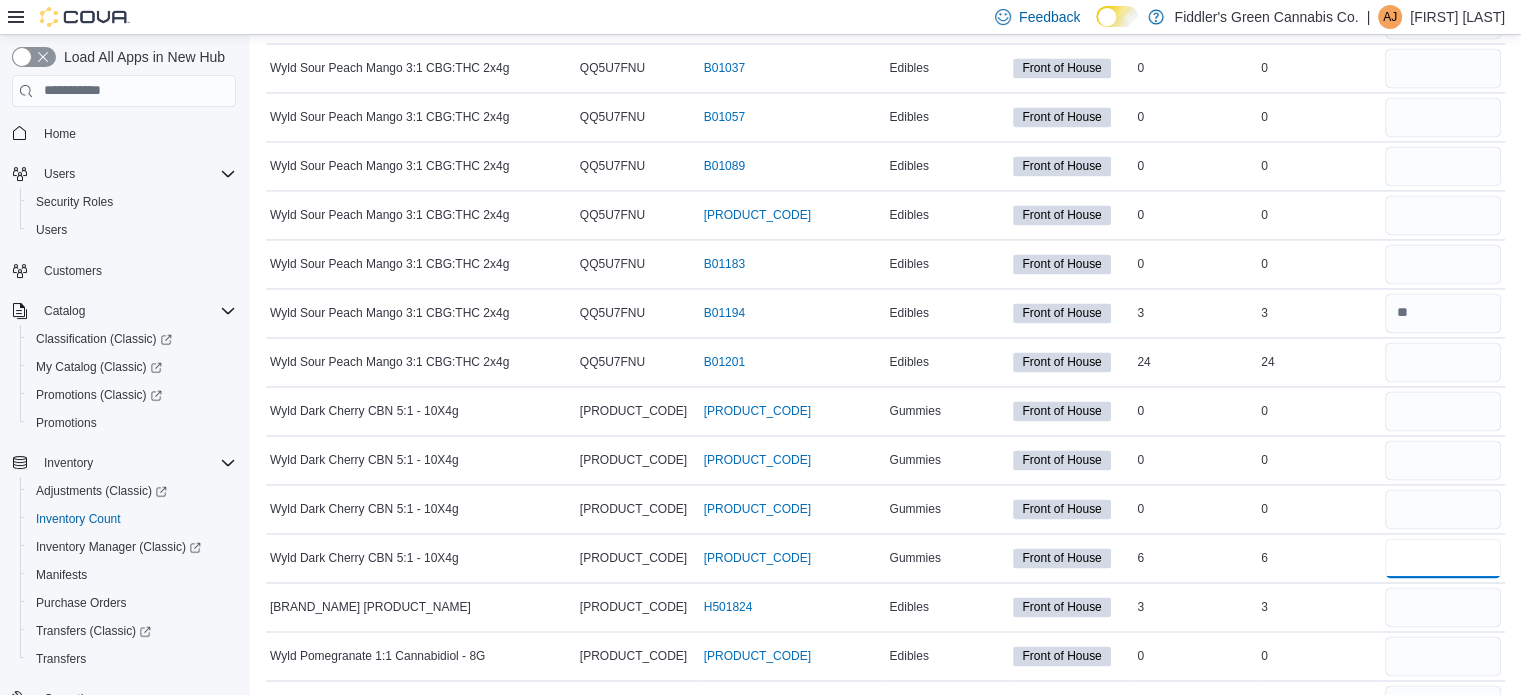 type on "*" 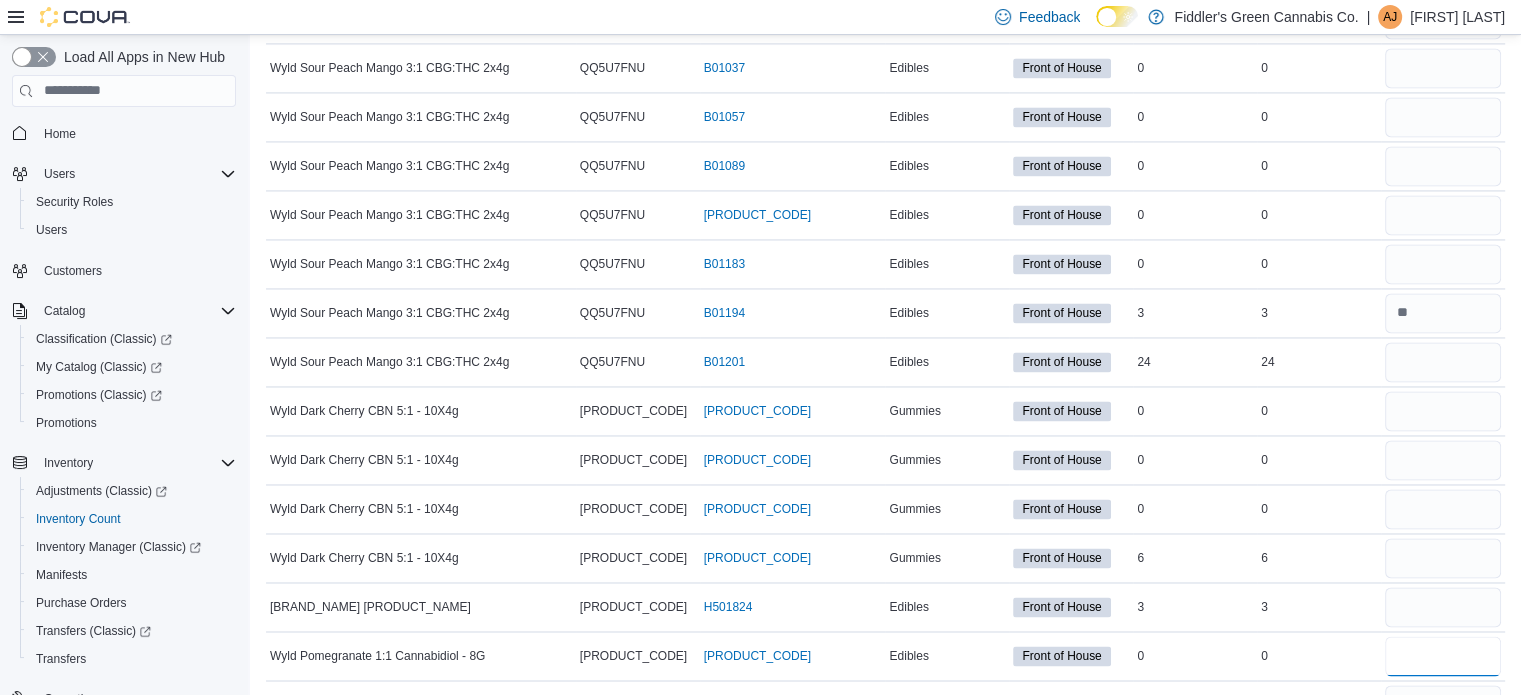 type 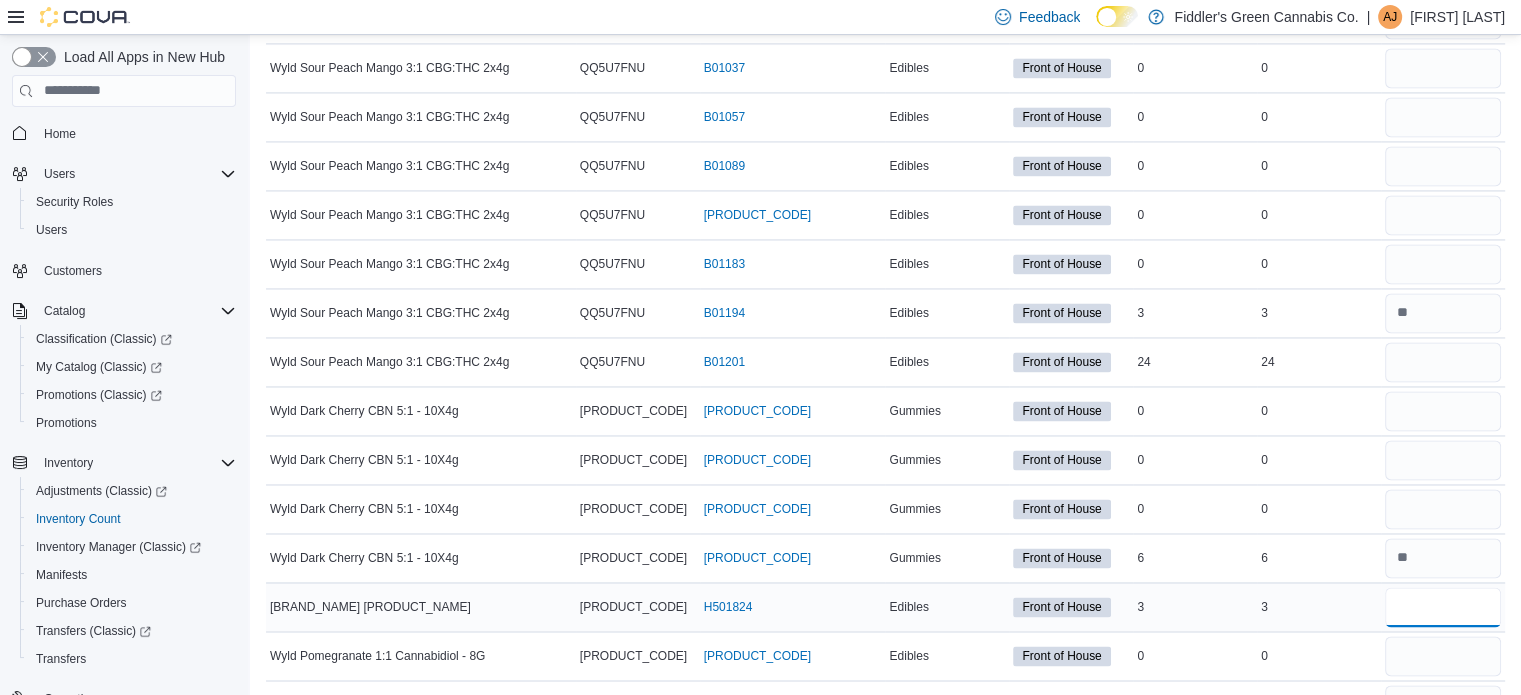 click at bounding box center [1443, 607] 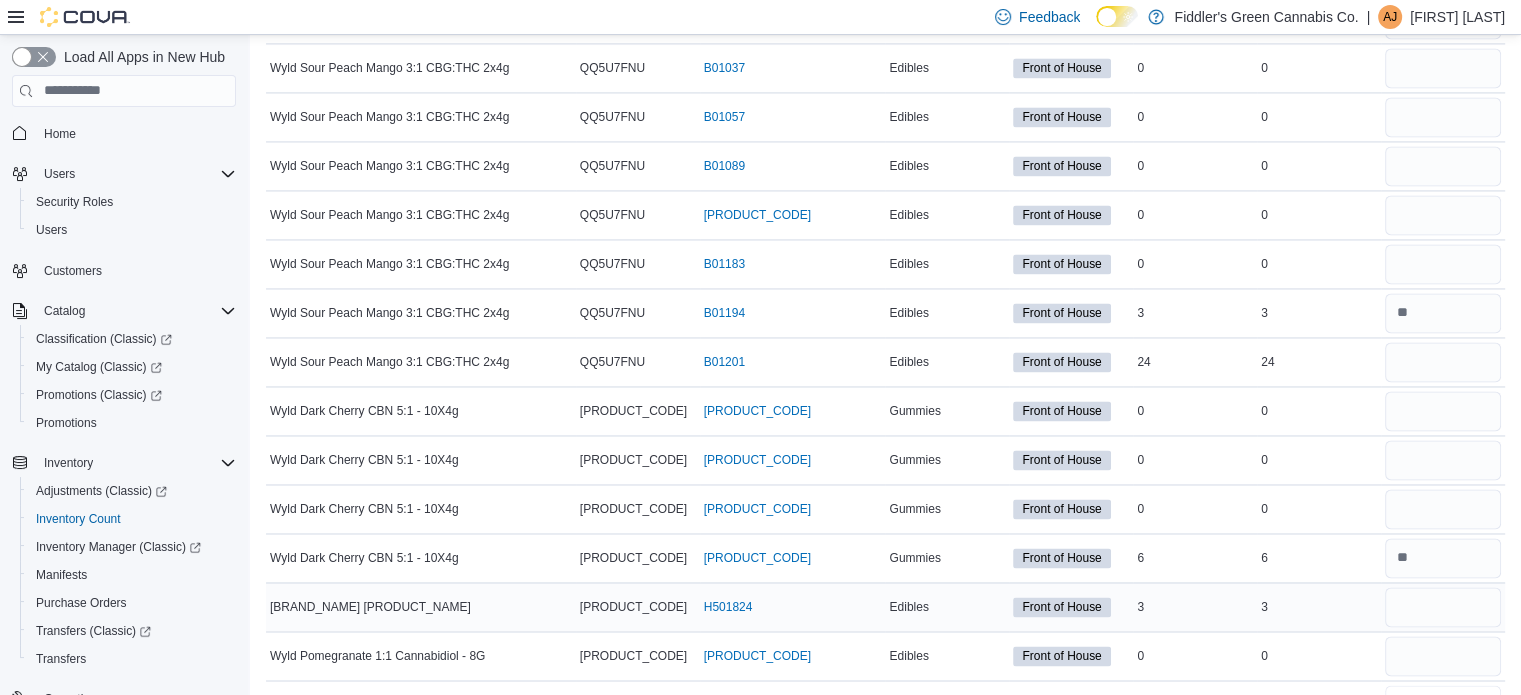 type 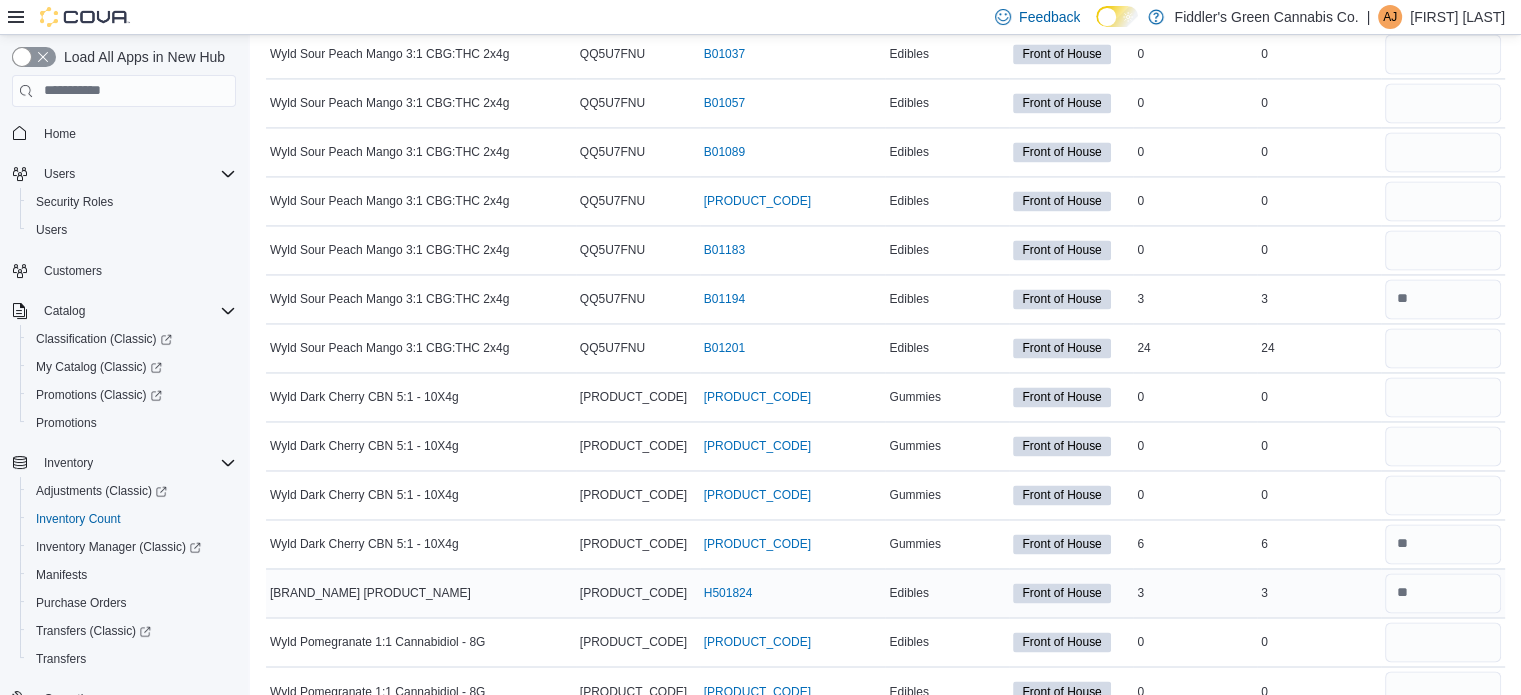 scroll, scrollTop: 3532, scrollLeft: 0, axis: vertical 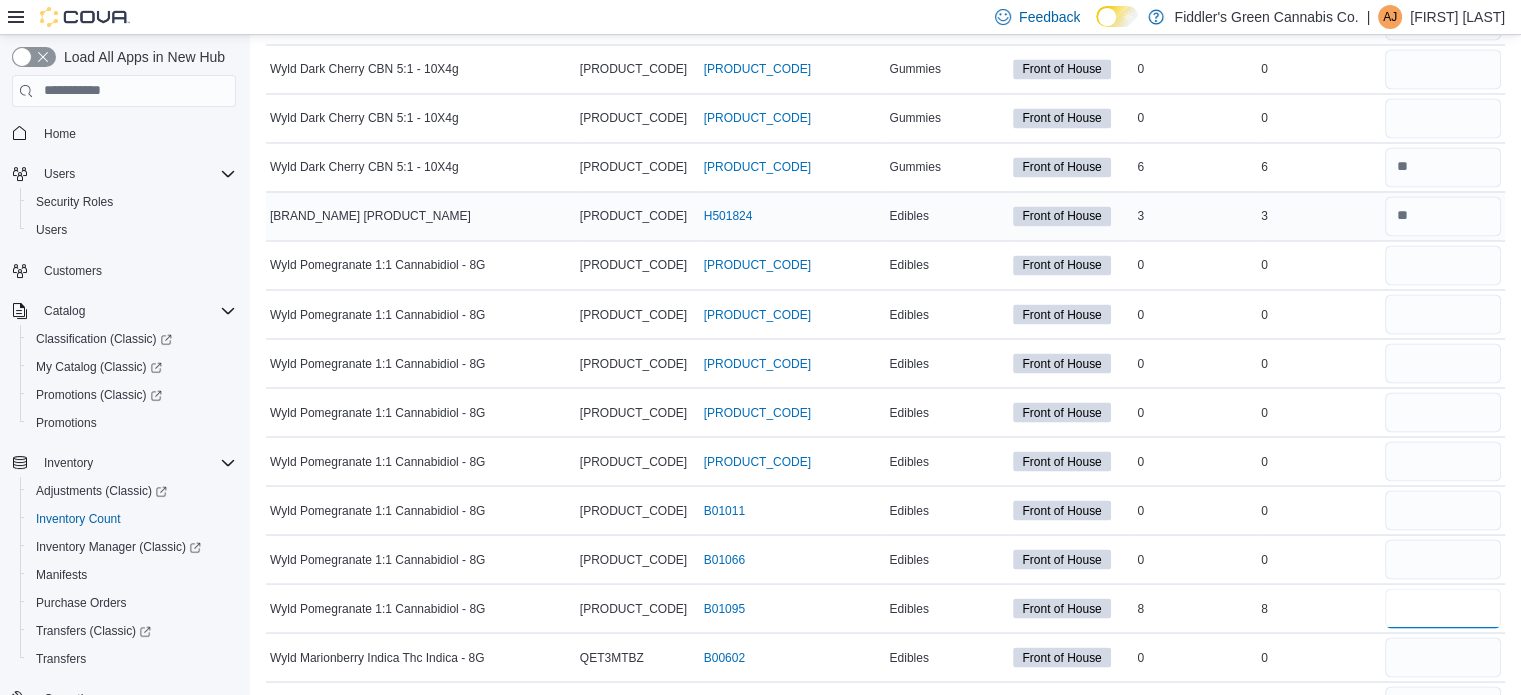type on "*" 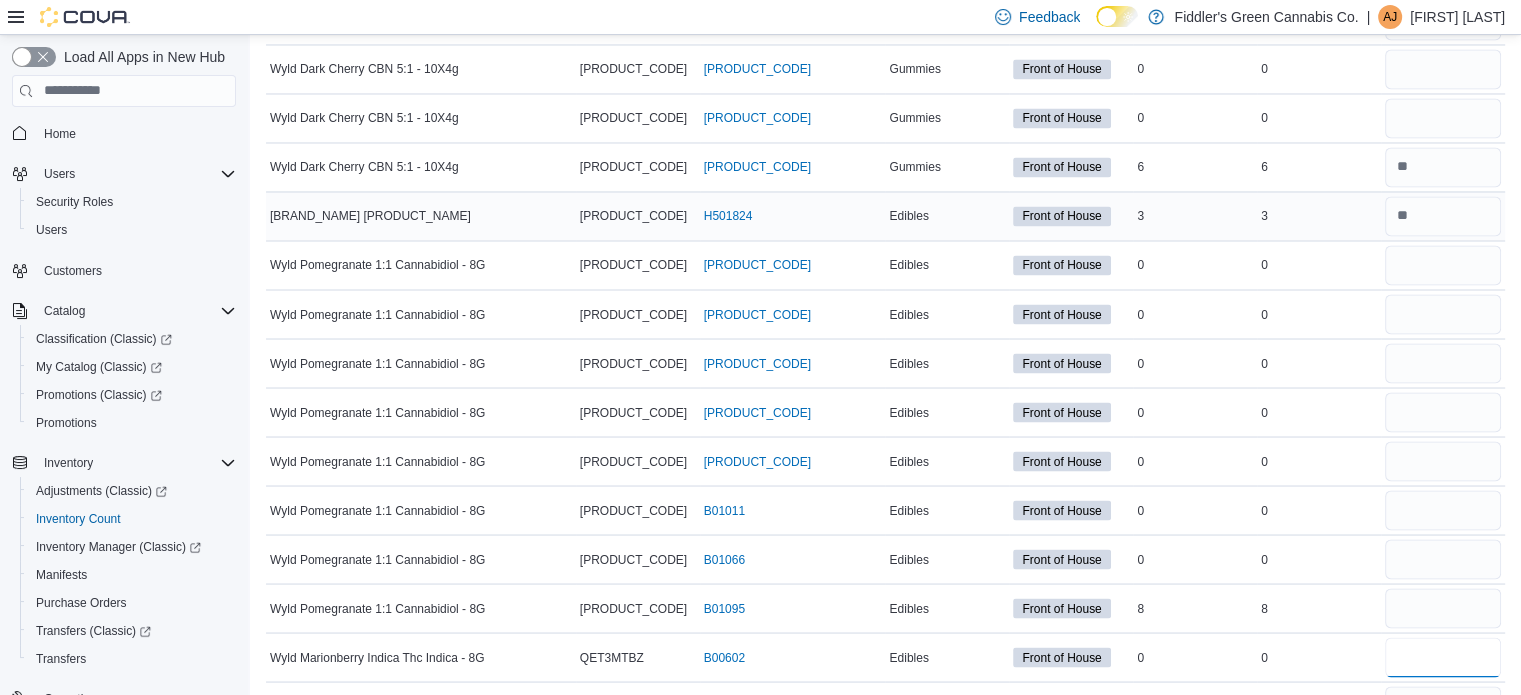 type 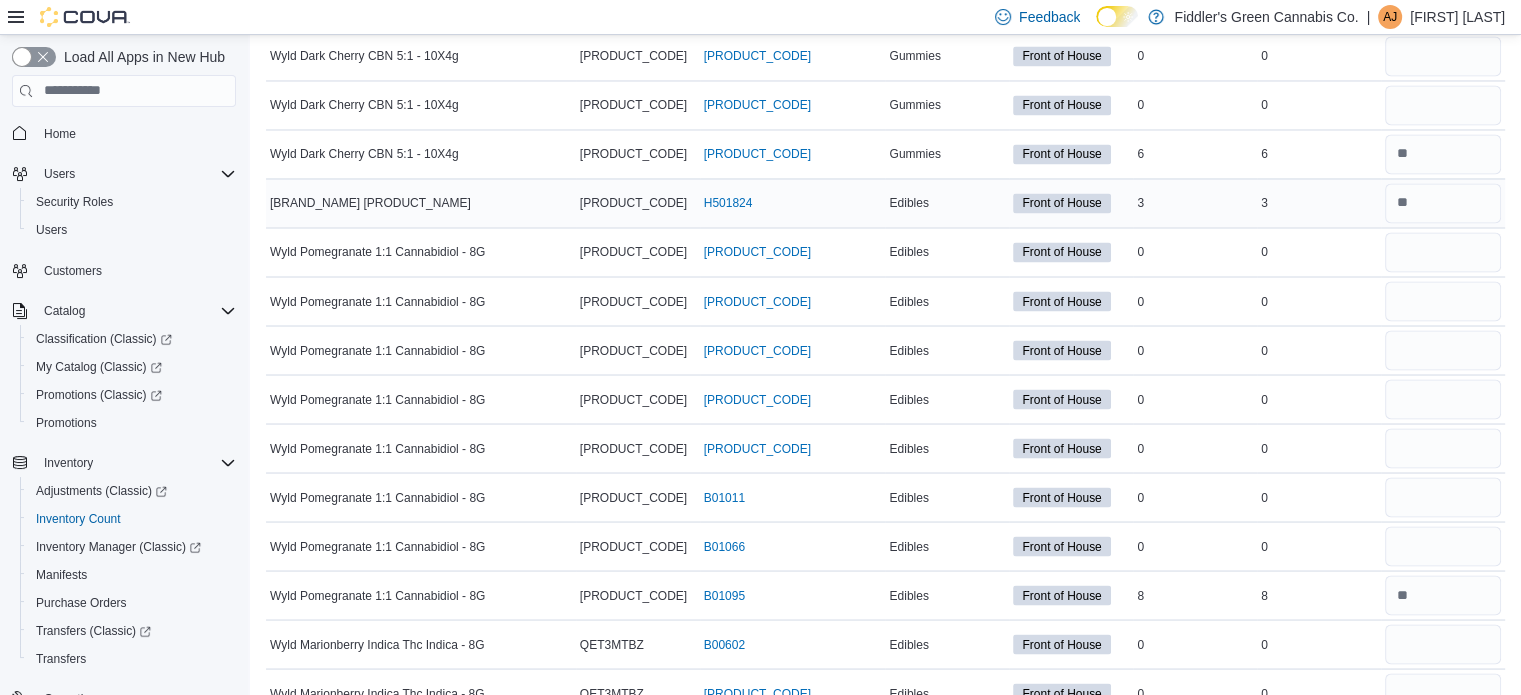 scroll, scrollTop: 3922, scrollLeft: 0, axis: vertical 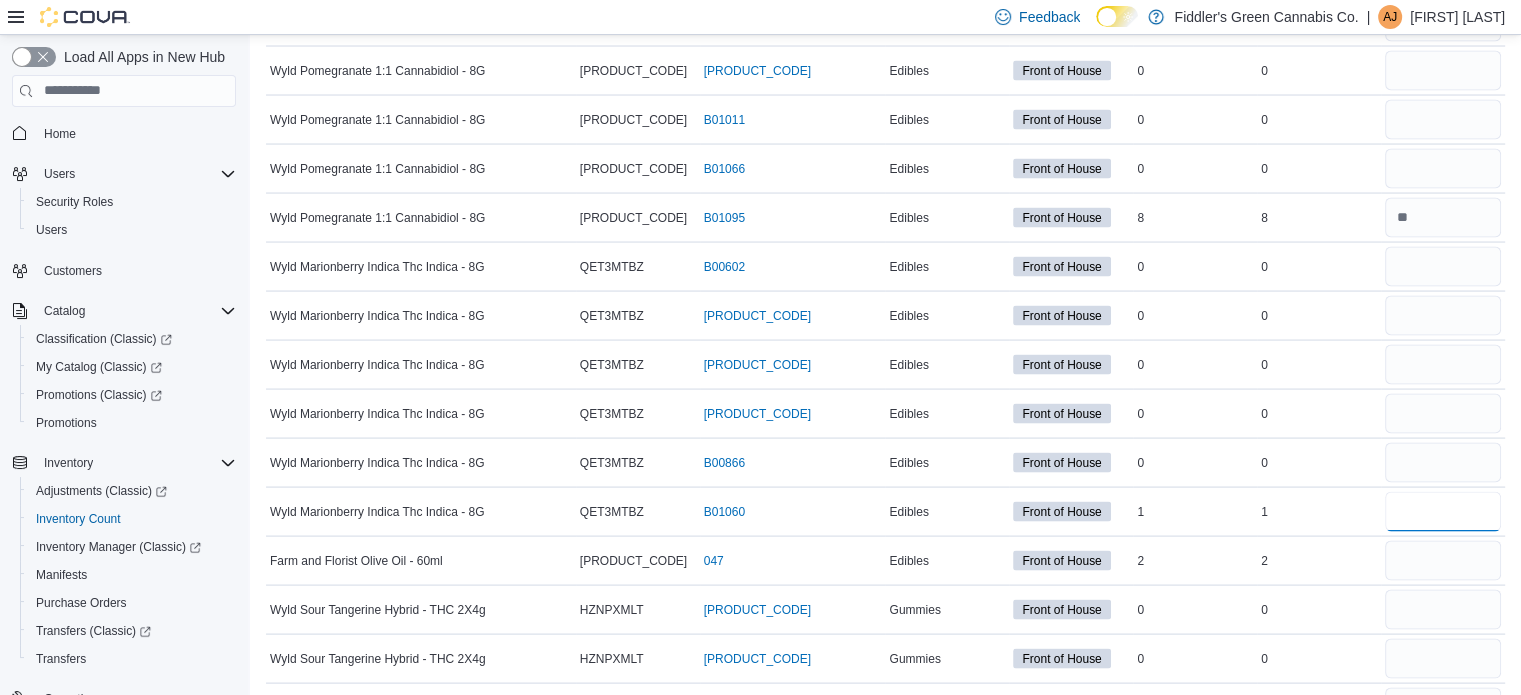 type on "*" 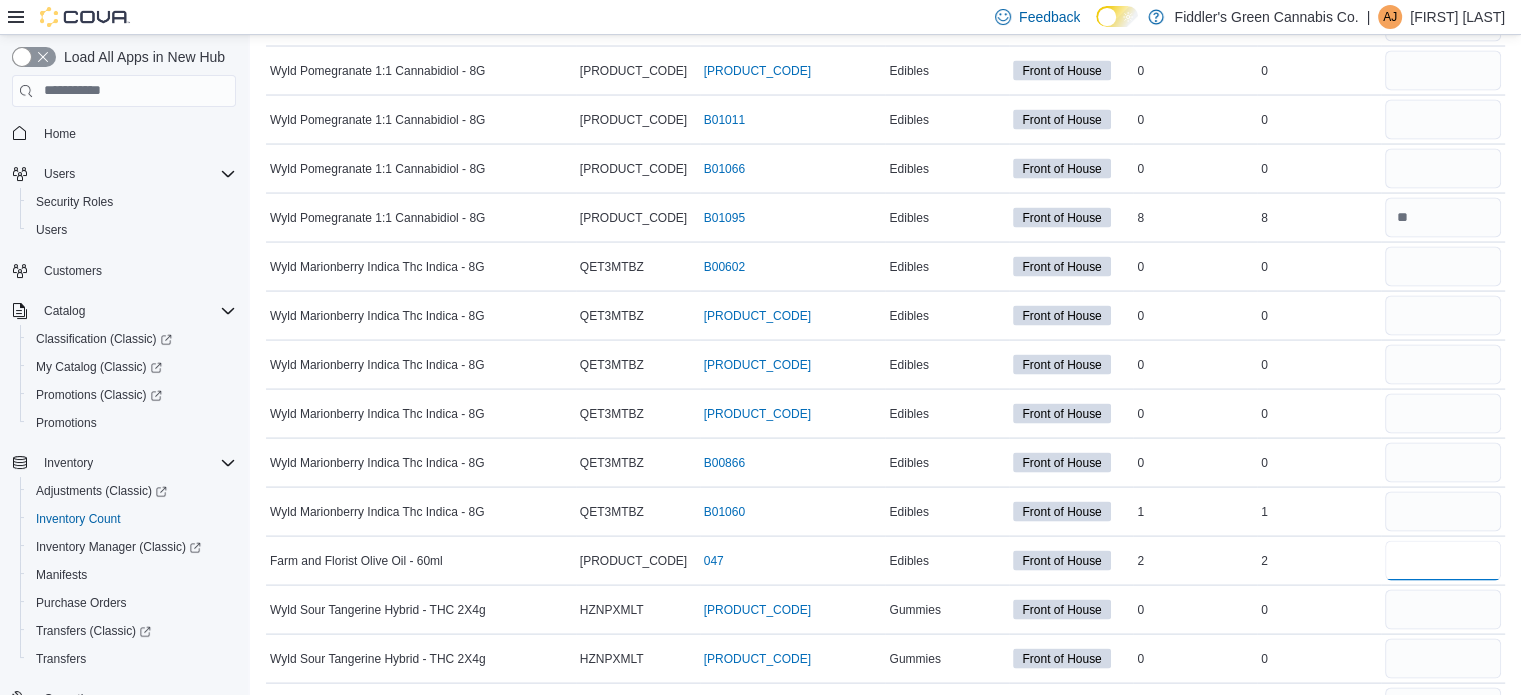 type 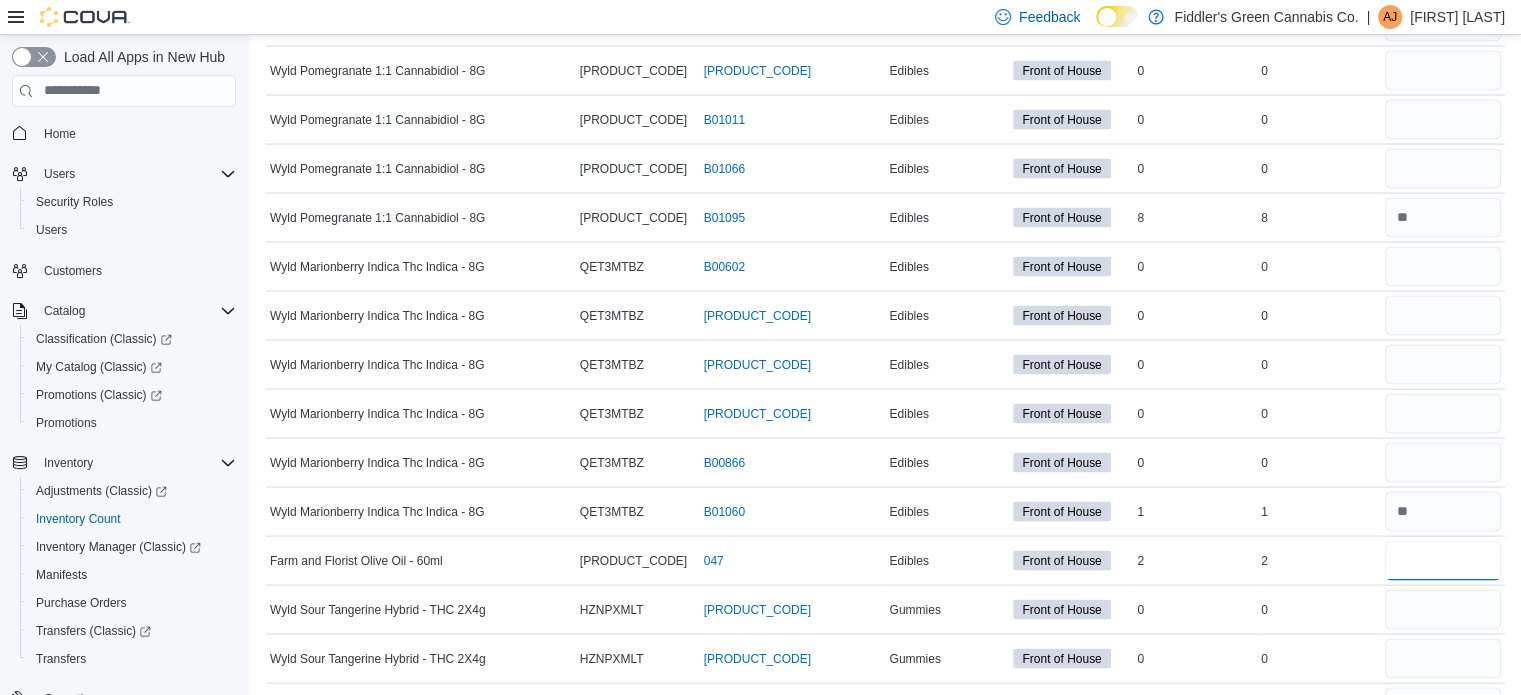 type on "*" 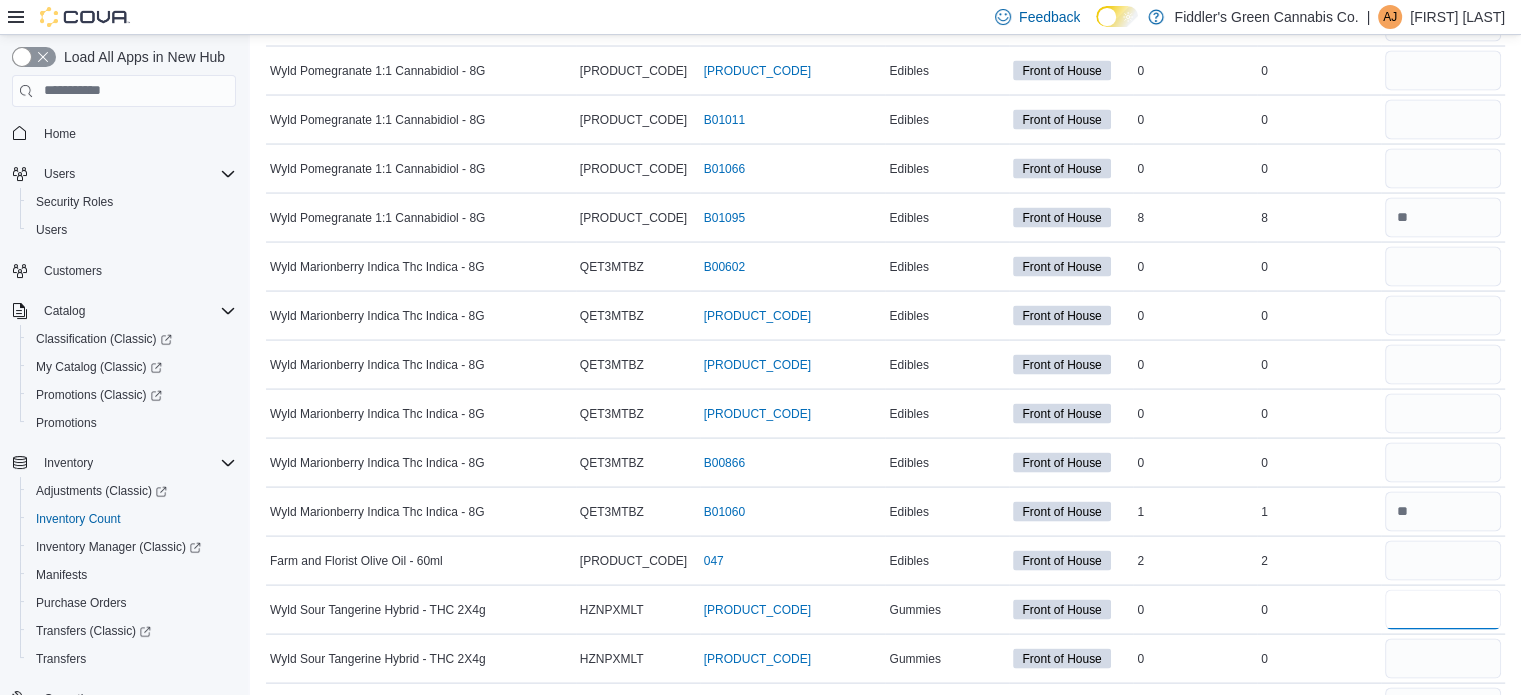 type 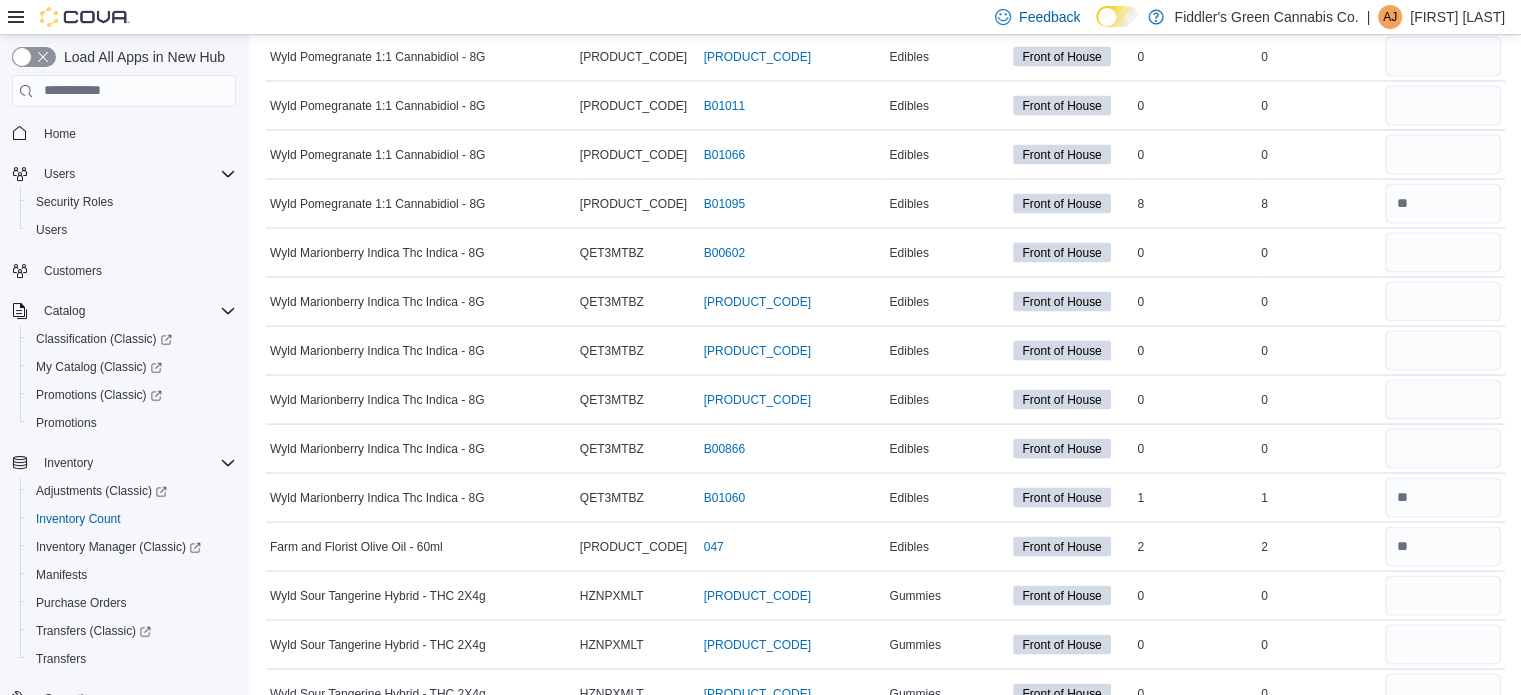 scroll, scrollTop: 4312, scrollLeft: 0, axis: vertical 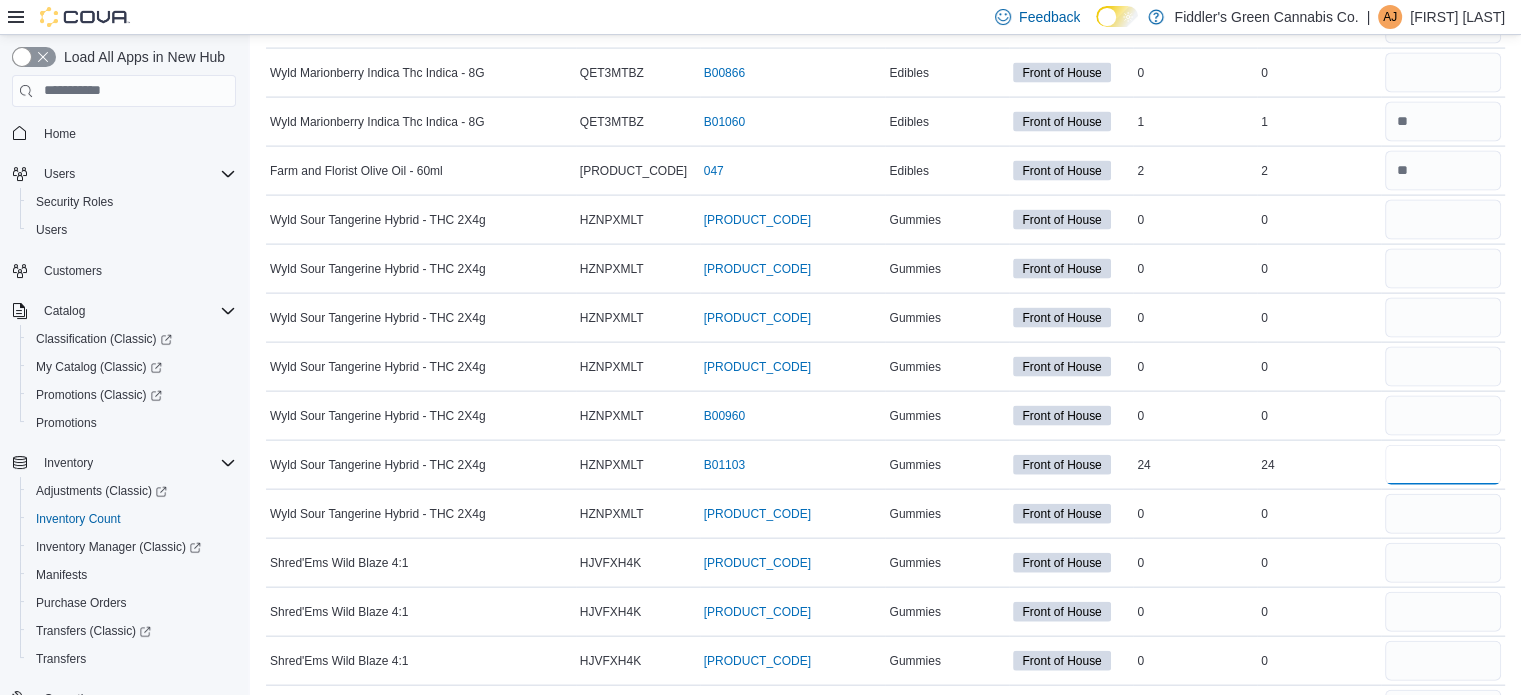 type on "**" 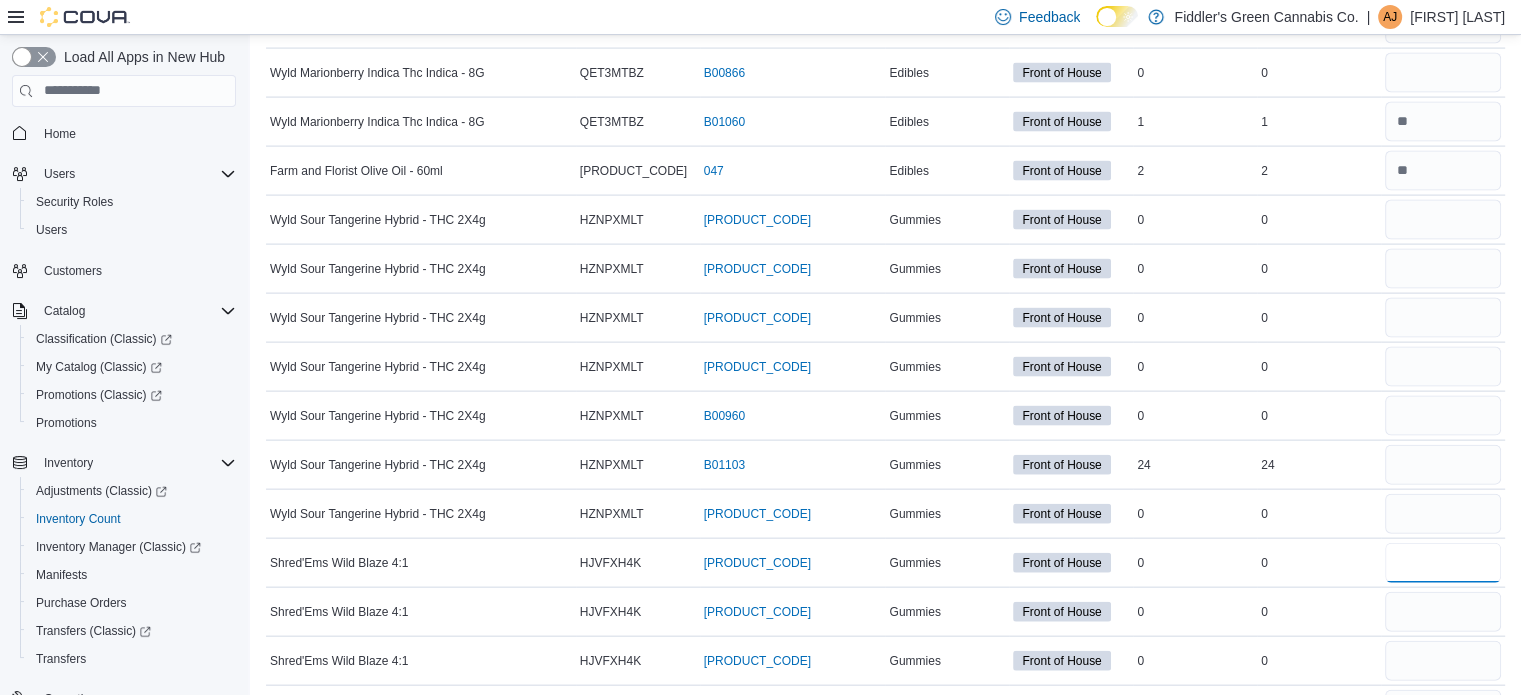 type 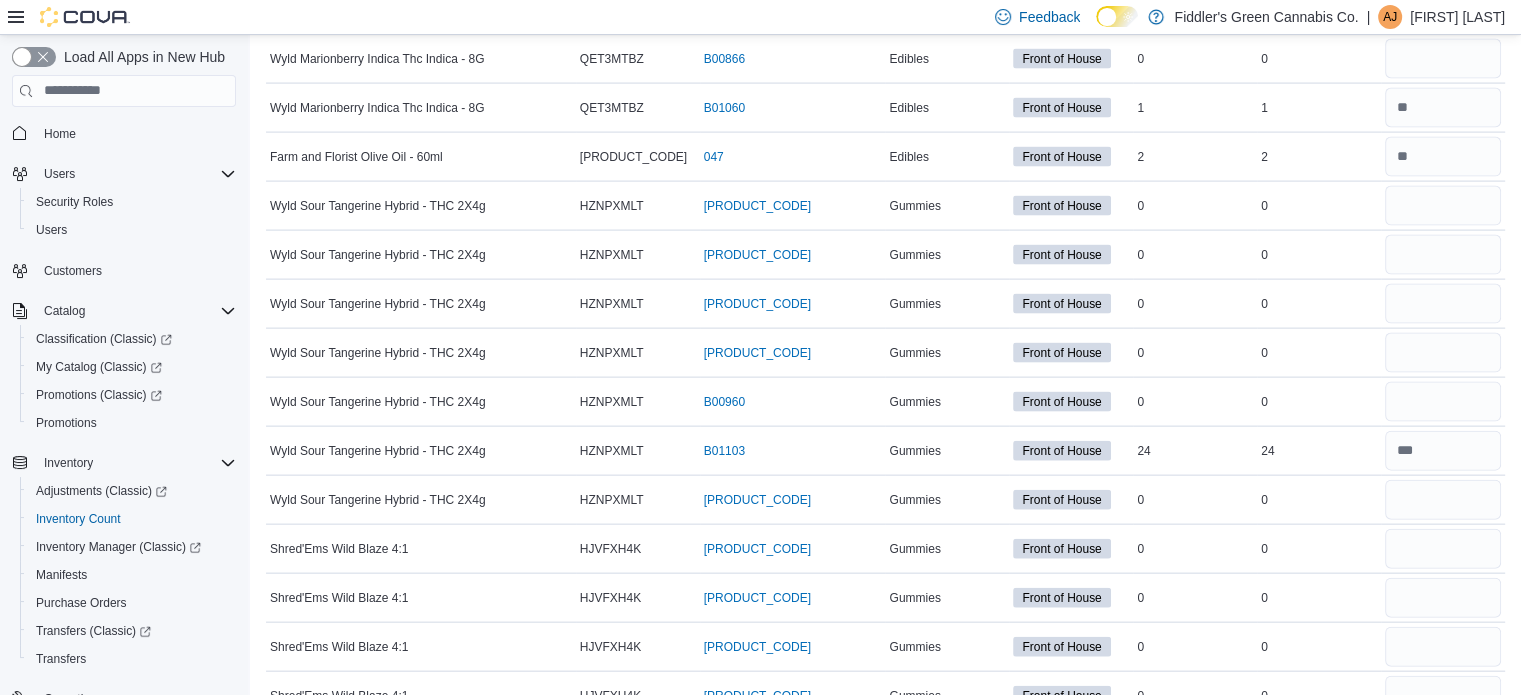 scroll, scrollTop: 4703, scrollLeft: 0, axis: vertical 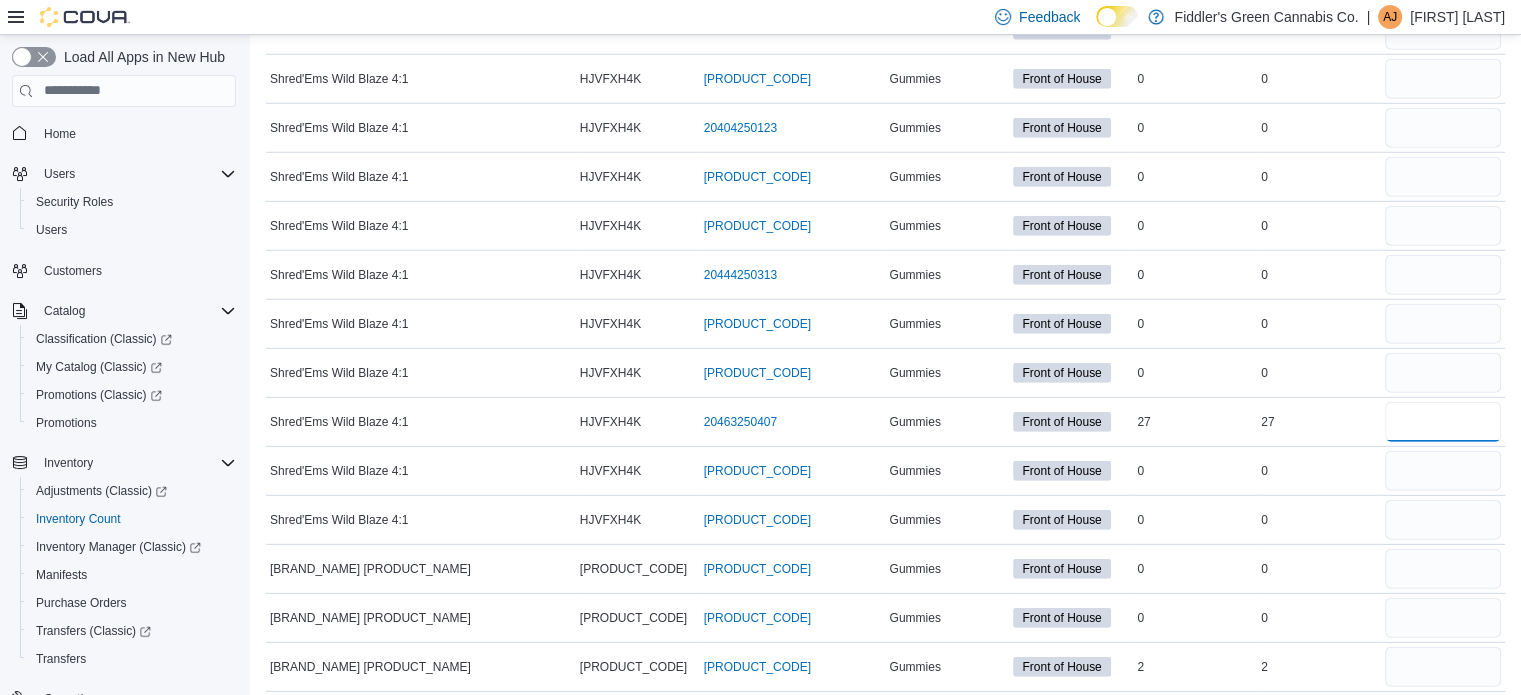 type on "*" 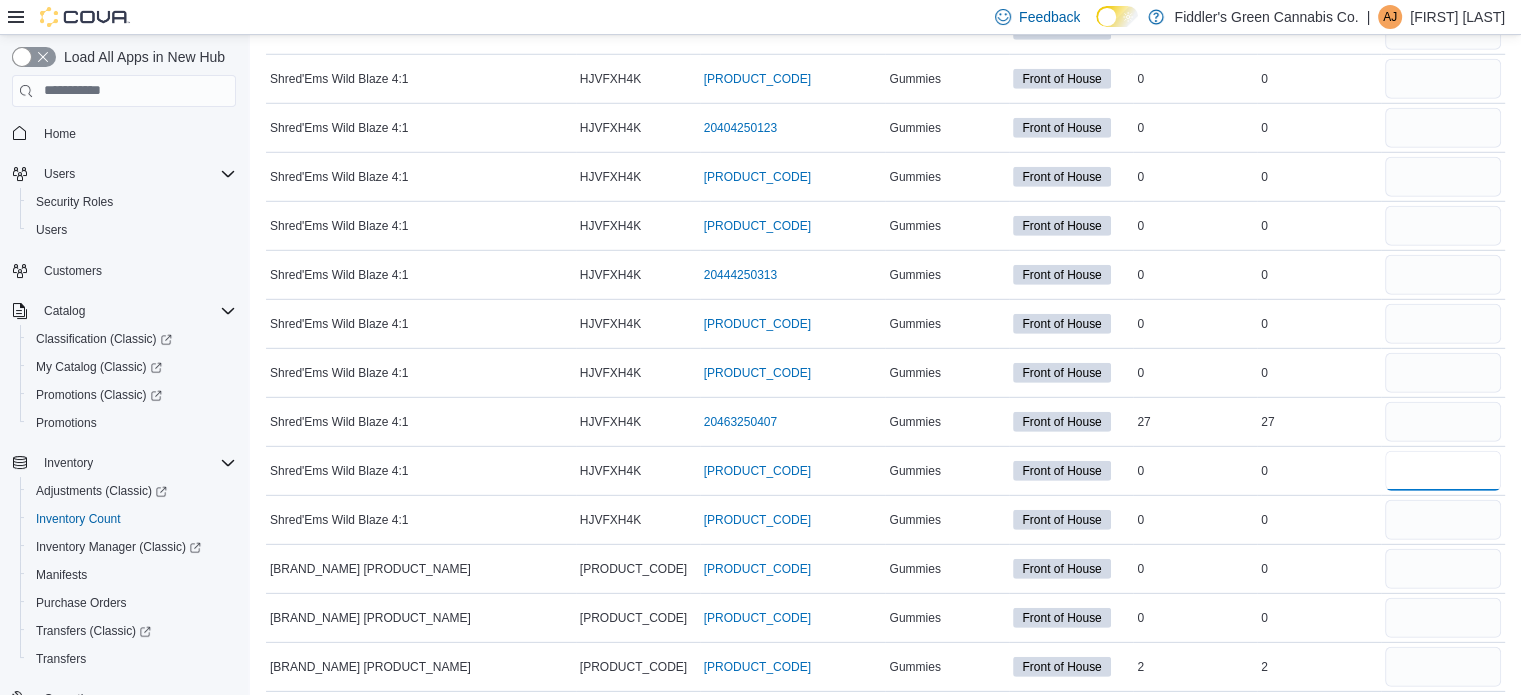 type 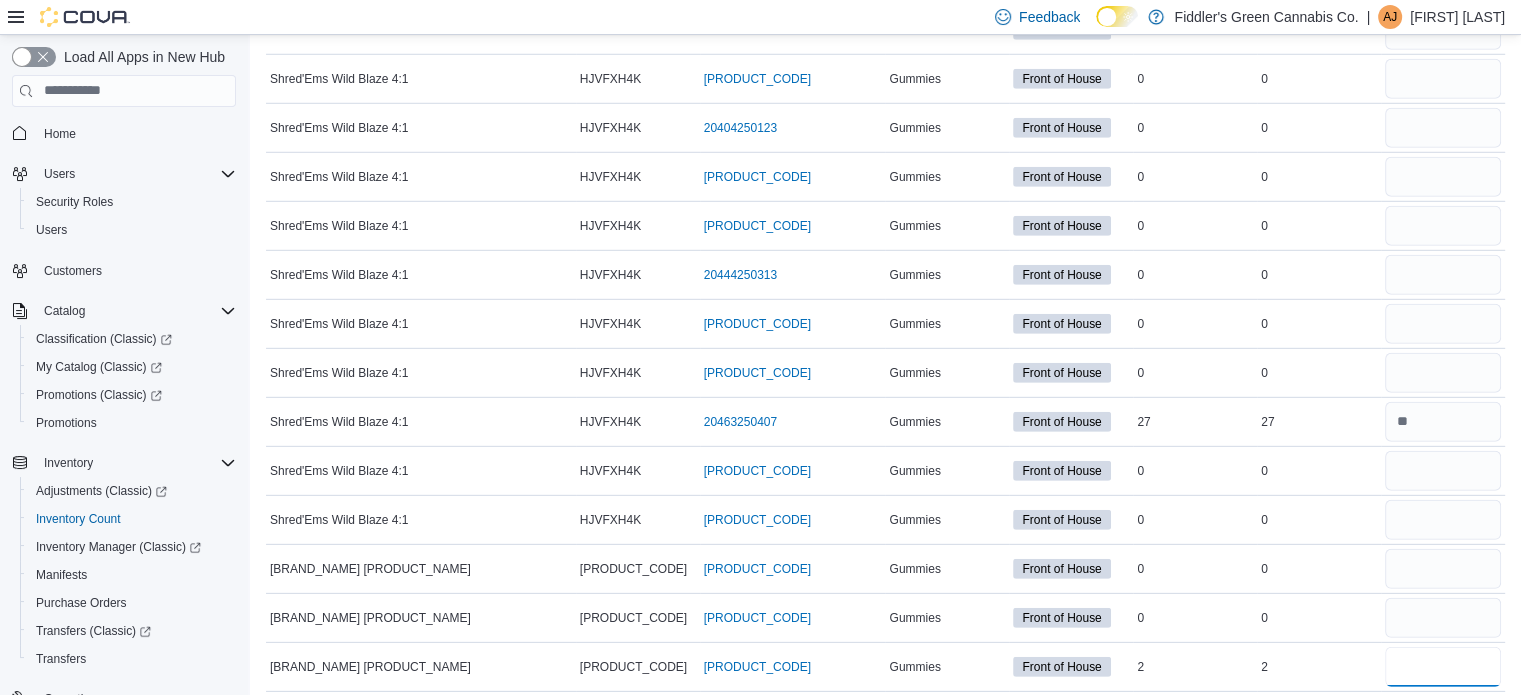 type on "*" 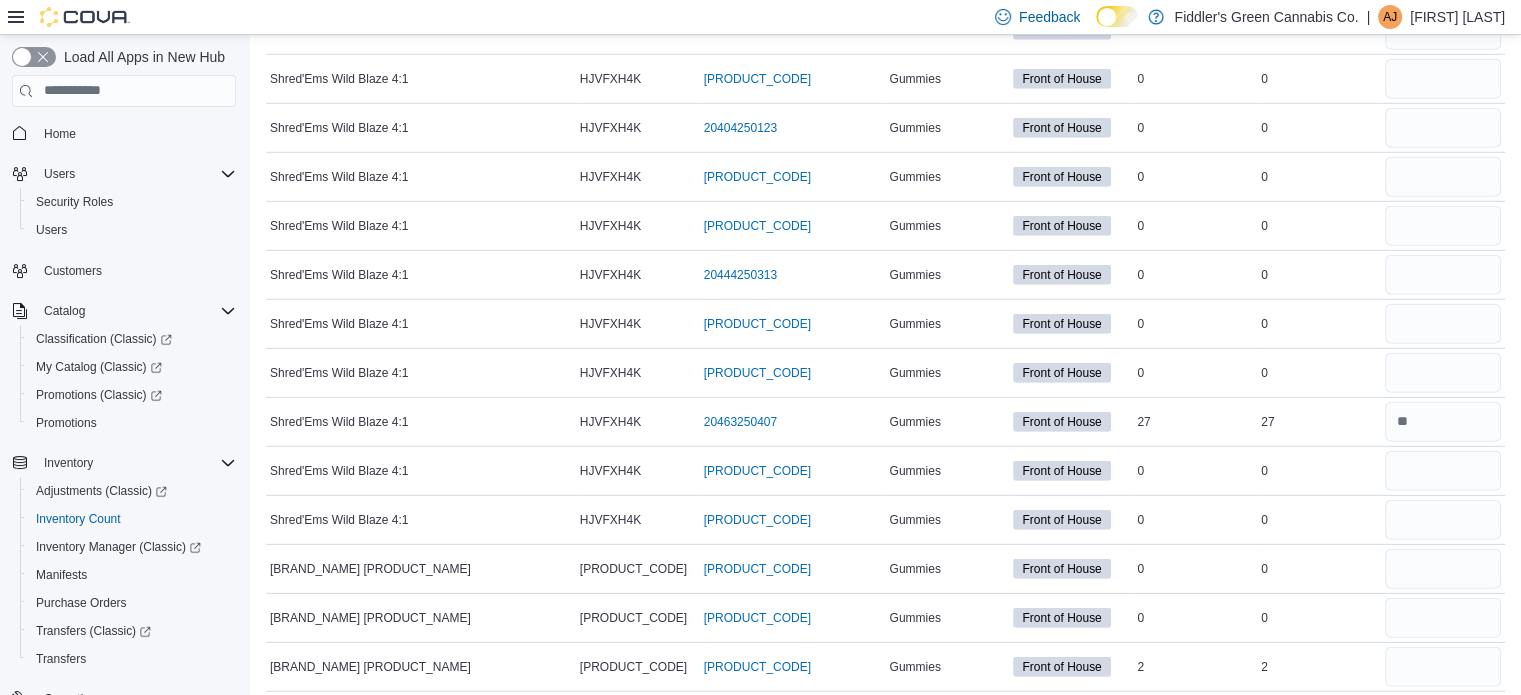 type 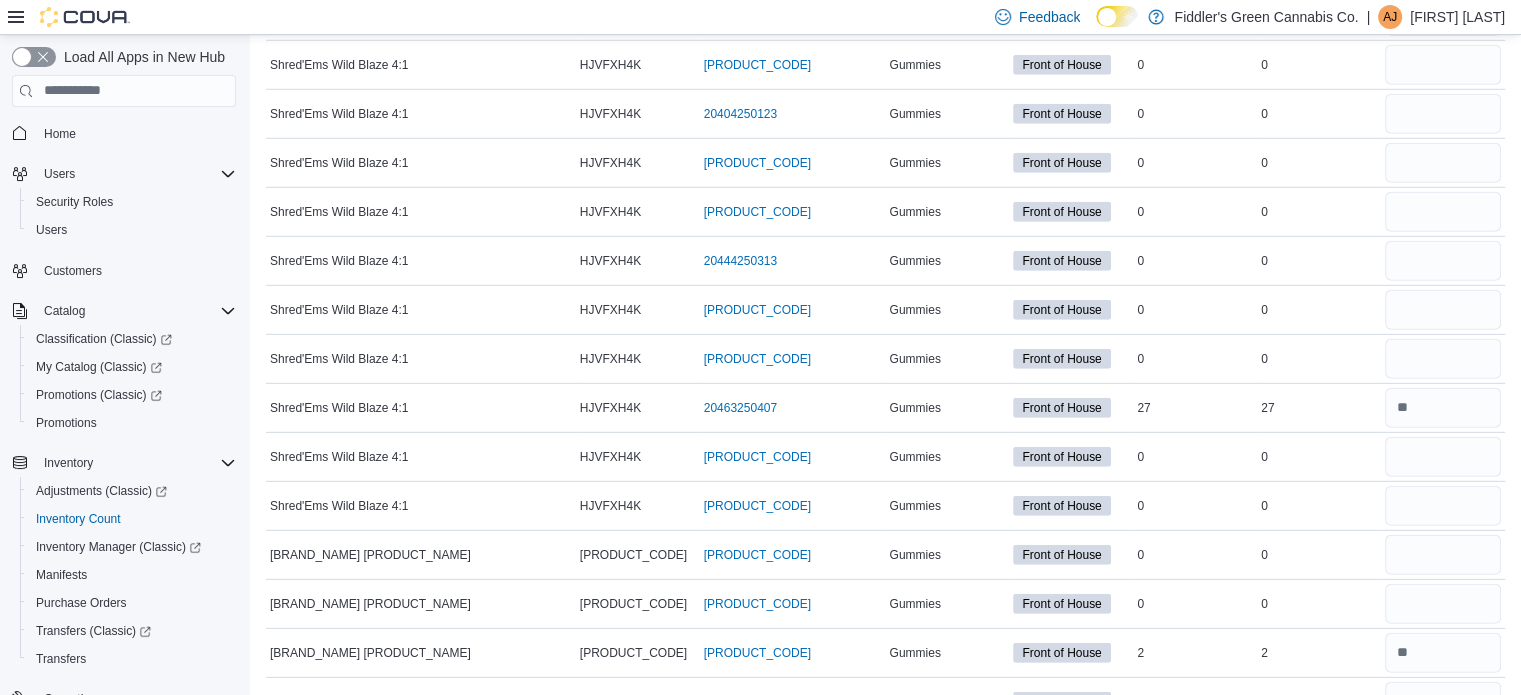 scroll, scrollTop: 6264, scrollLeft: 0, axis: vertical 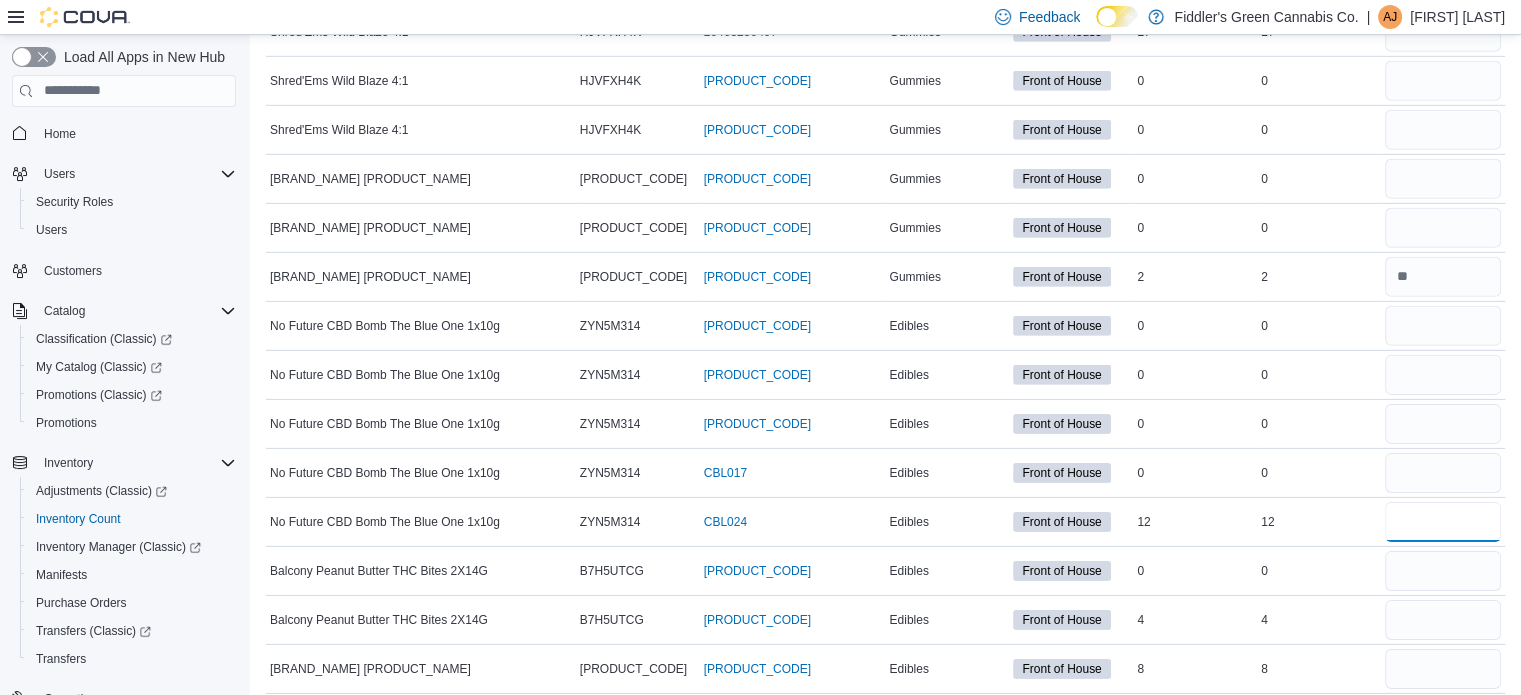 type on "**" 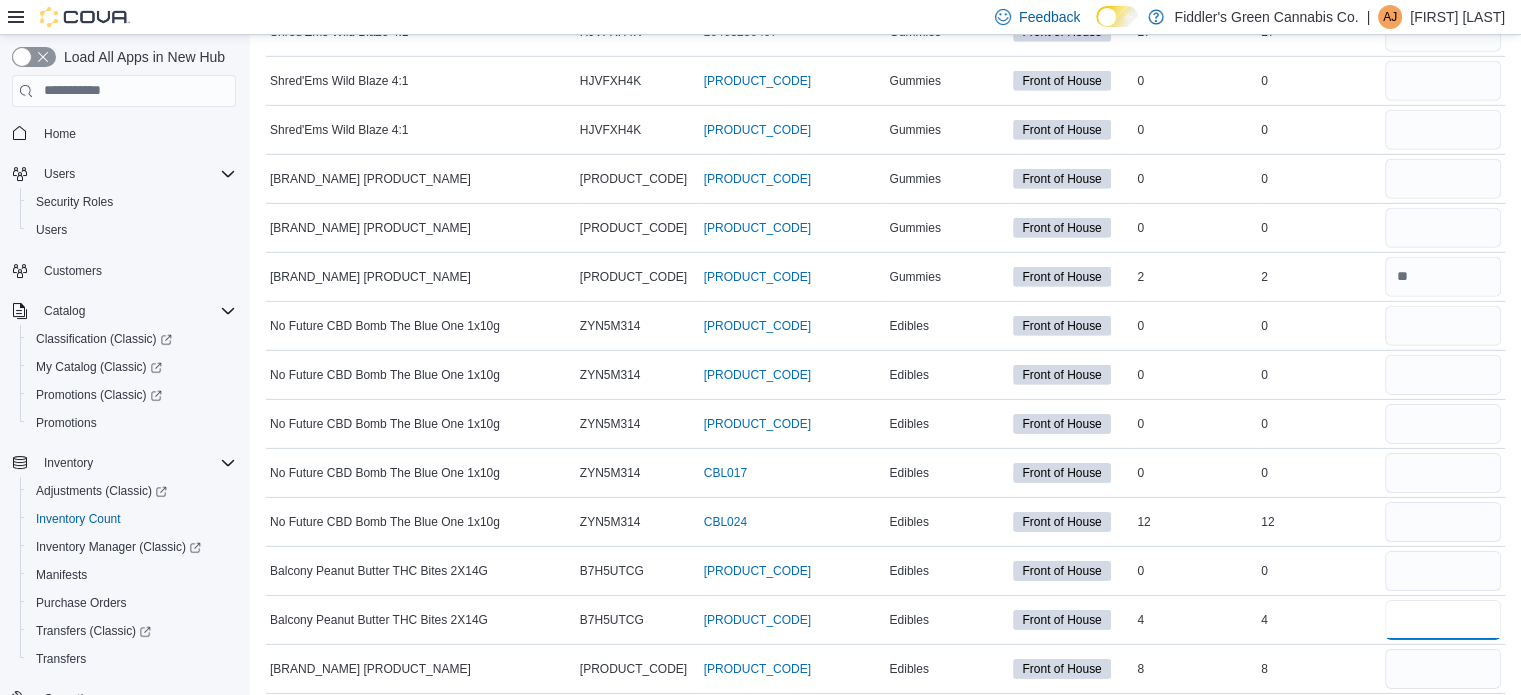 type 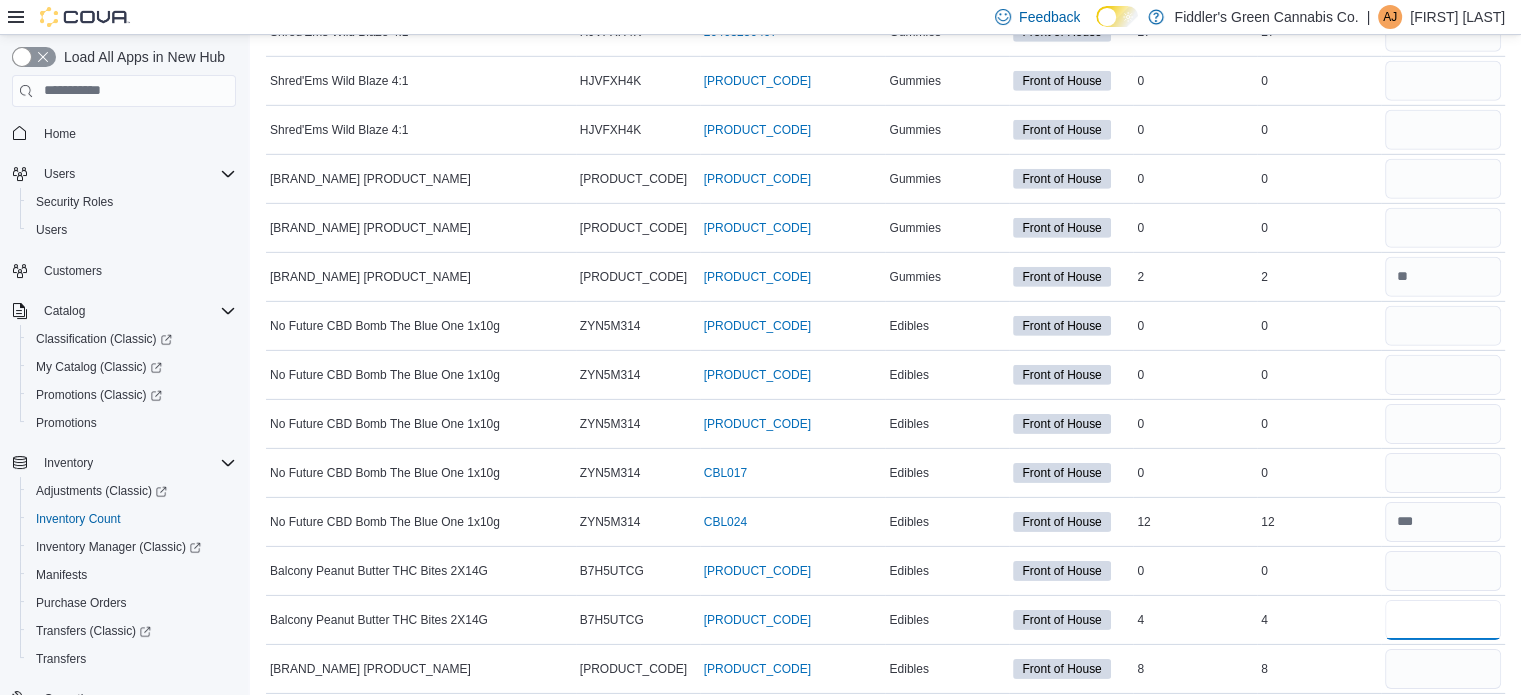type on "*" 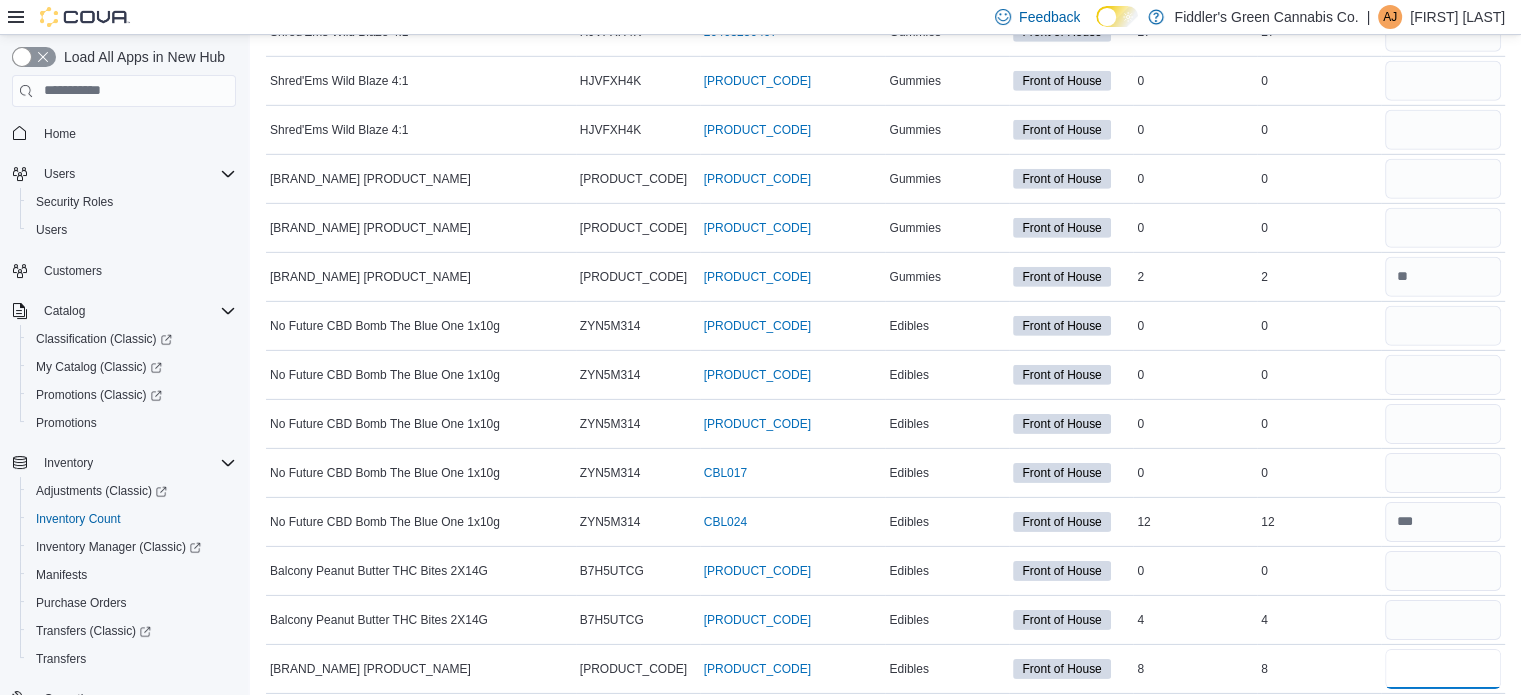 type 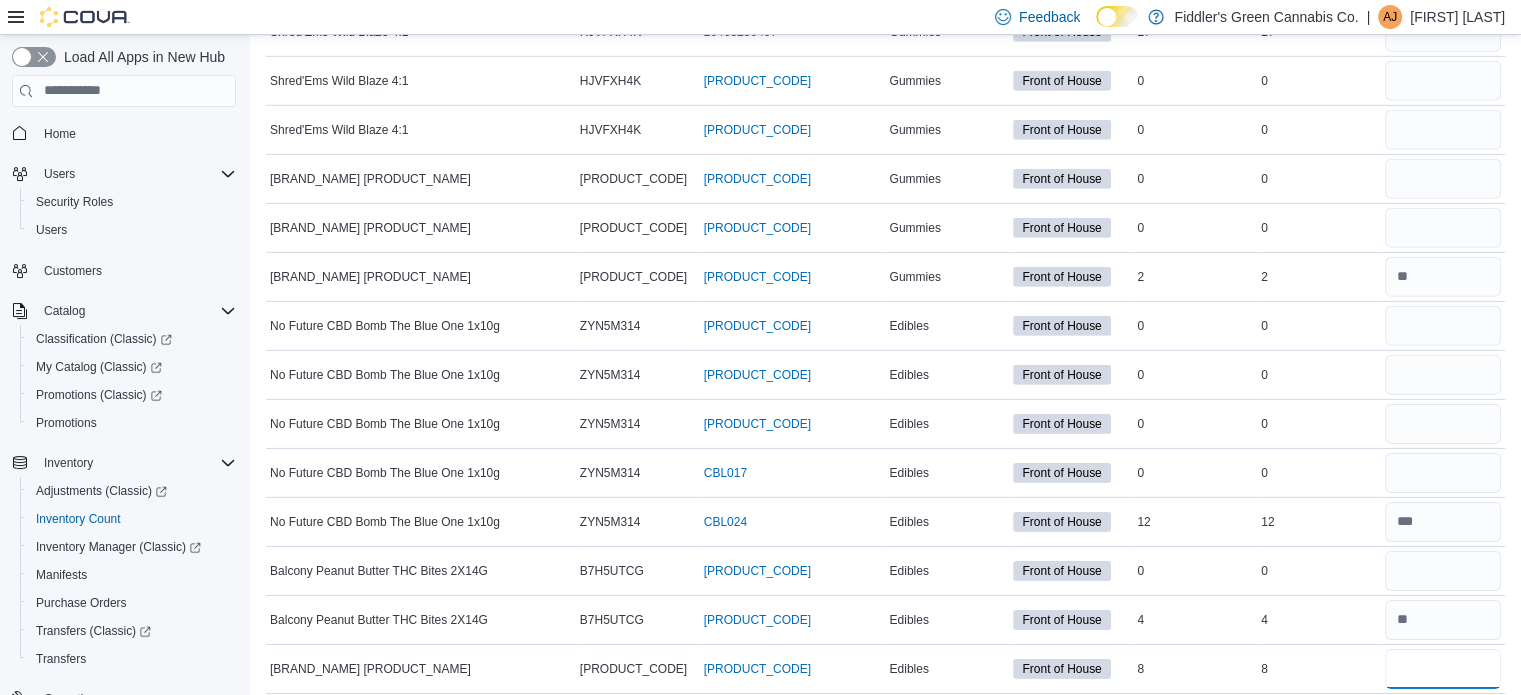 type on "*" 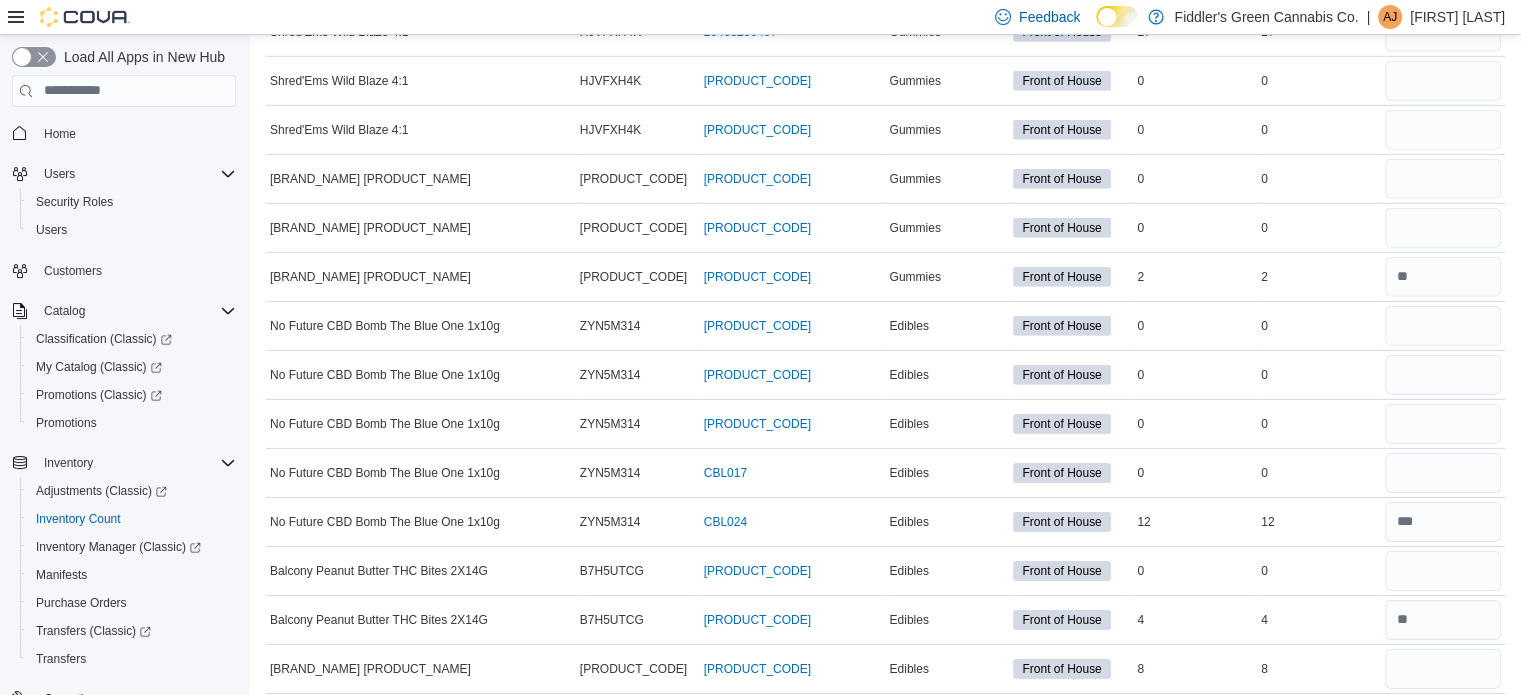 type 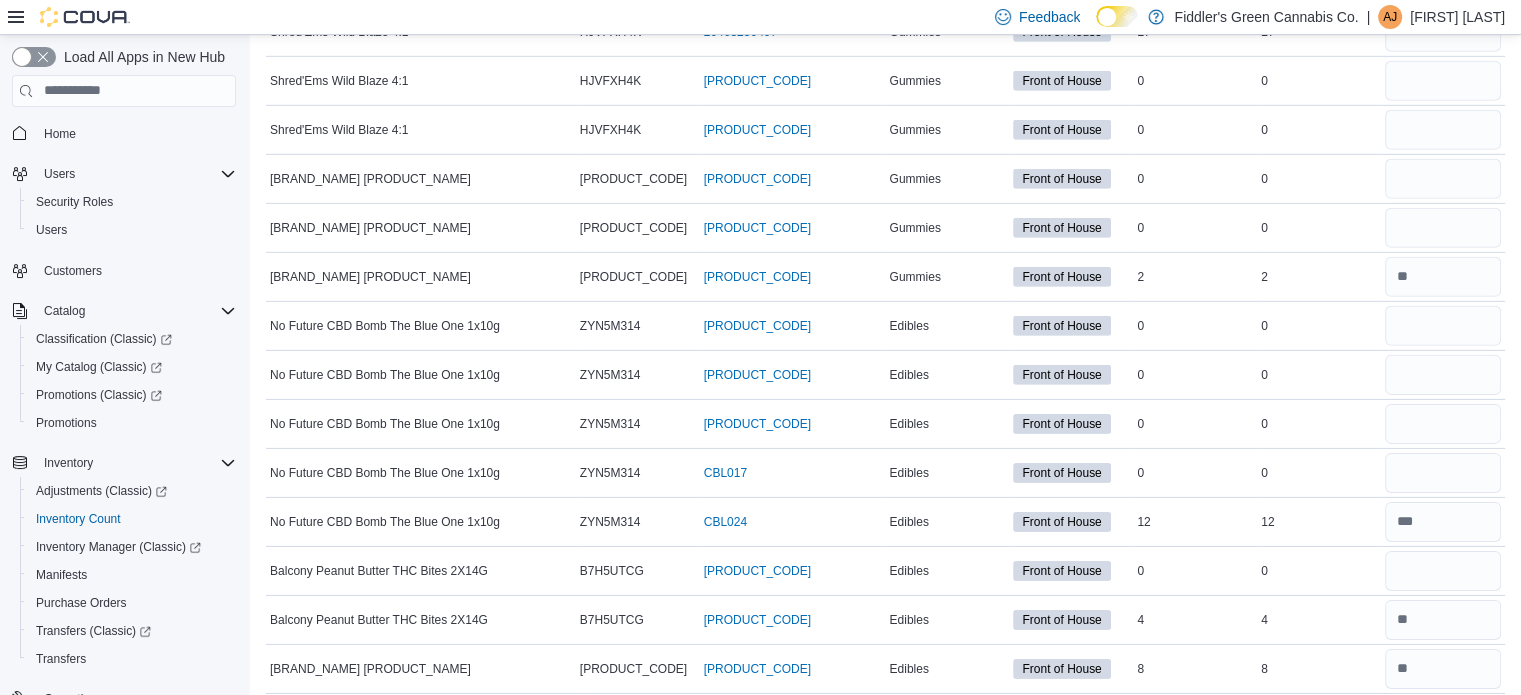 scroll, scrollTop: 6278, scrollLeft: 0, axis: vertical 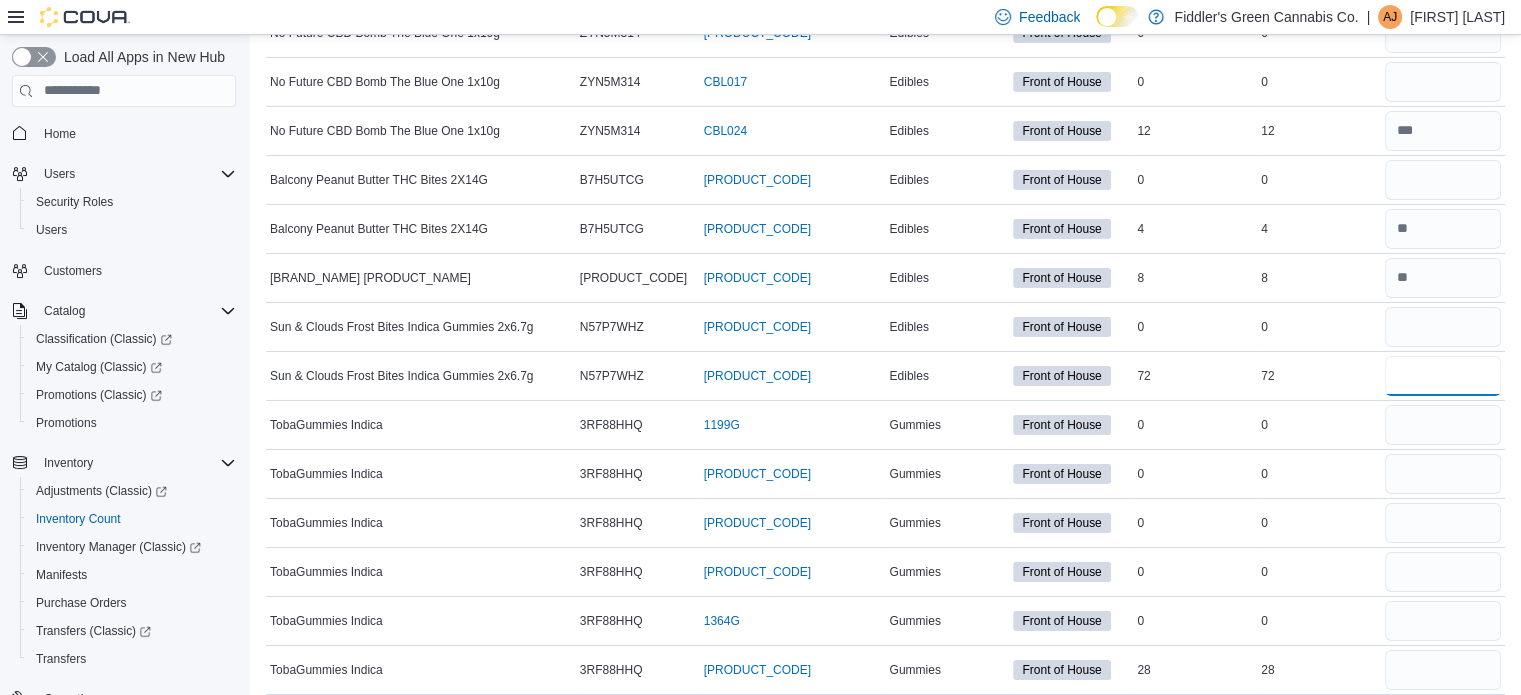 type on "**" 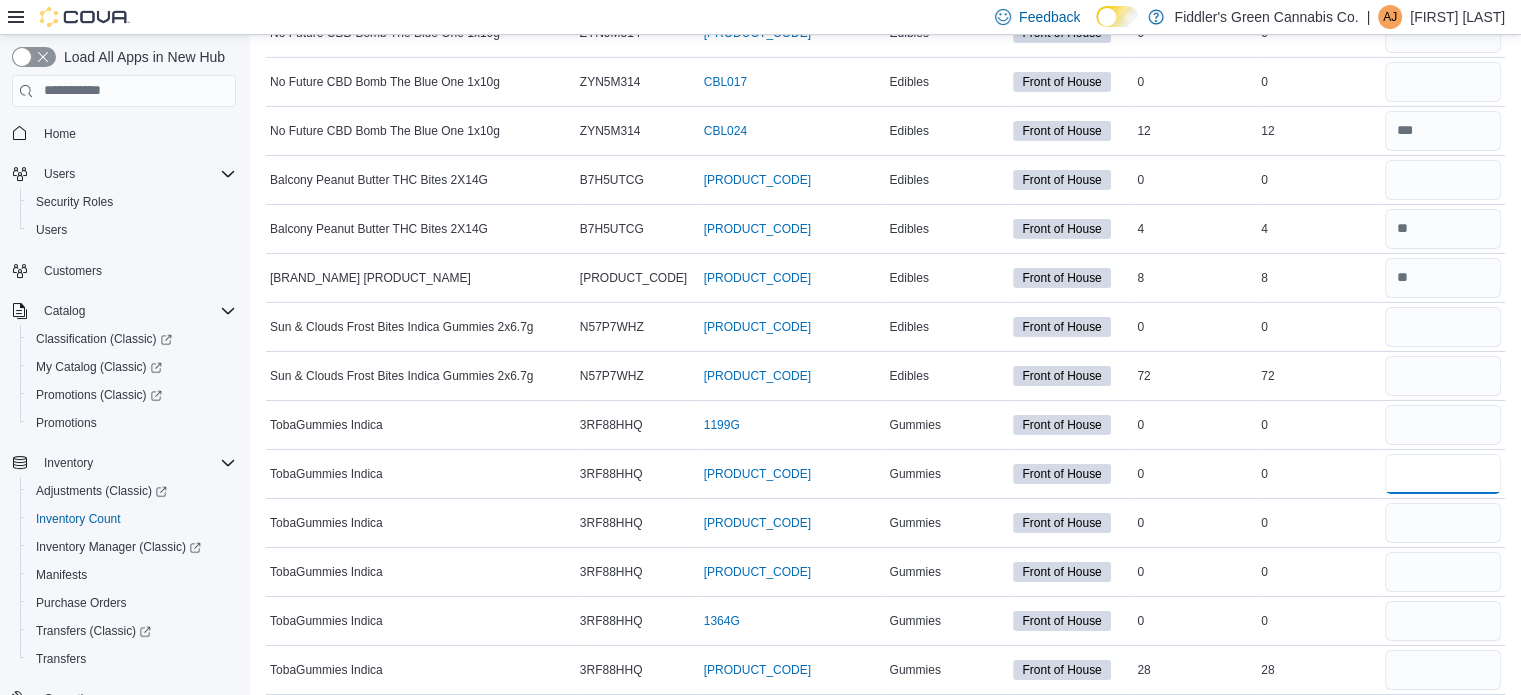type 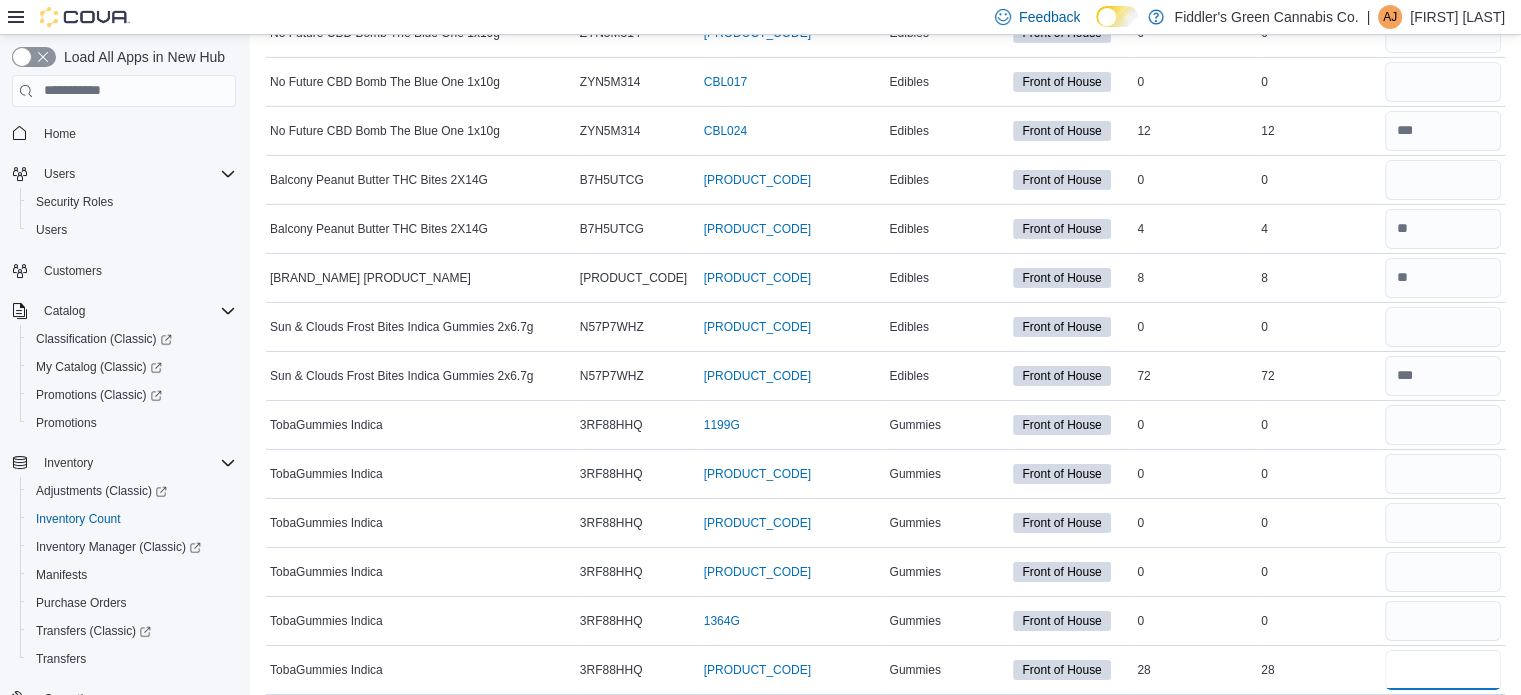 type on "*" 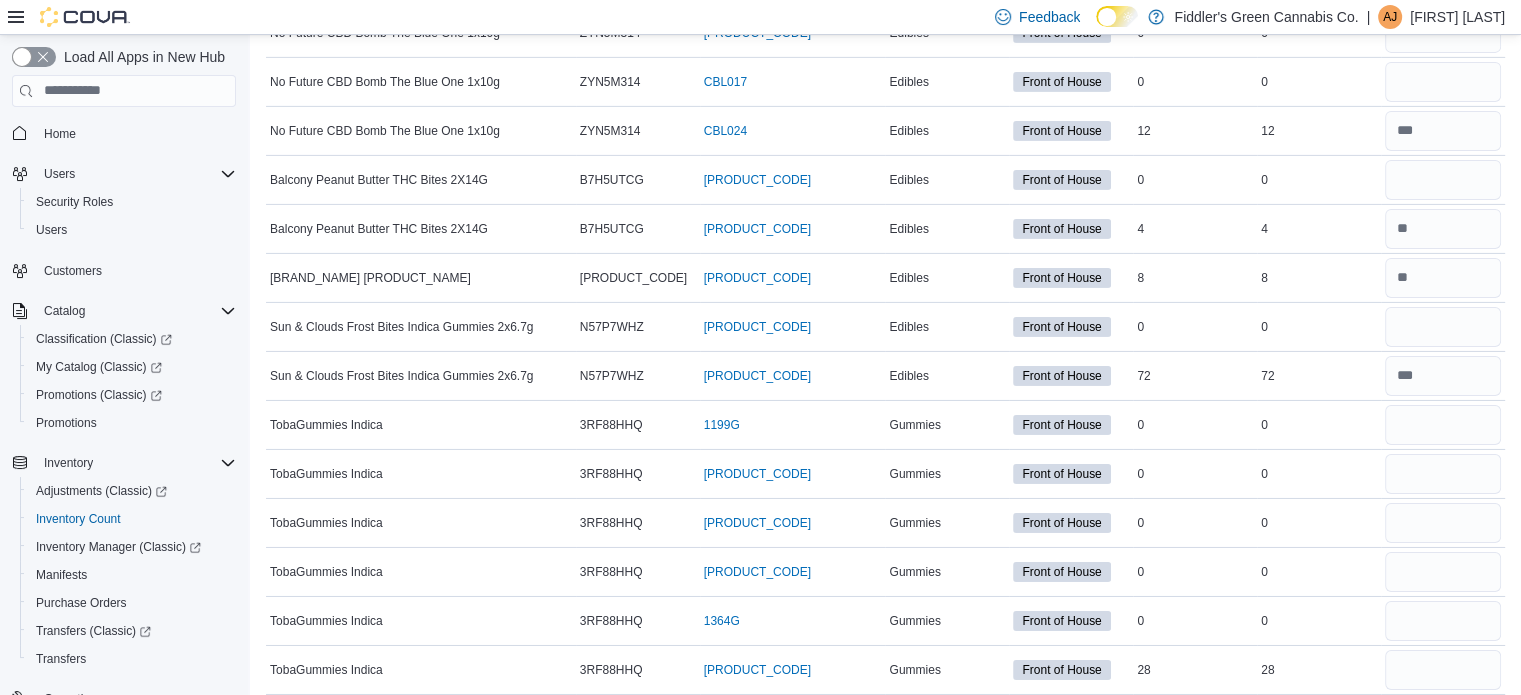 type 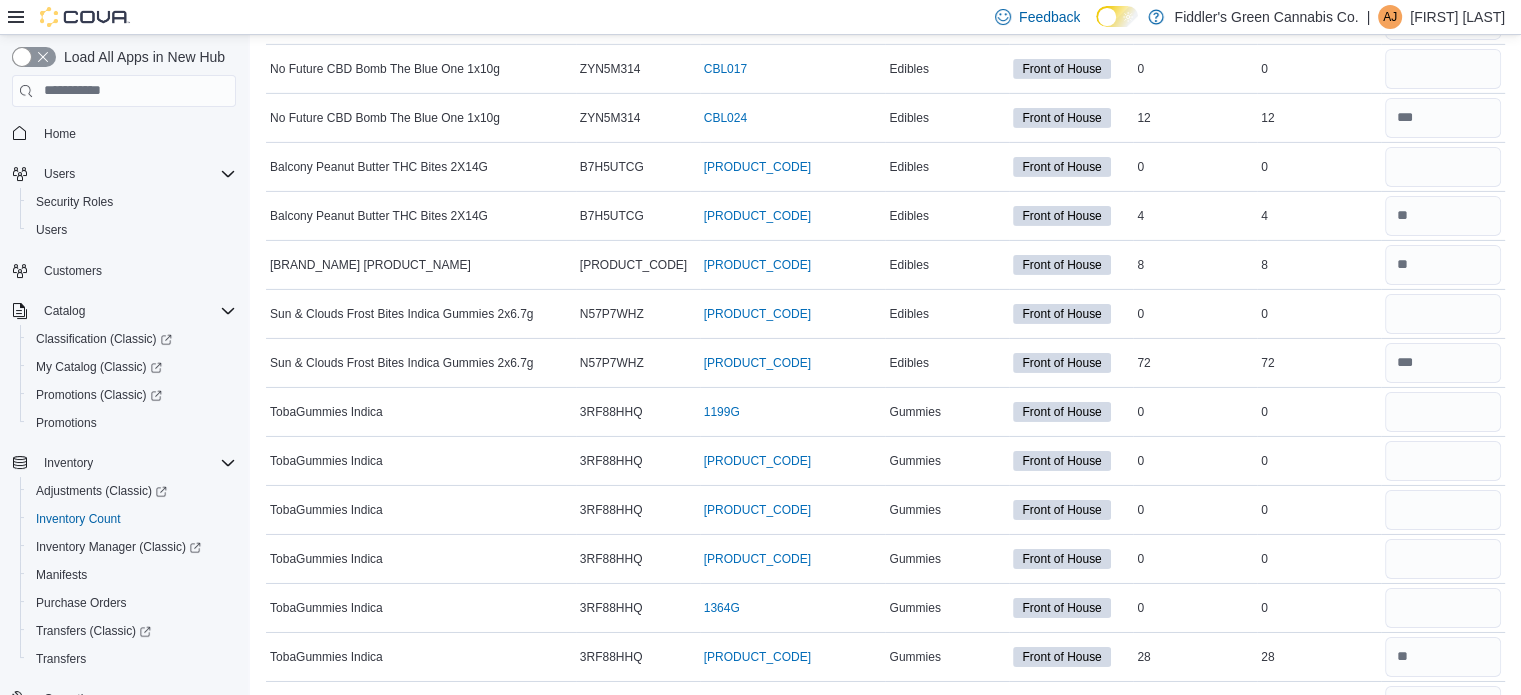 scroll, scrollTop: 7045, scrollLeft: 0, axis: vertical 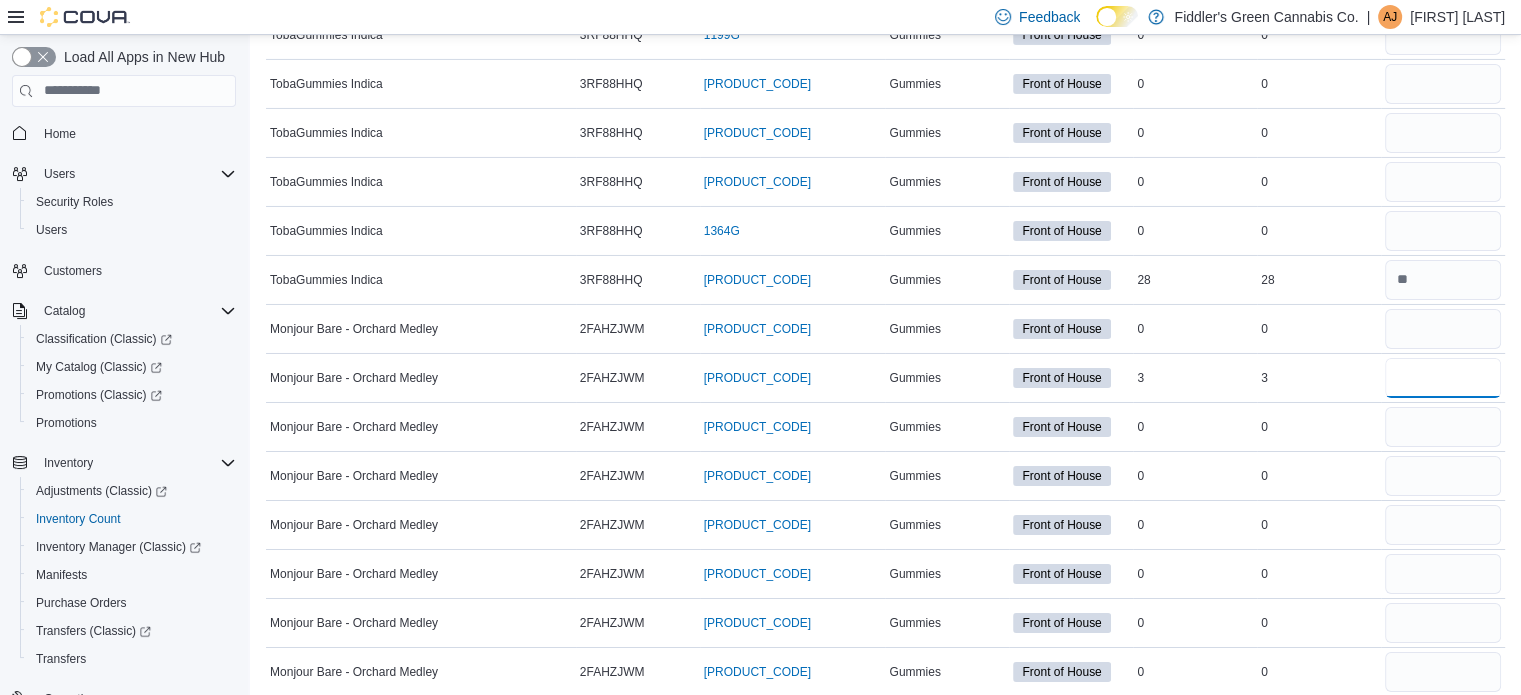 type on "*" 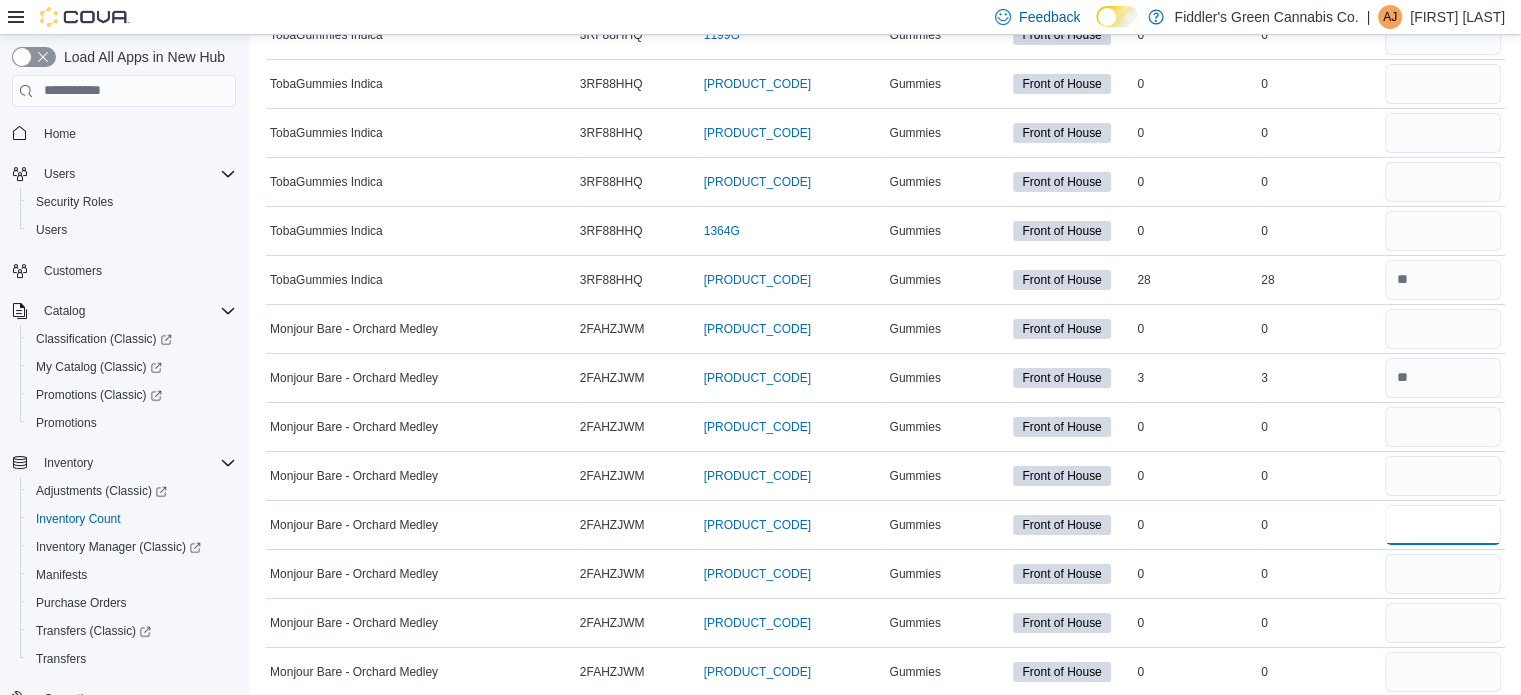 type 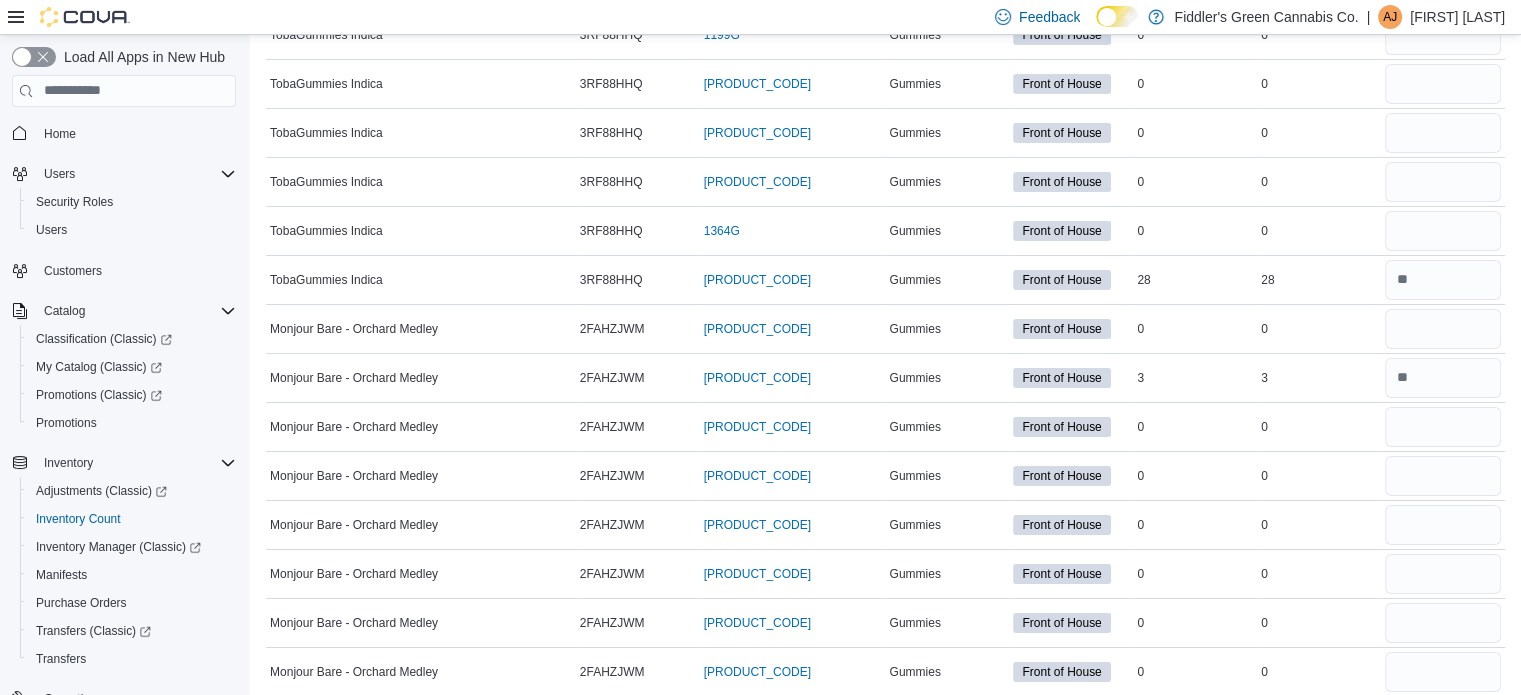 scroll, scrollTop: 7059, scrollLeft: 0, axis: vertical 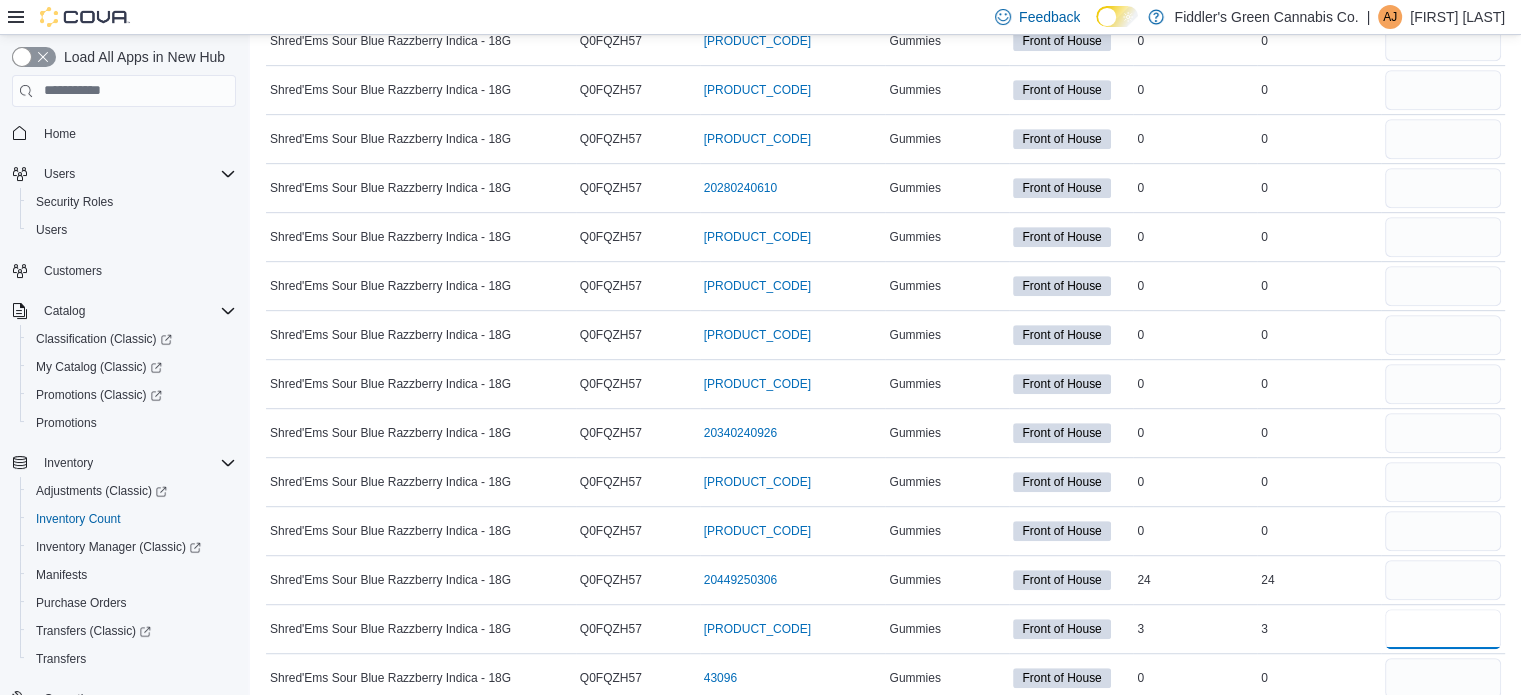 type on "*" 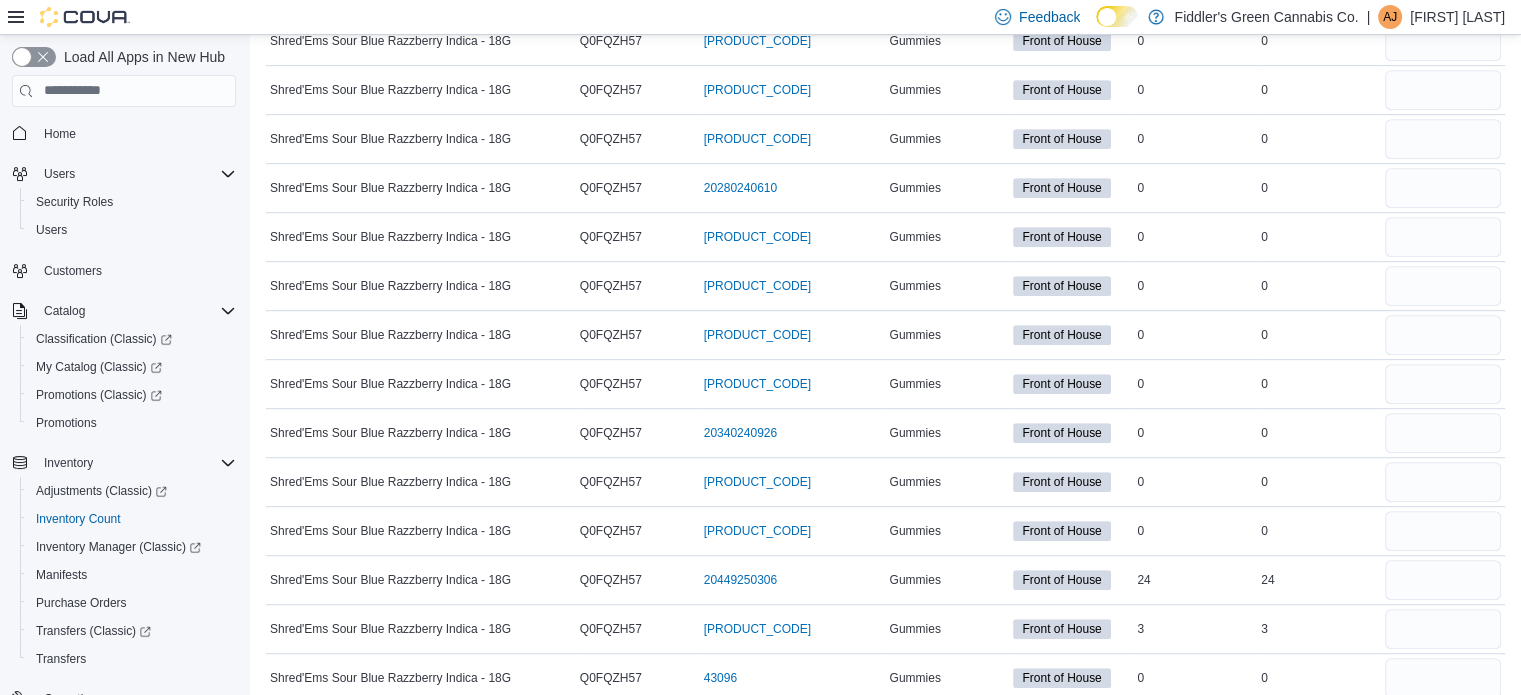 type 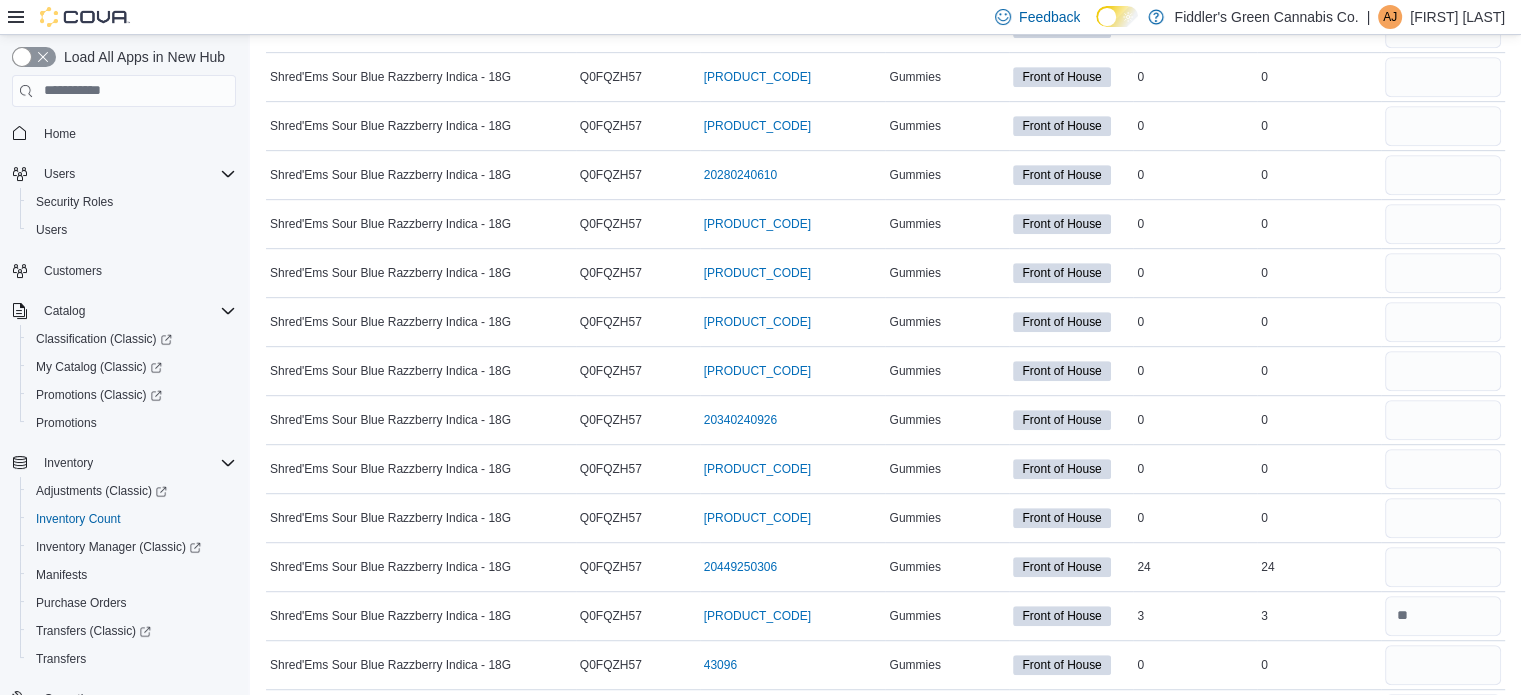 scroll, scrollTop: 8997, scrollLeft: 0, axis: vertical 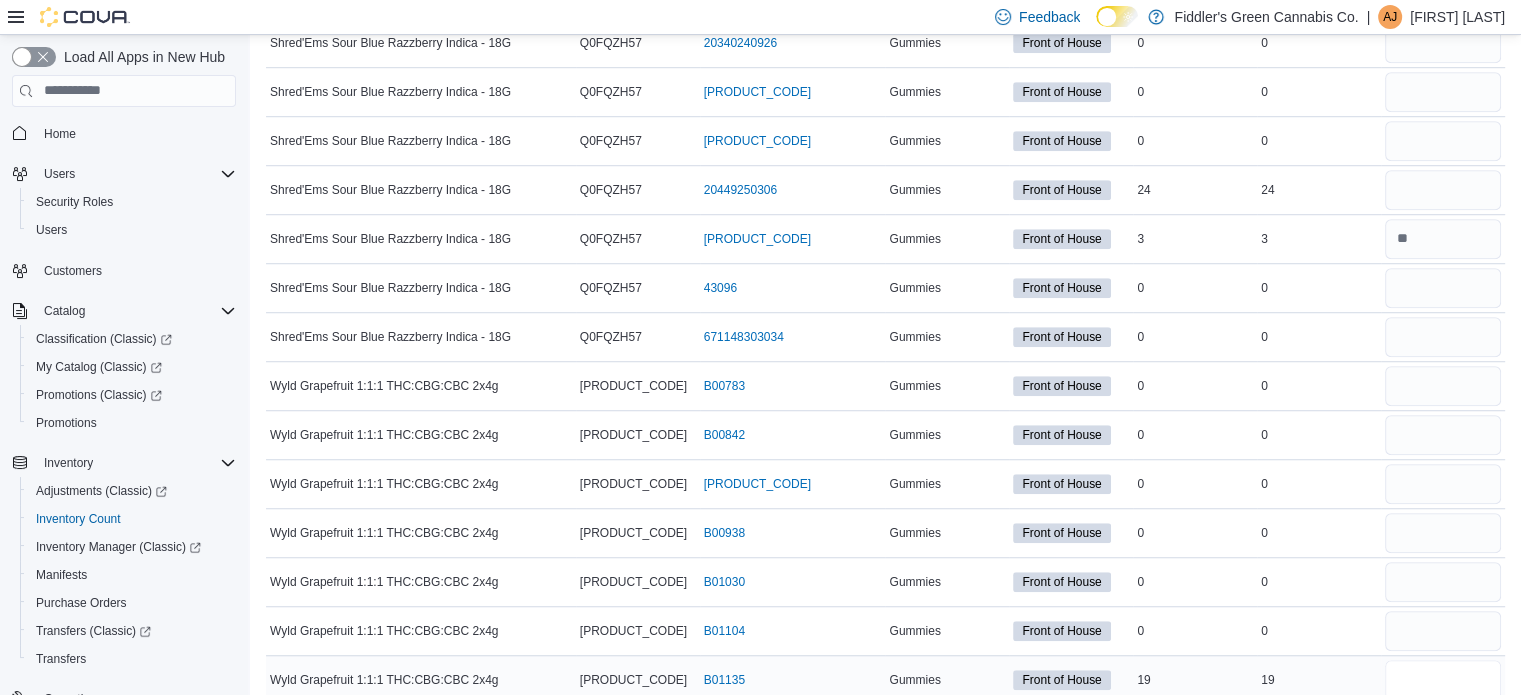 type on "*" 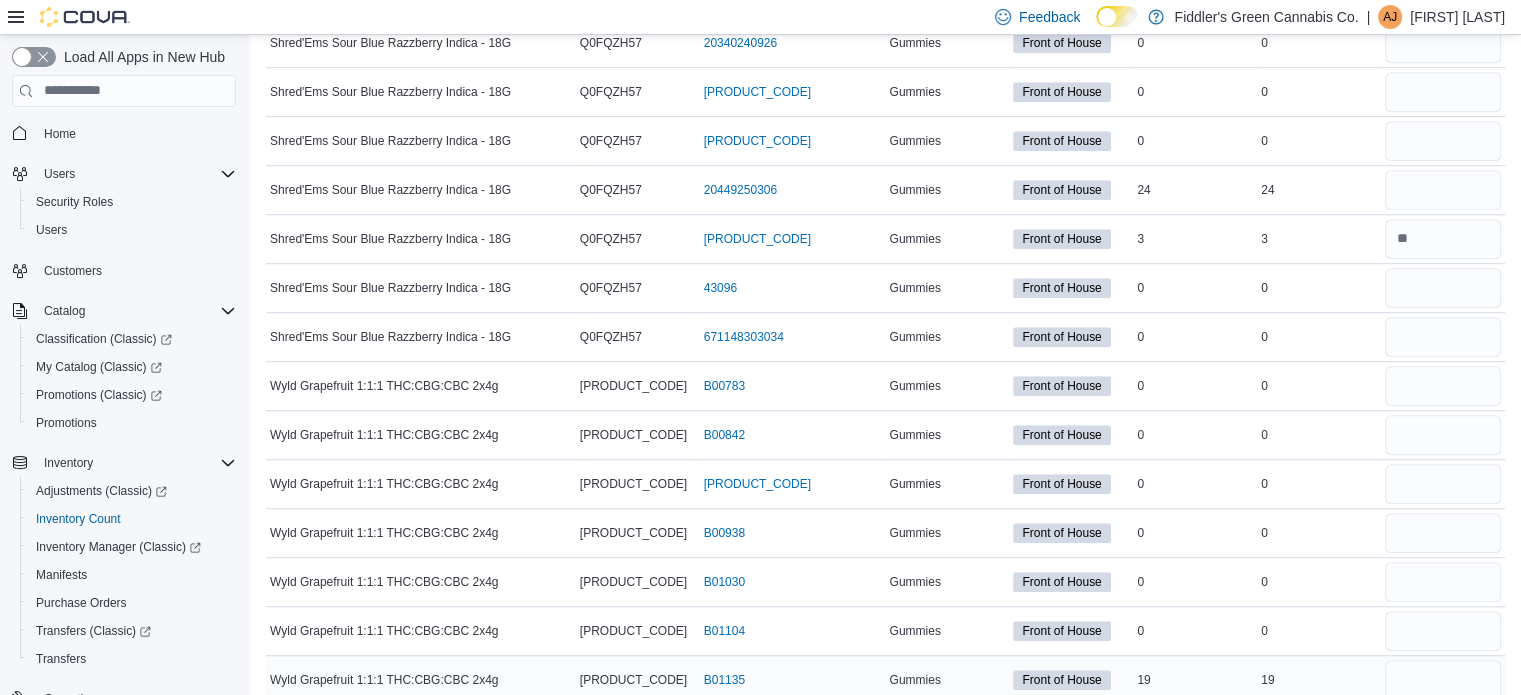 type 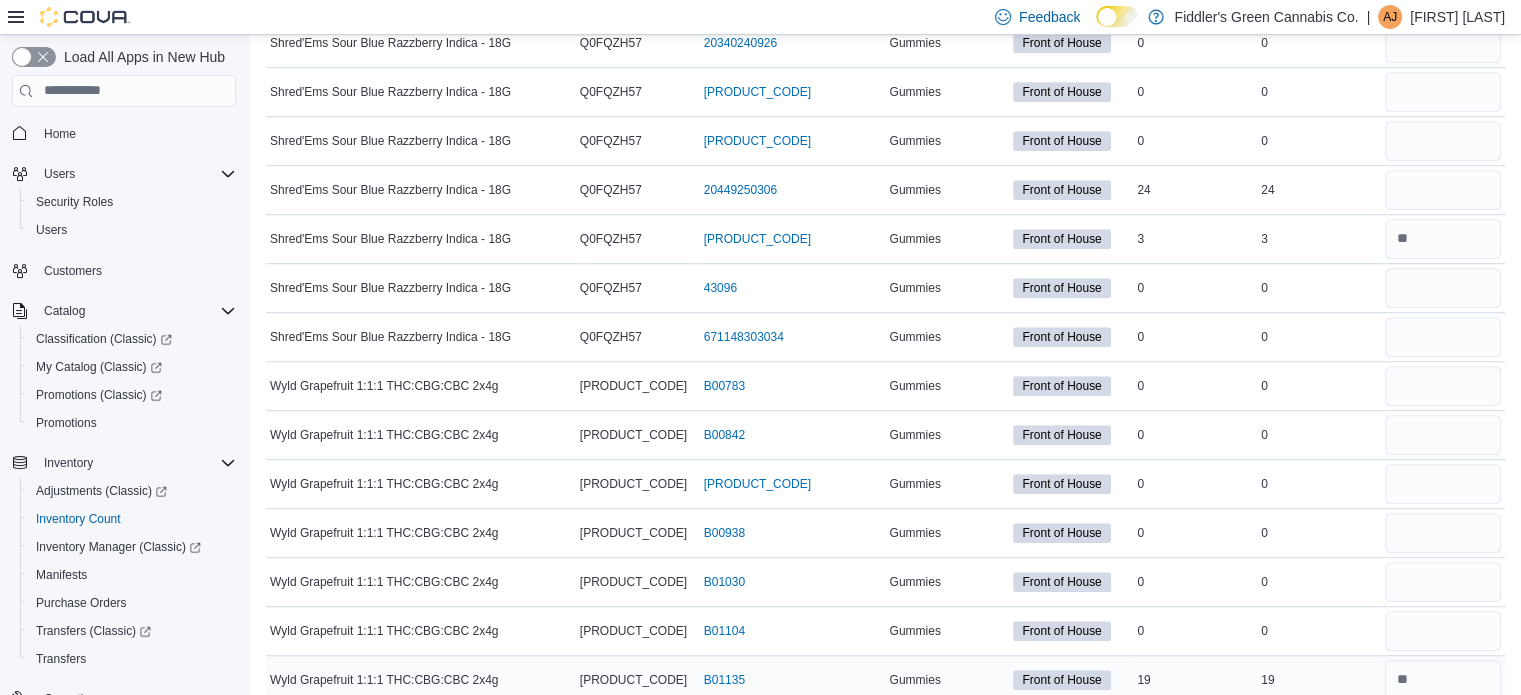 scroll, scrollTop: 9011, scrollLeft: 0, axis: vertical 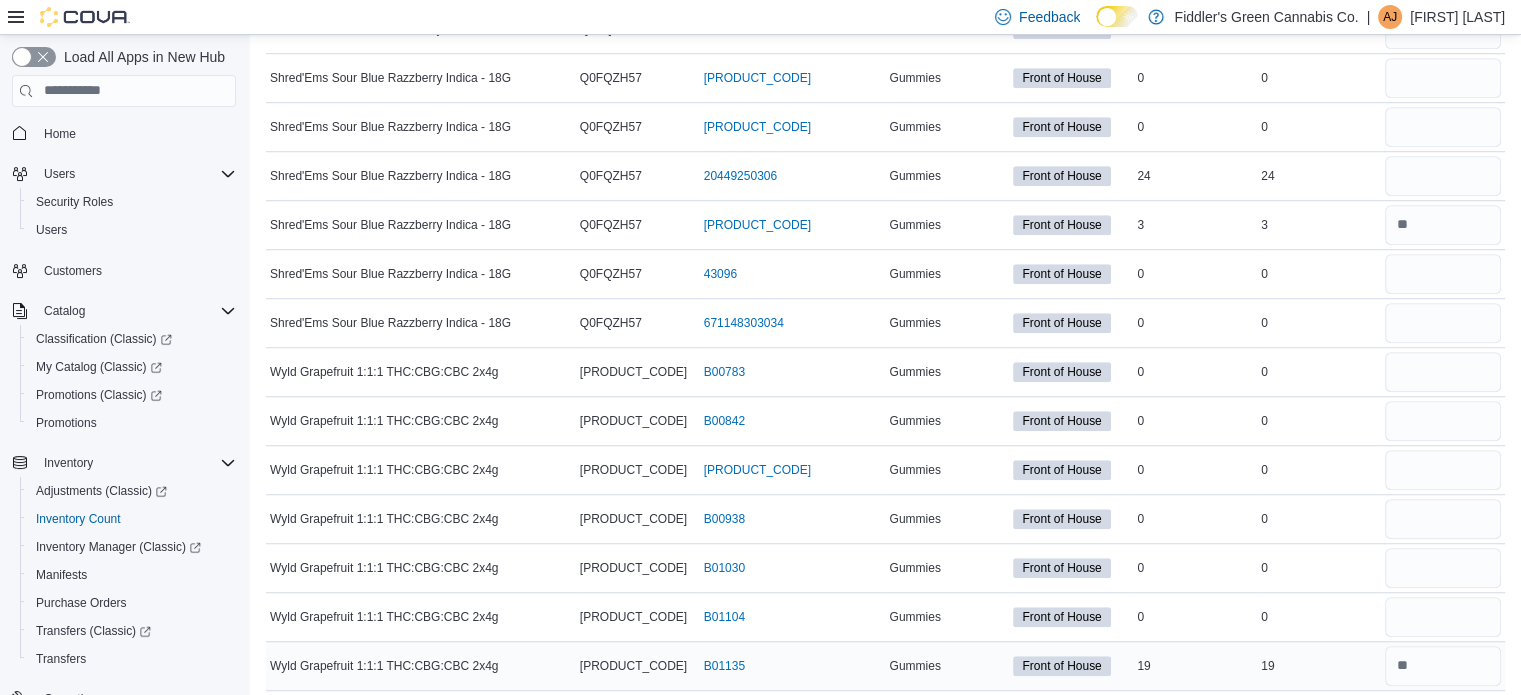 type on "*" 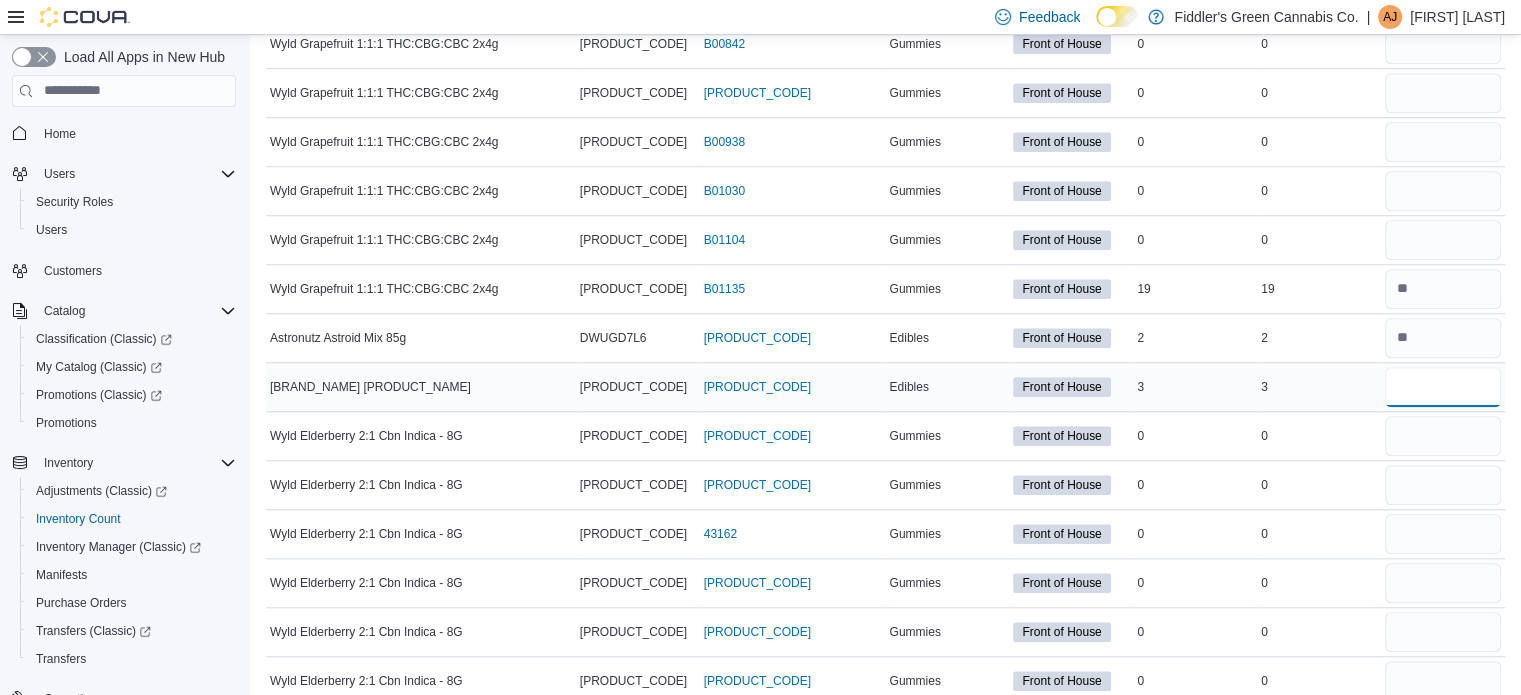 click at bounding box center (1443, 387) 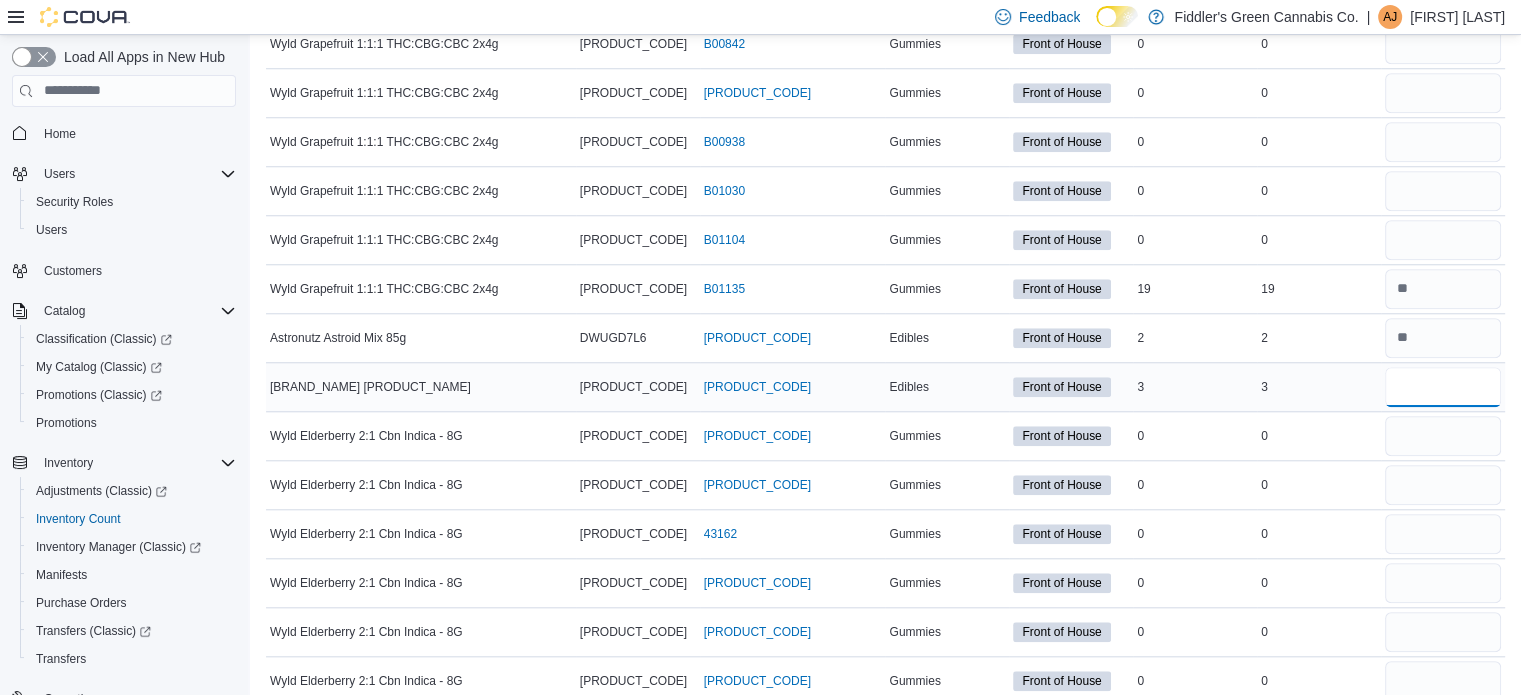 type on "*" 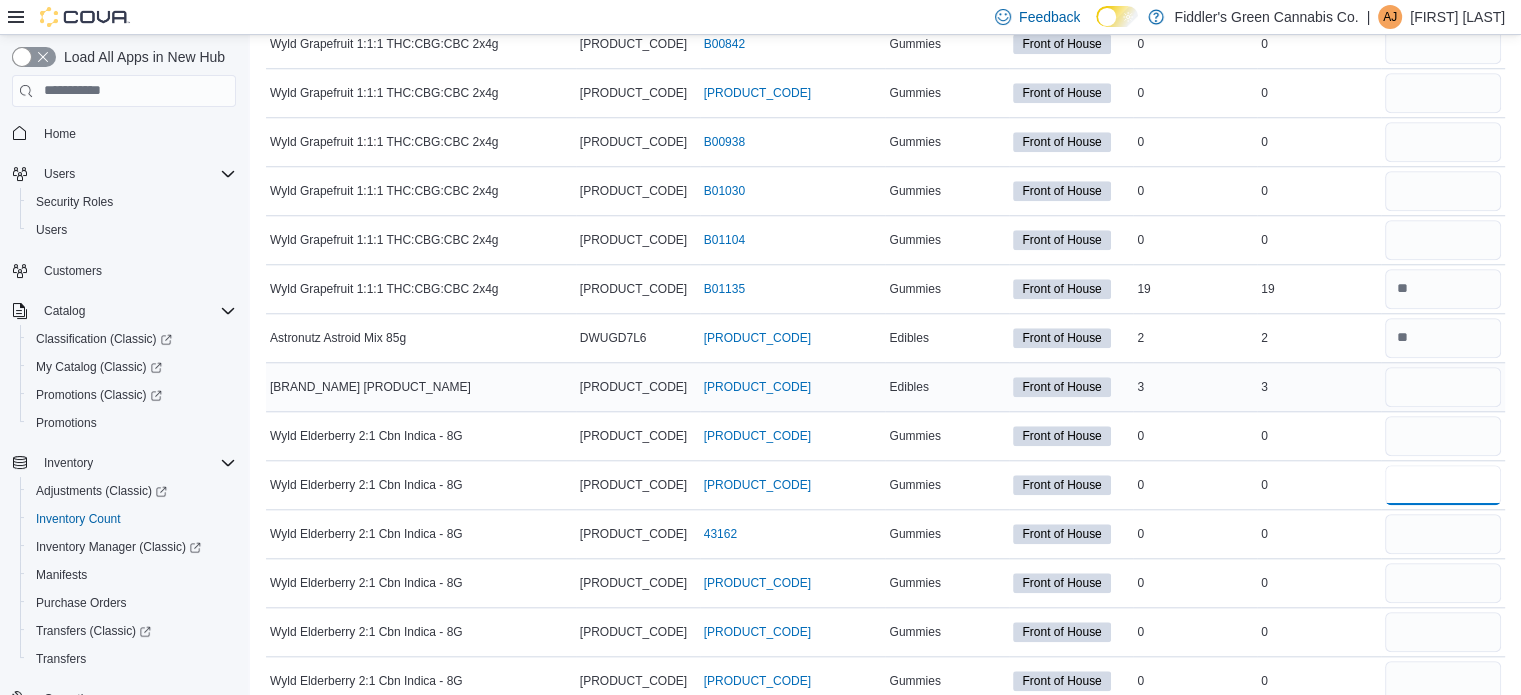 type 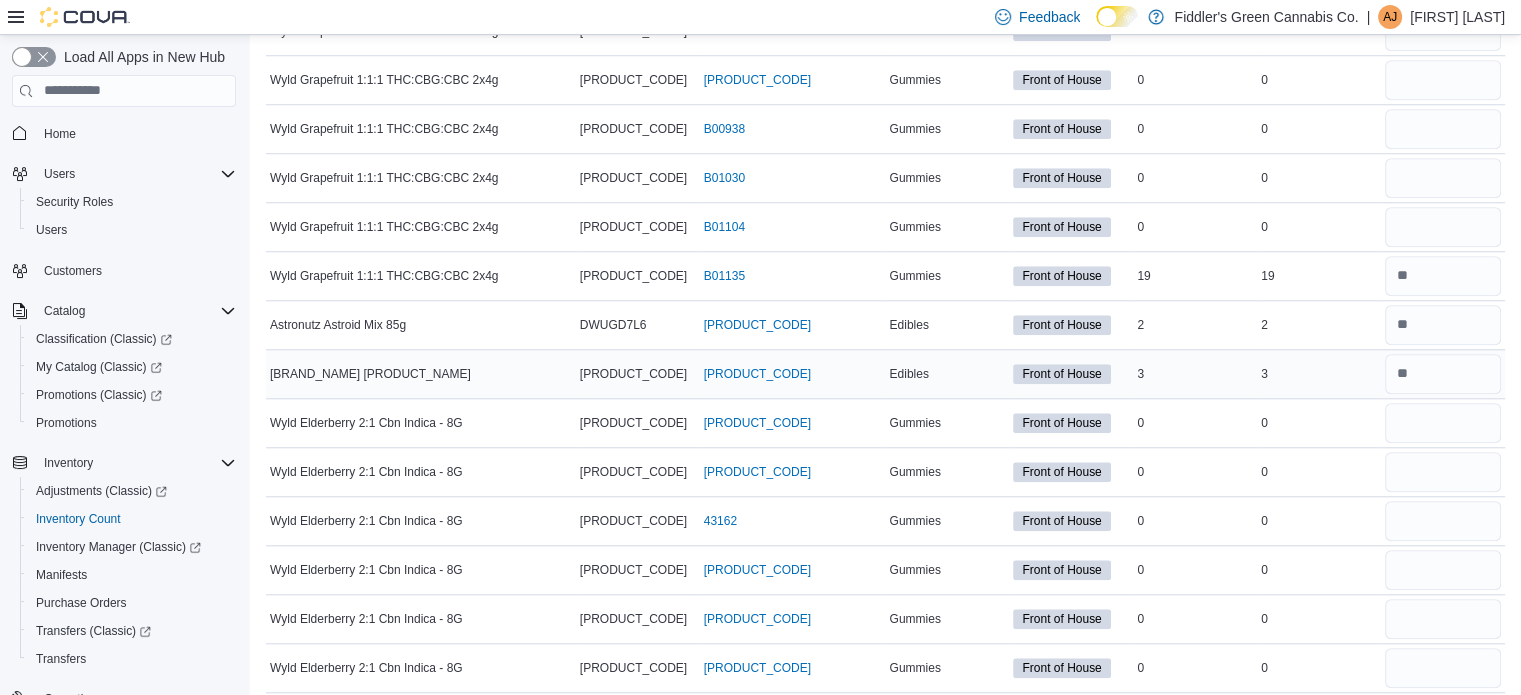 scroll, scrollTop: 9778, scrollLeft: 0, axis: vertical 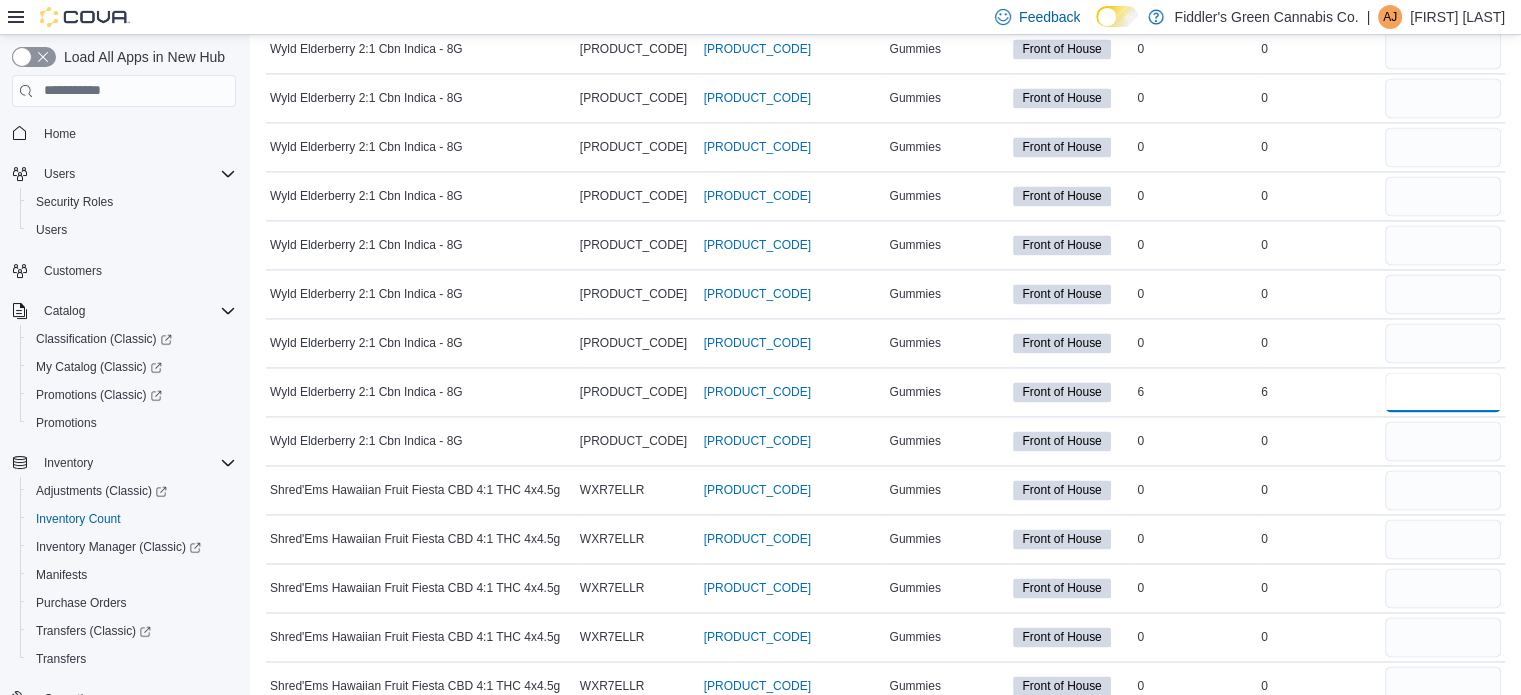 click at bounding box center [1443, 392] 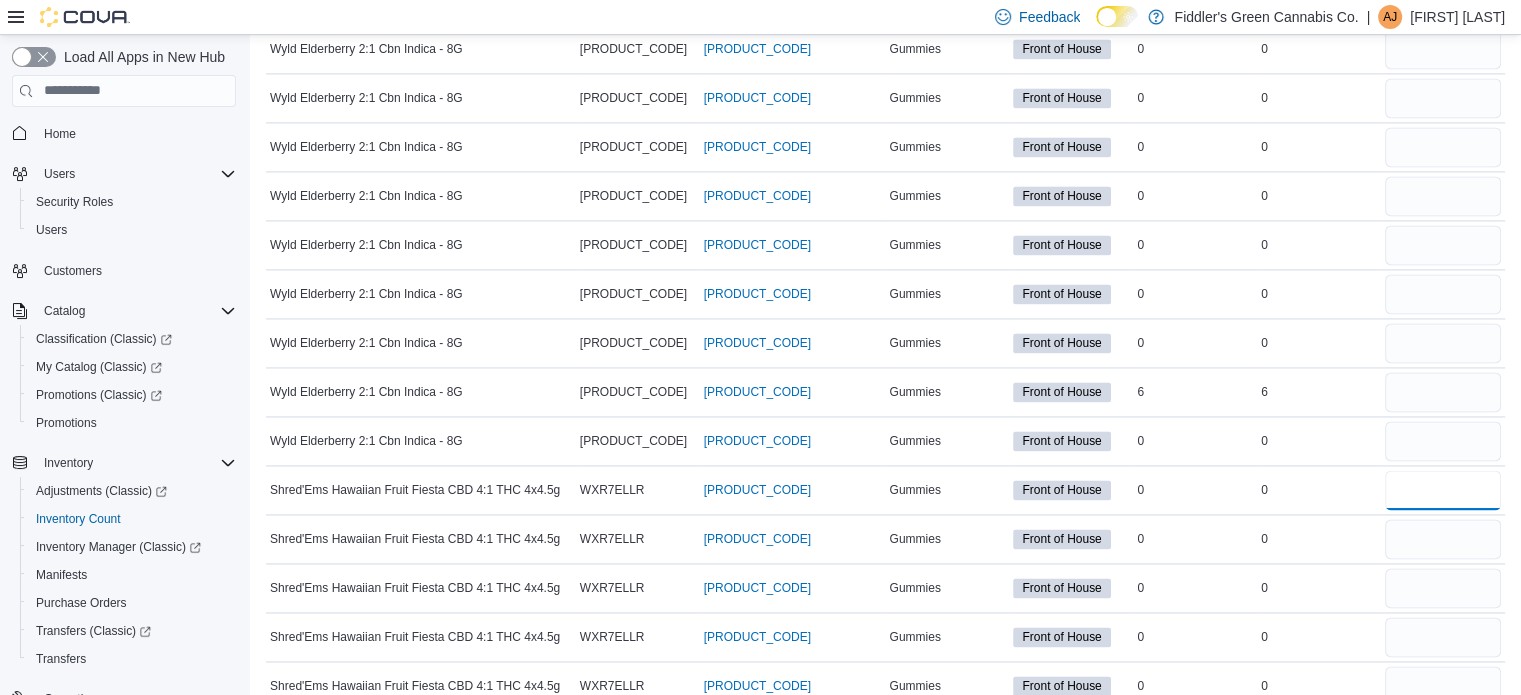 type 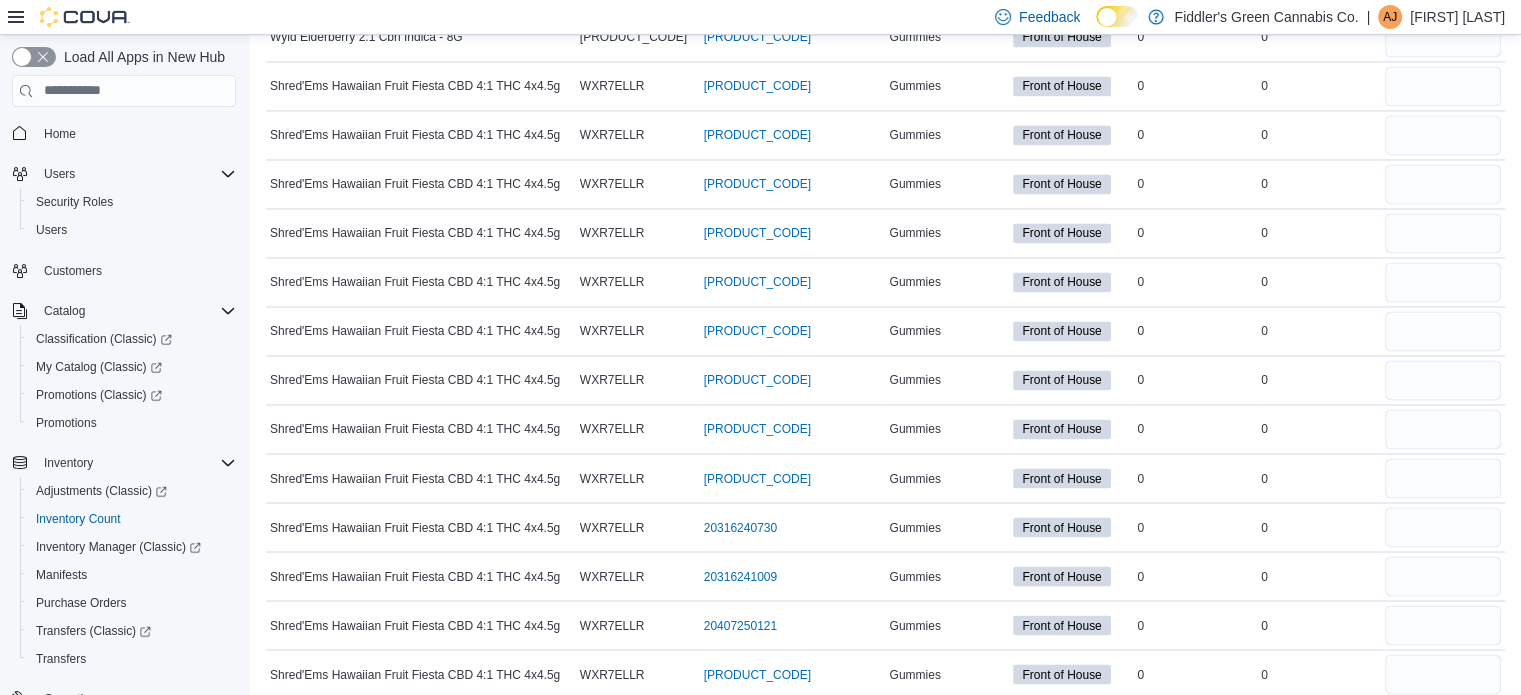 scroll, scrollTop: 11340, scrollLeft: 0, axis: vertical 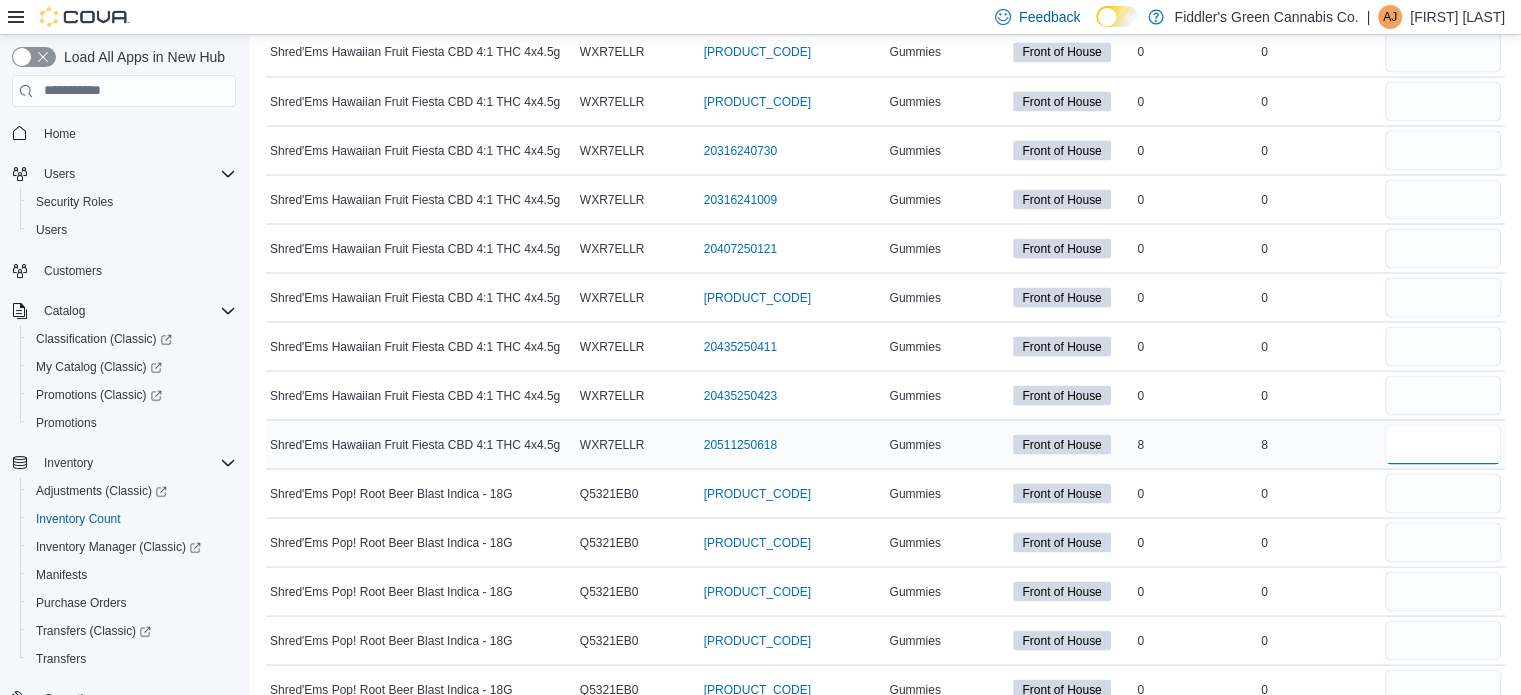click at bounding box center [1443, 444] 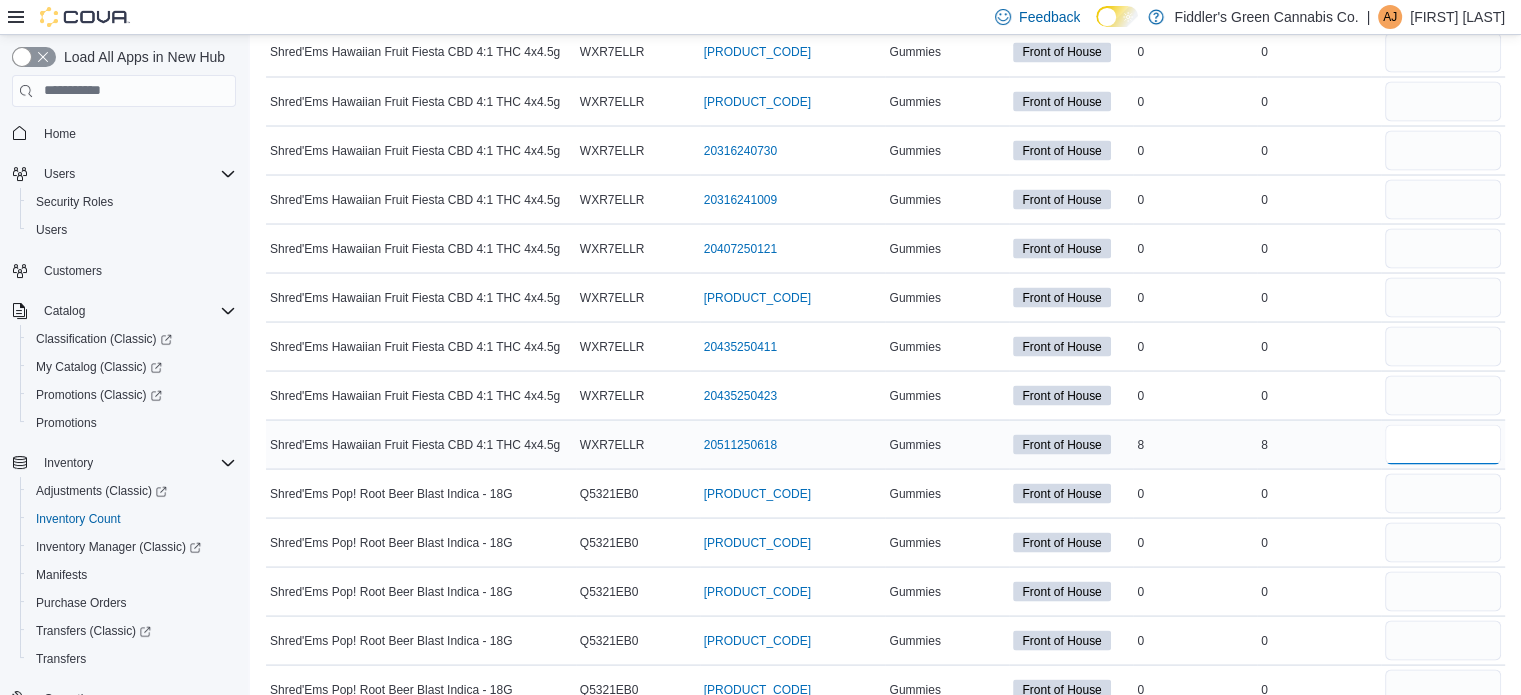 type on "*" 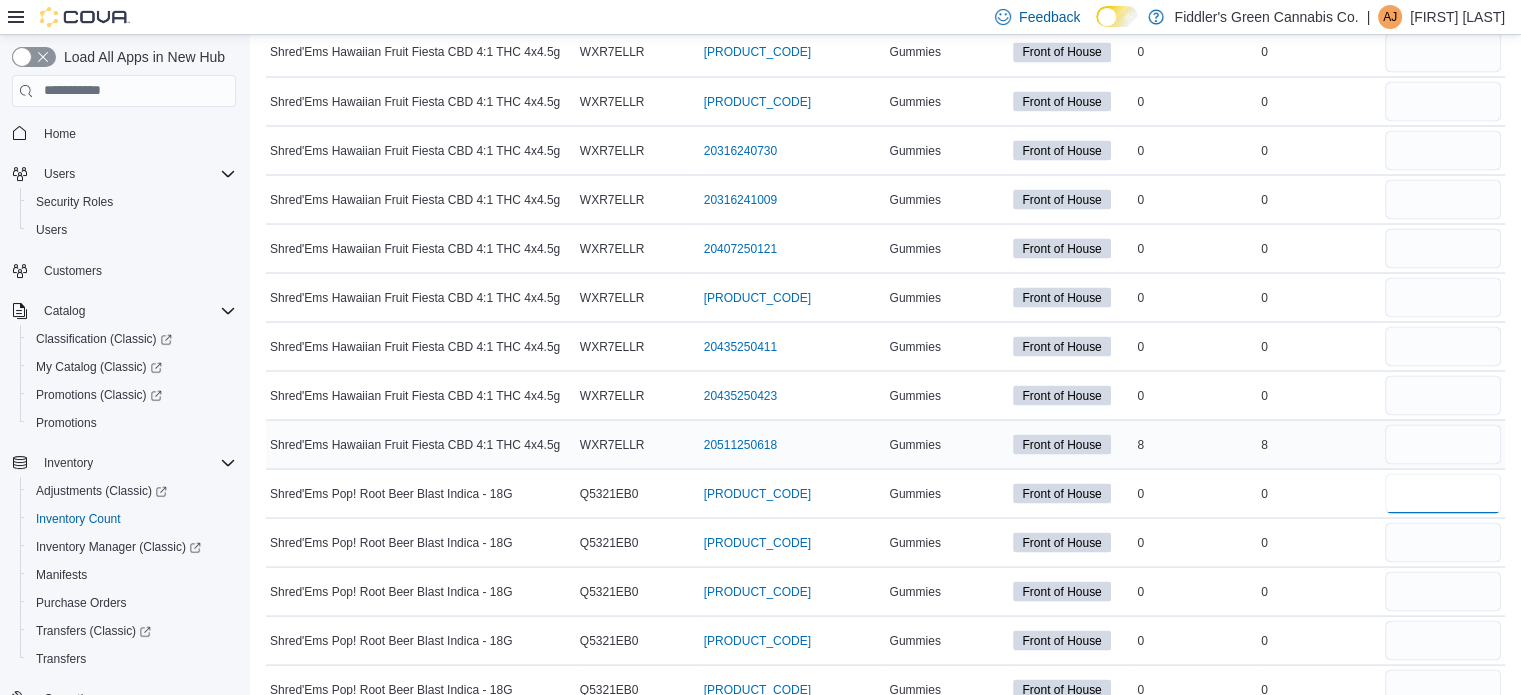 type 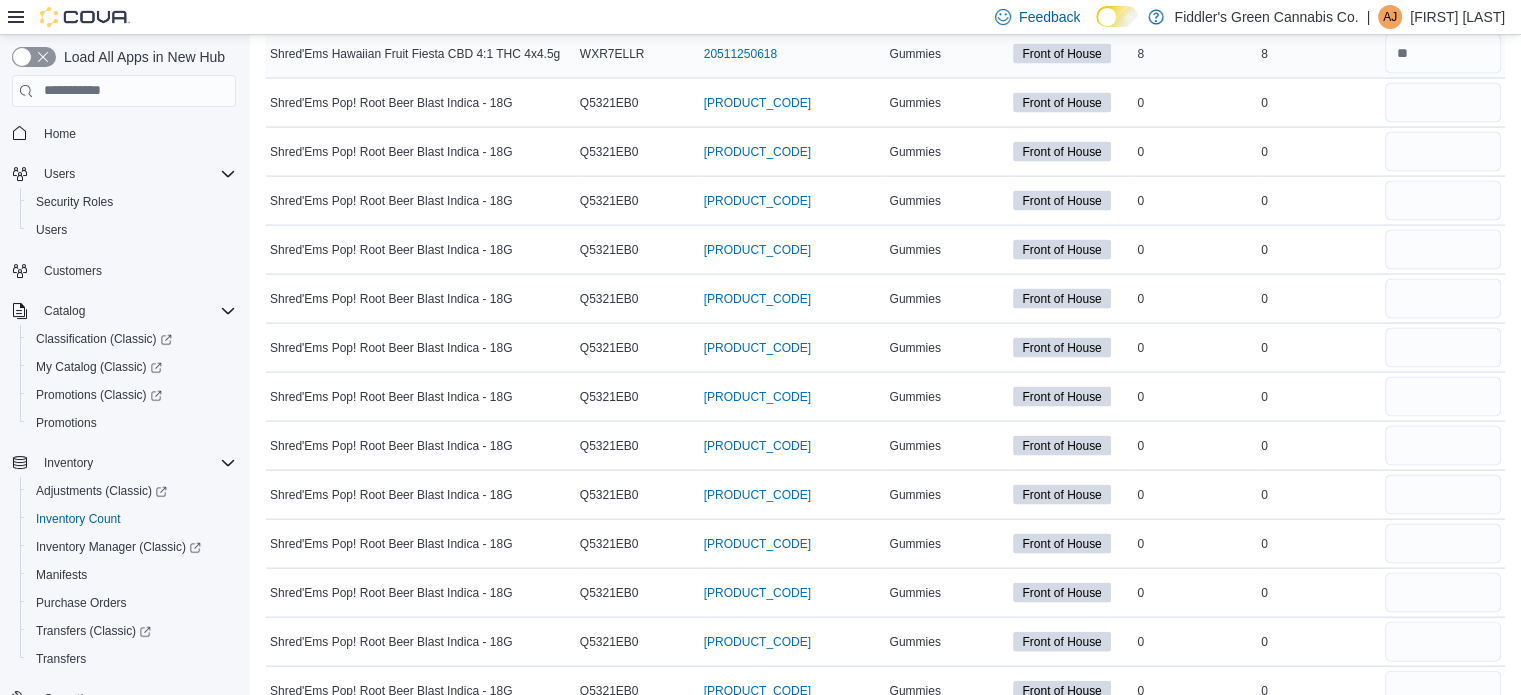 scroll, scrollTop: 11744, scrollLeft: 0, axis: vertical 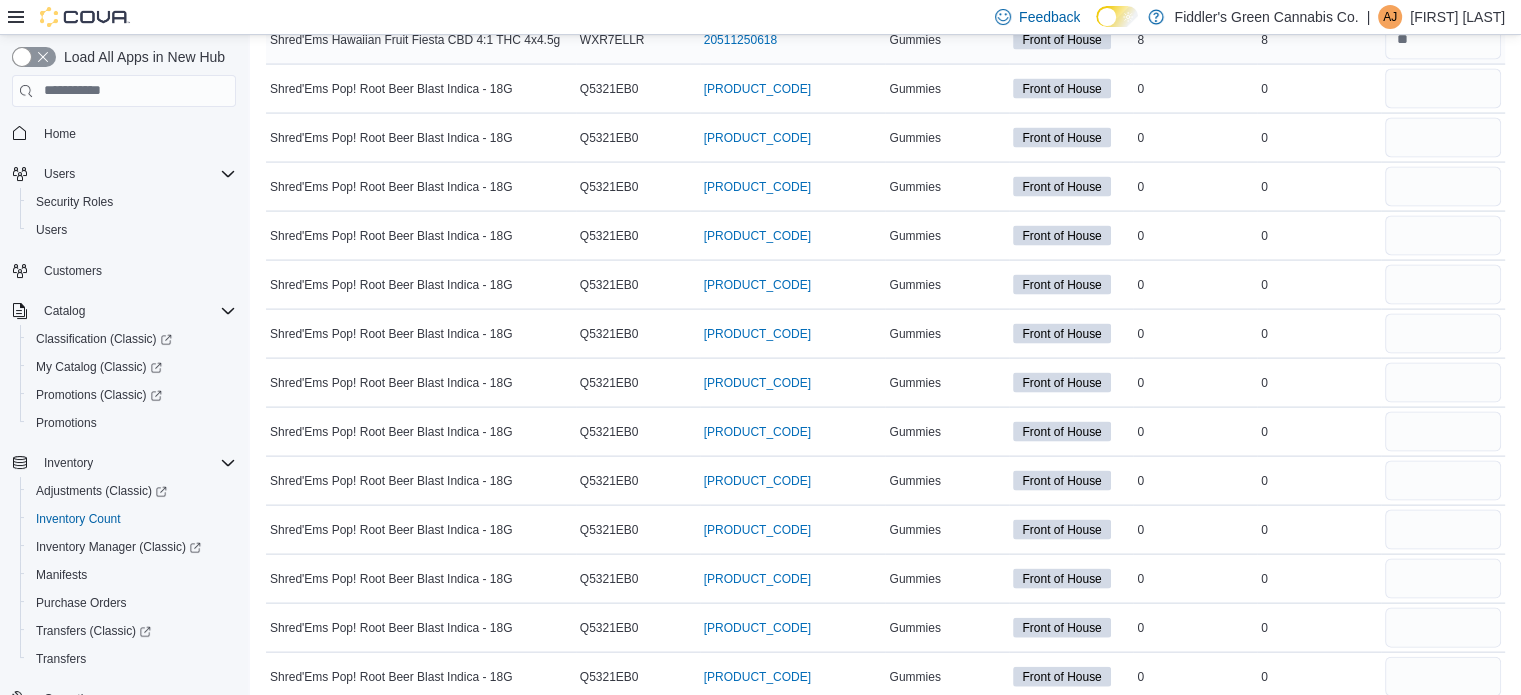 type on "*" 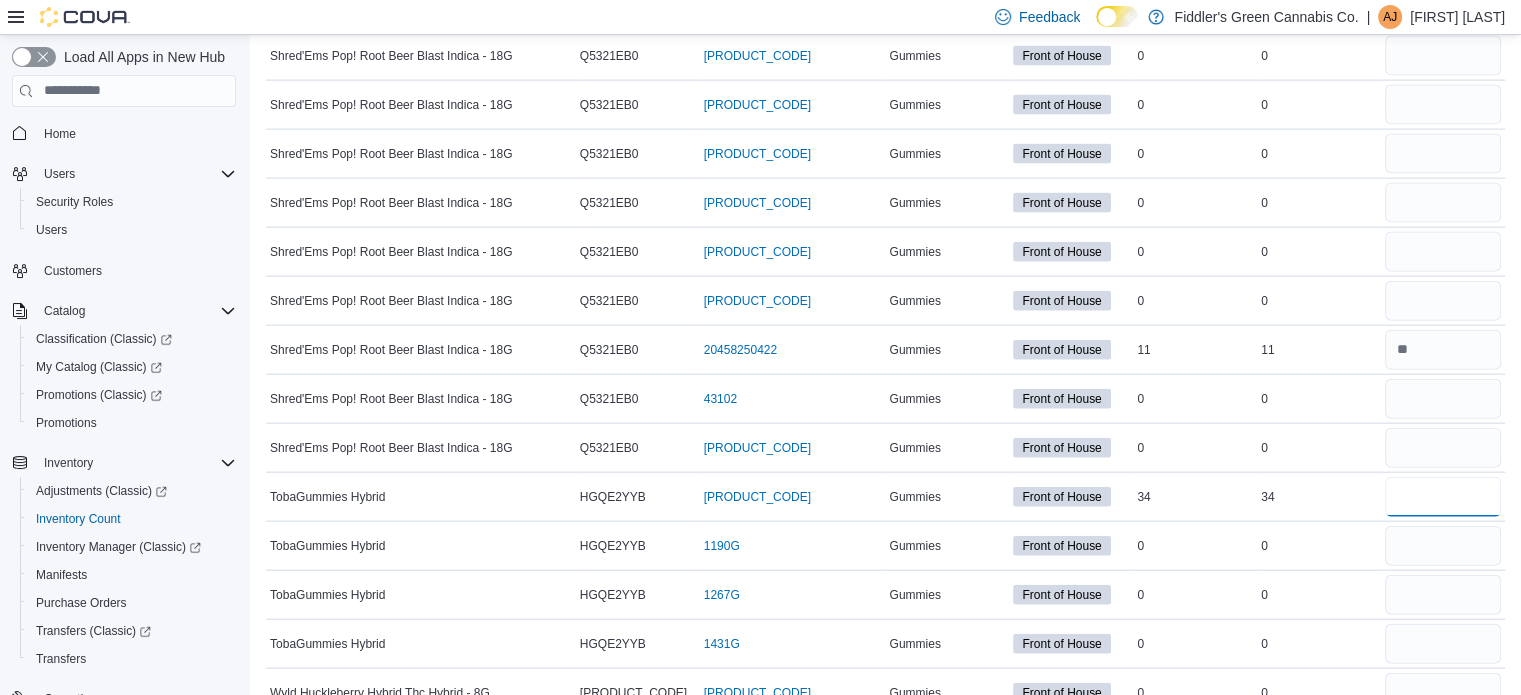 type on "**" 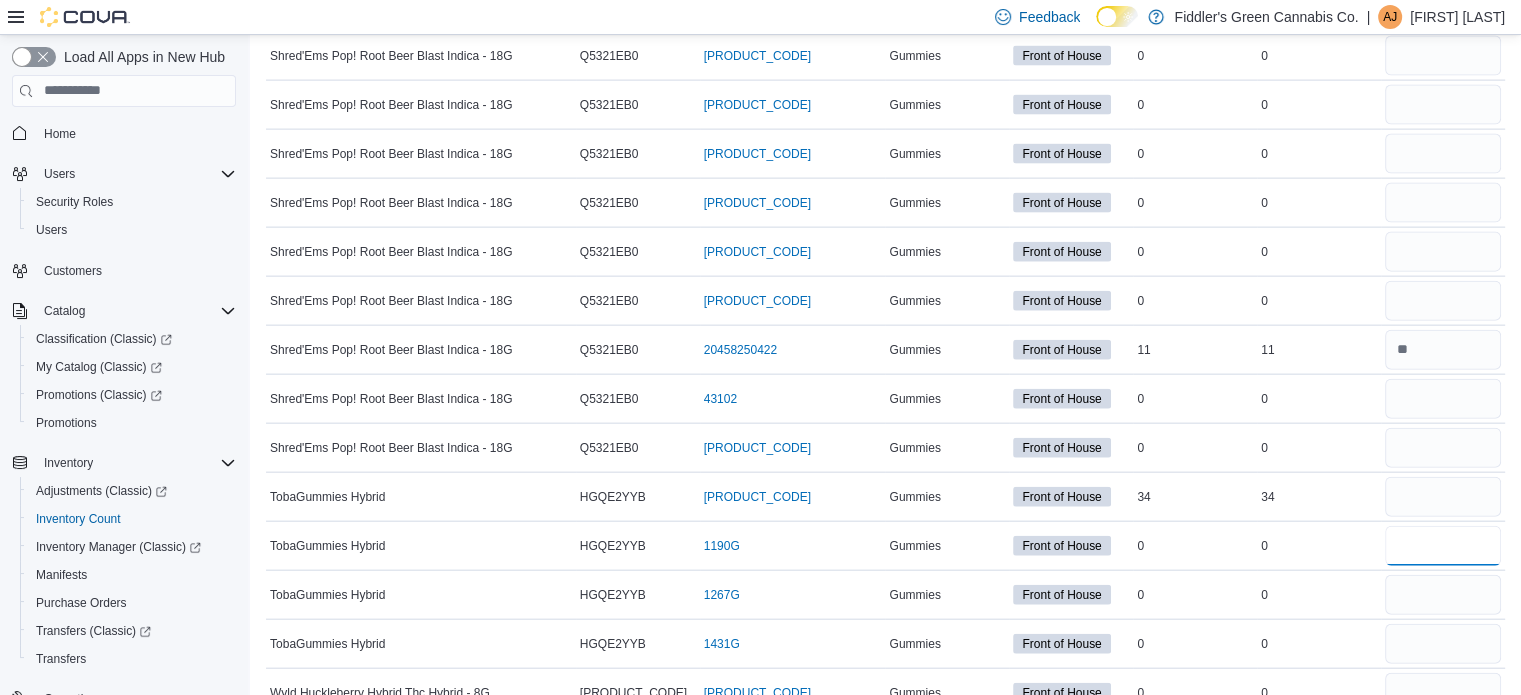 type 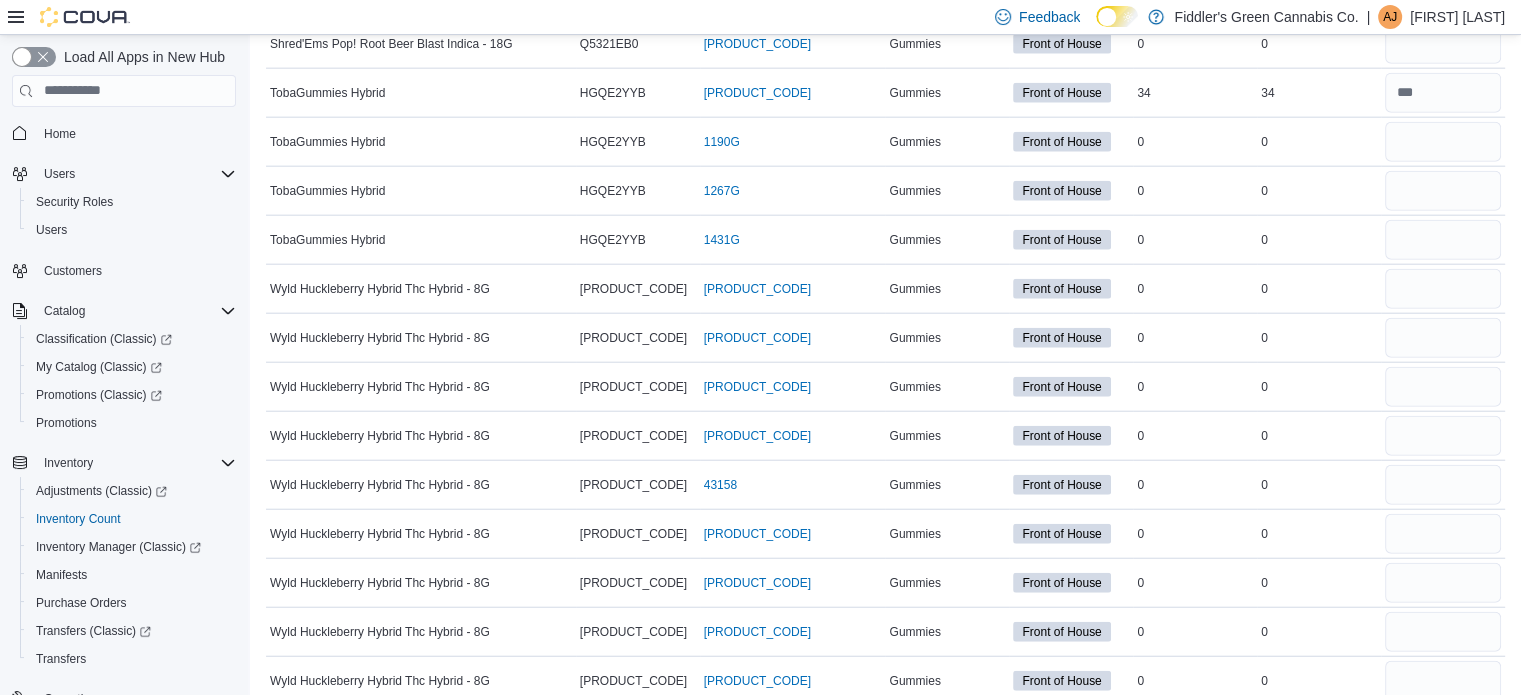 scroll, scrollTop: 12901, scrollLeft: 0, axis: vertical 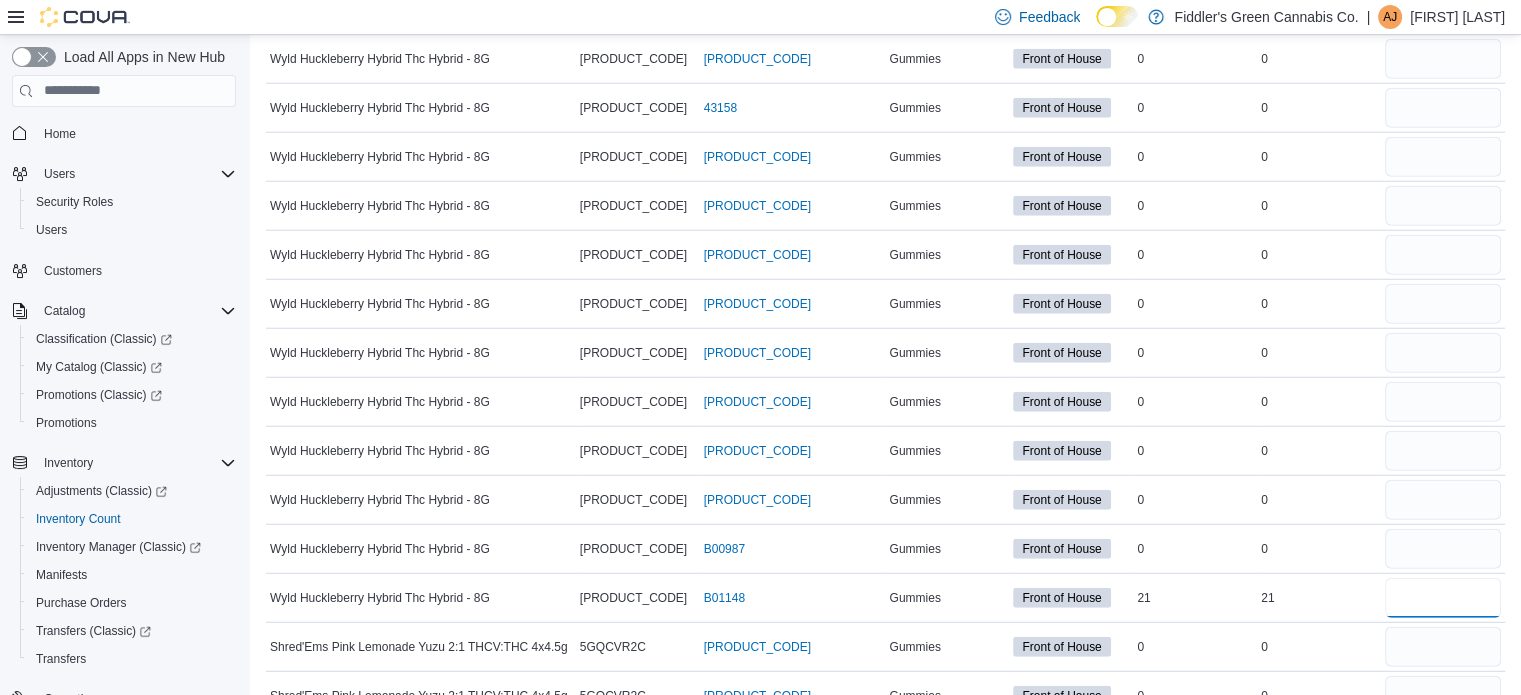 type on "*" 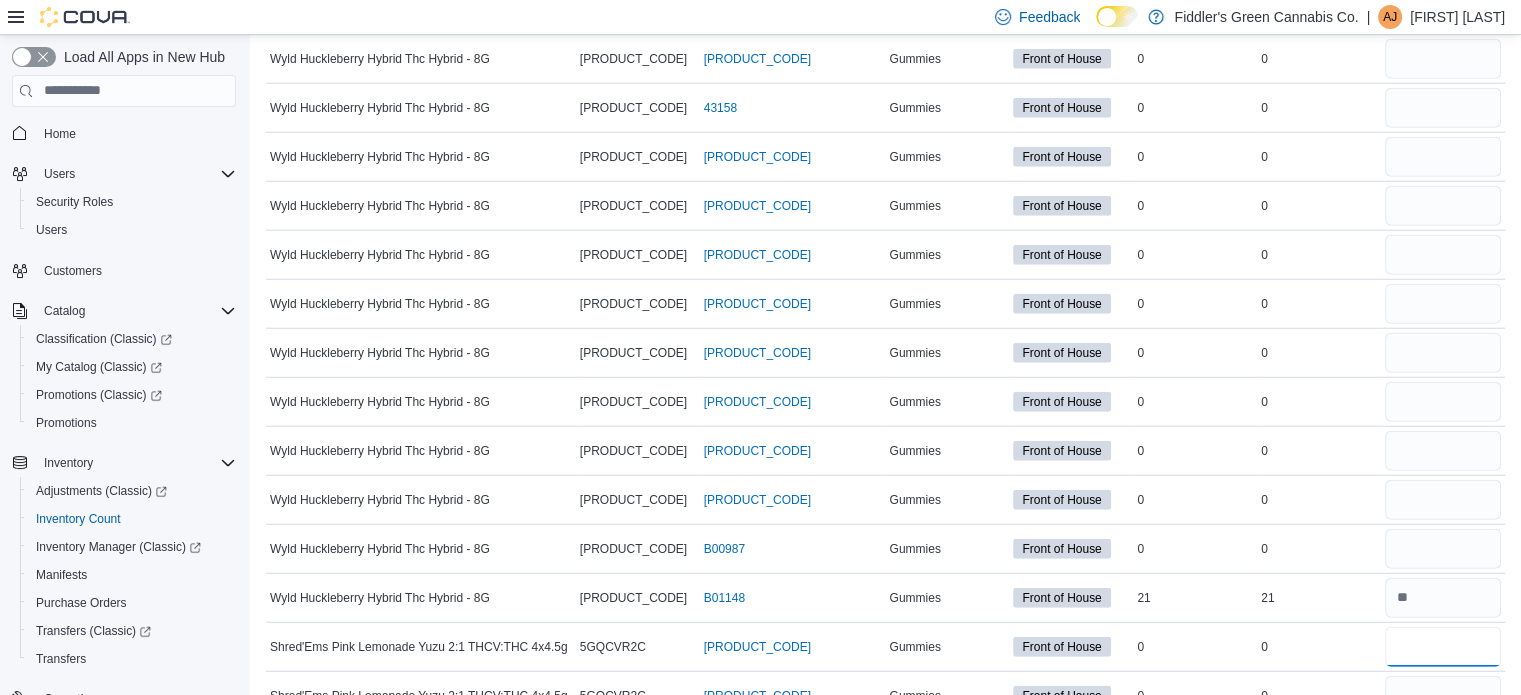 type 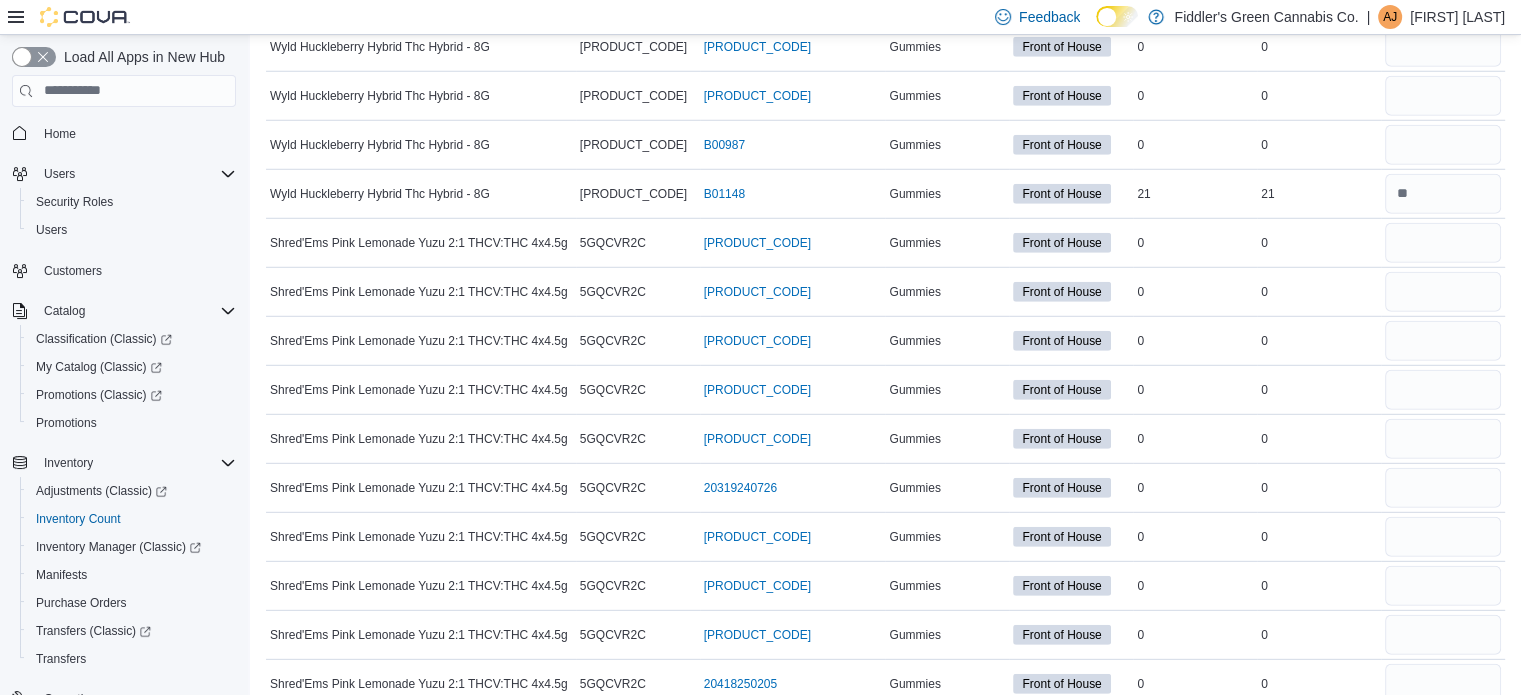 scroll, scrollTop: 13682, scrollLeft: 0, axis: vertical 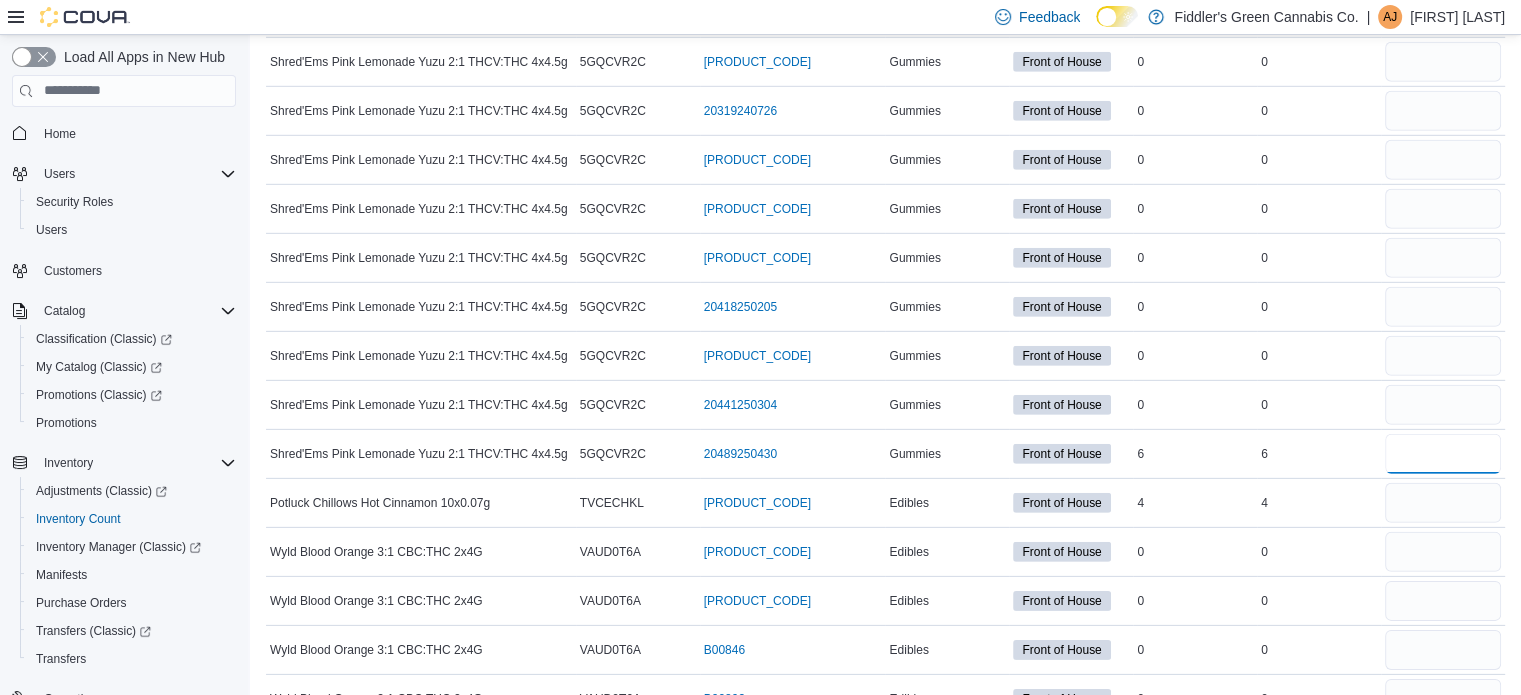 type on "*" 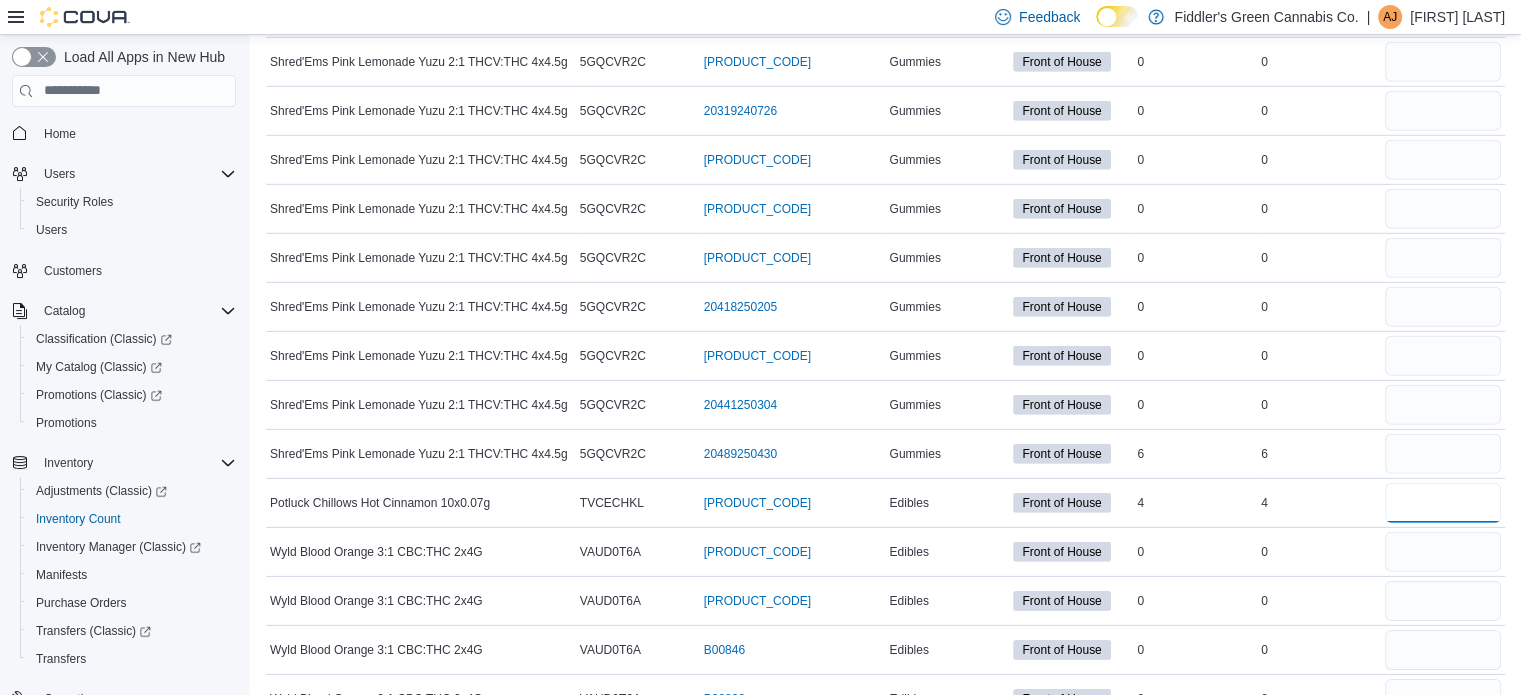 type 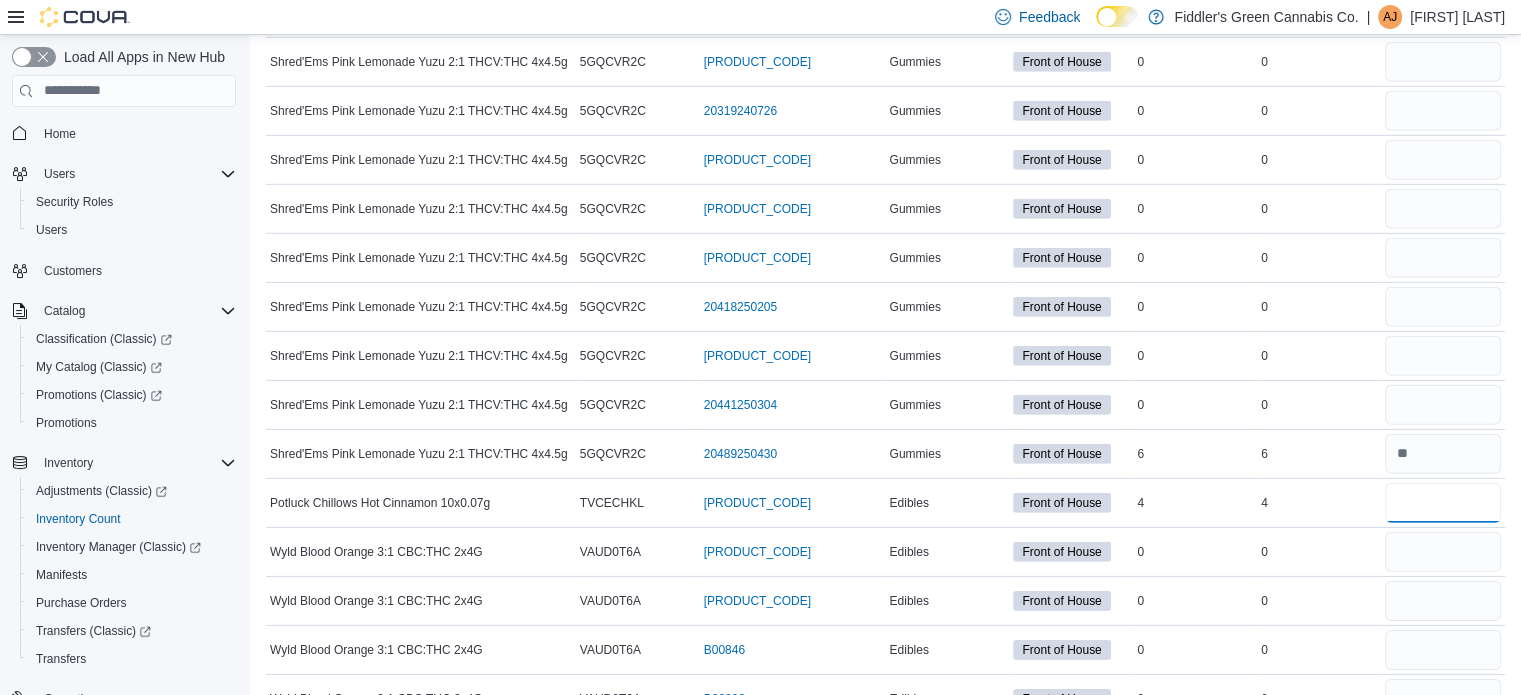 type on "*" 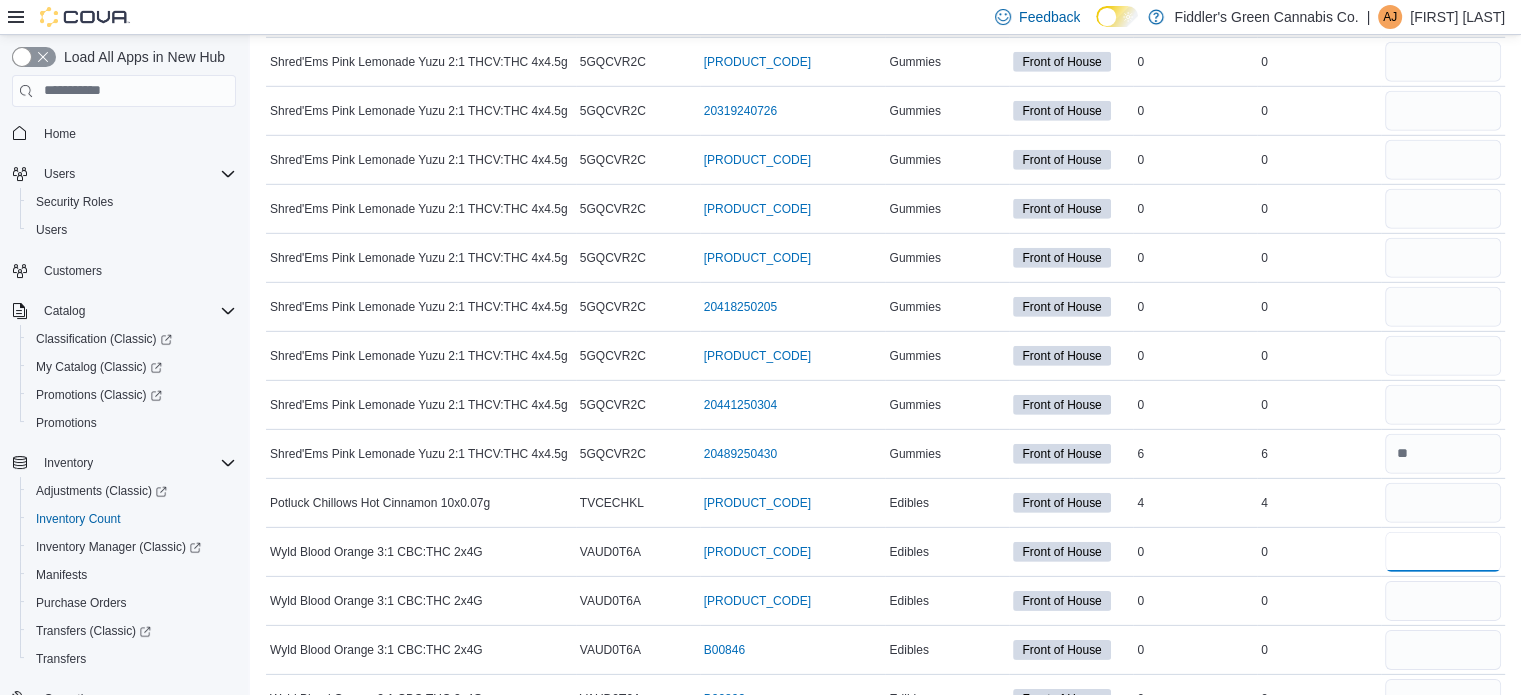 type 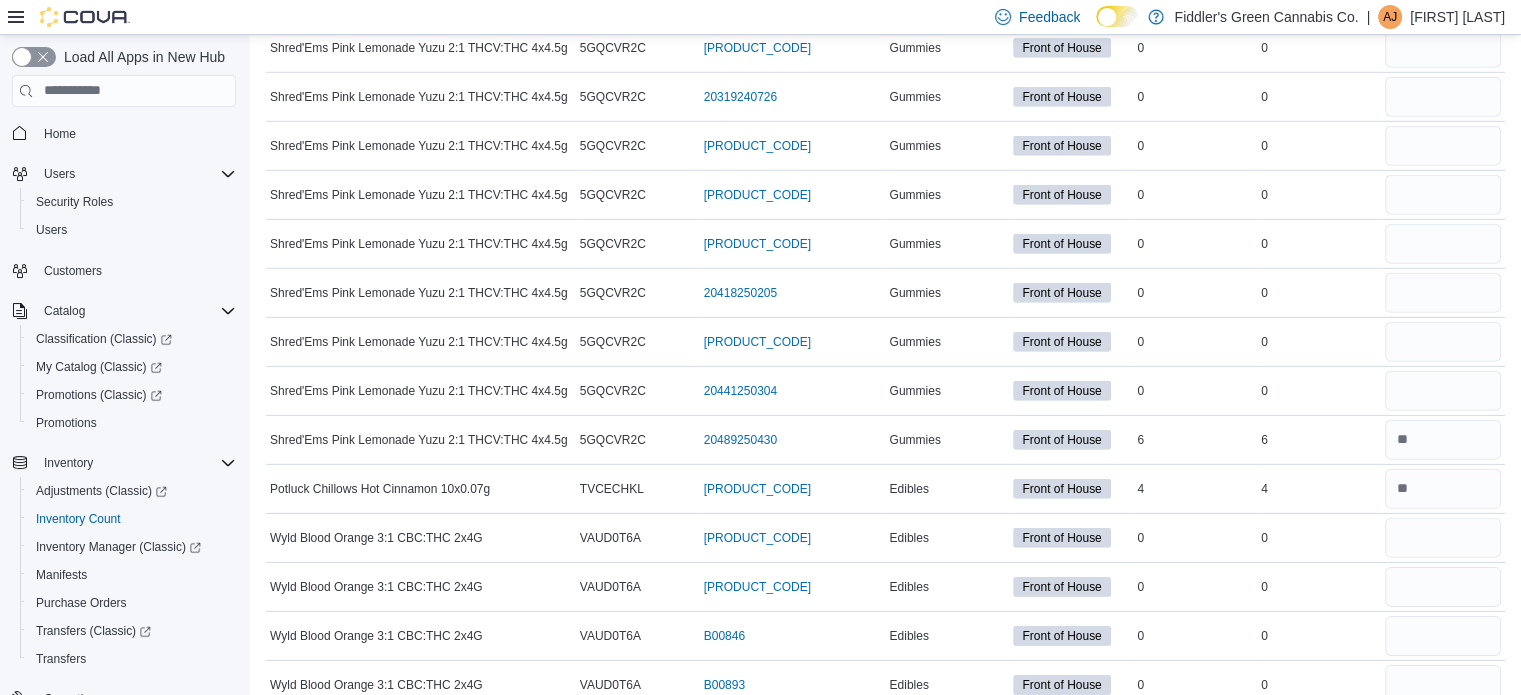 scroll, scrollTop: 14072, scrollLeft: 0, axis: vertical 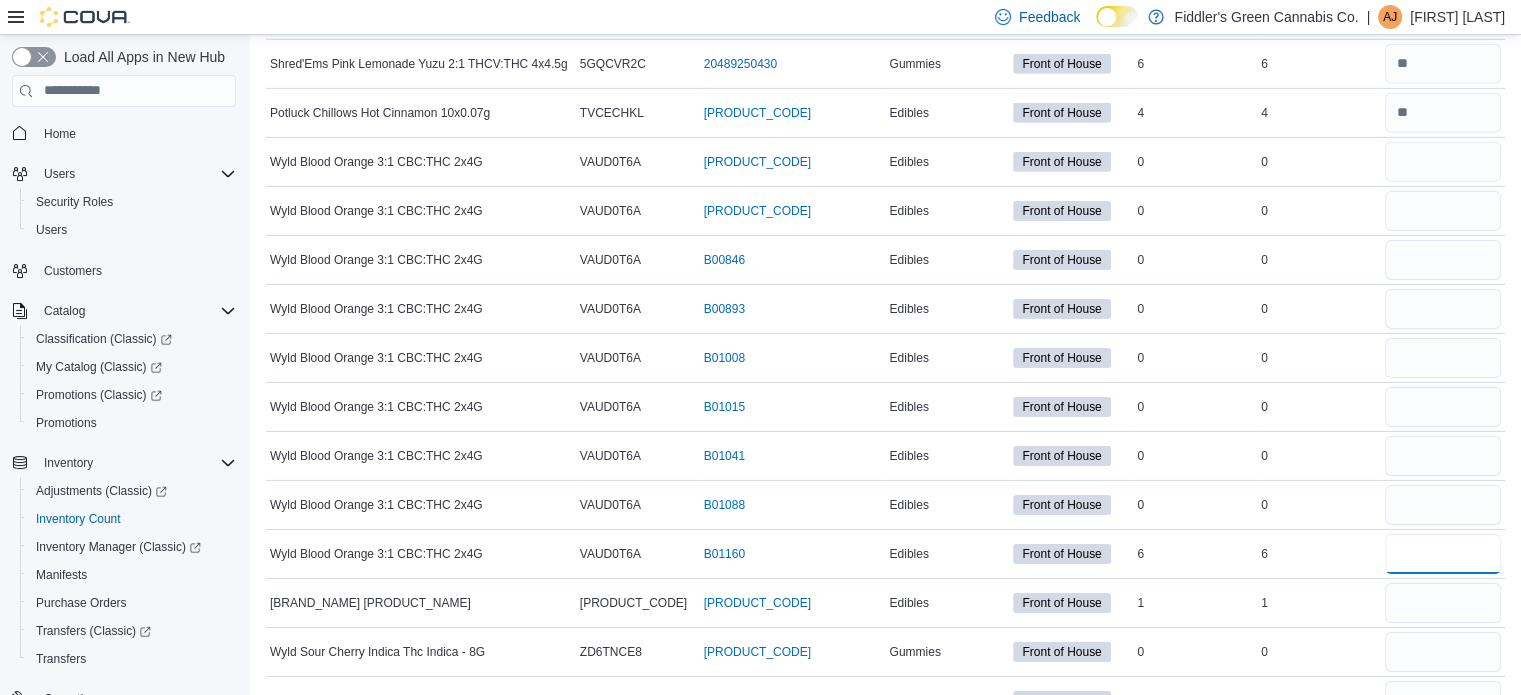type on "*" 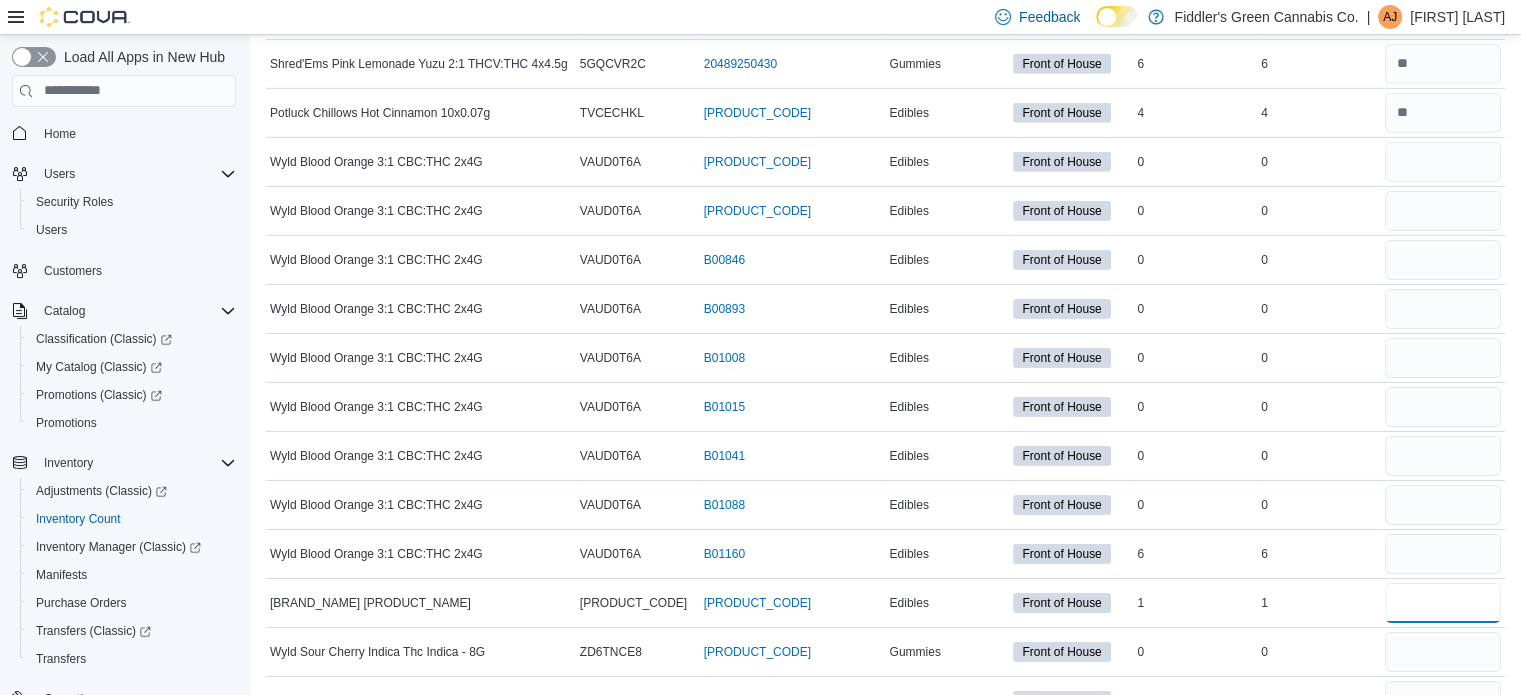 type 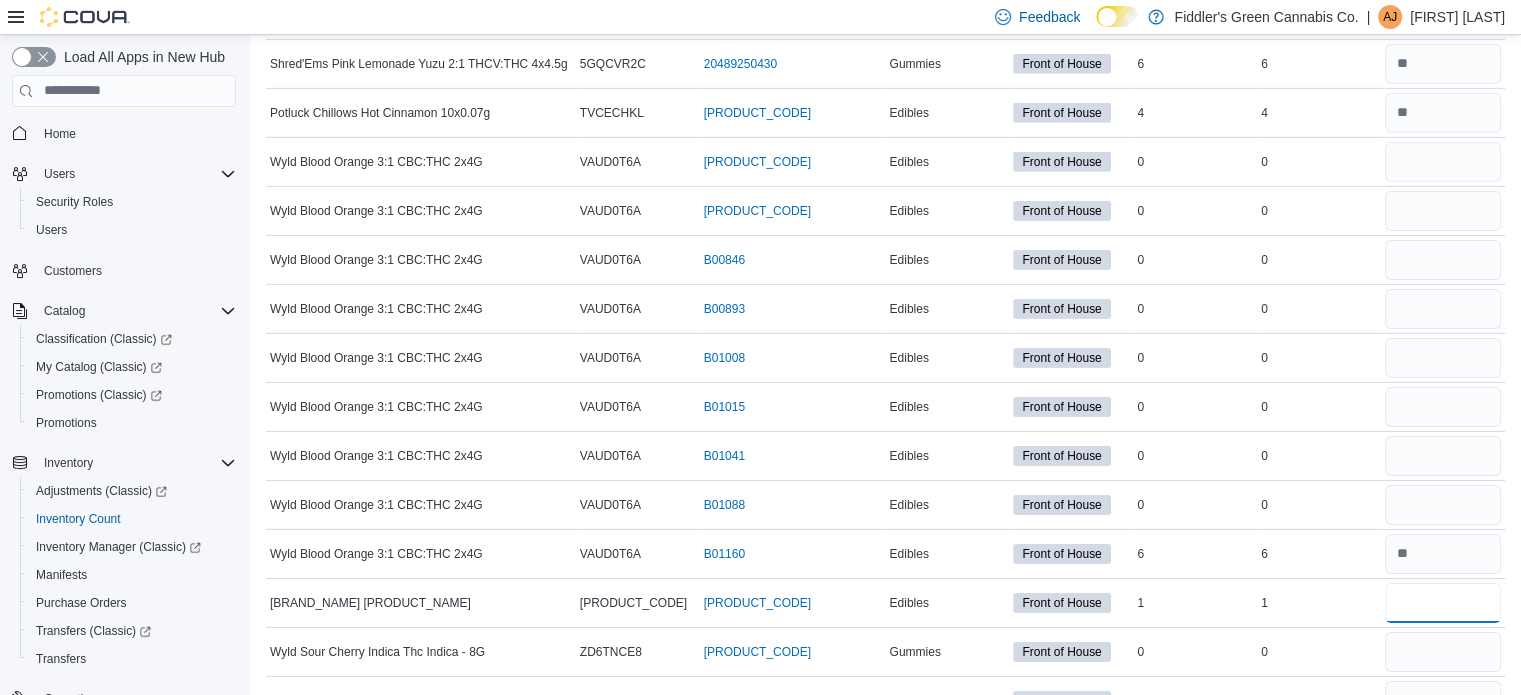 type on "*" 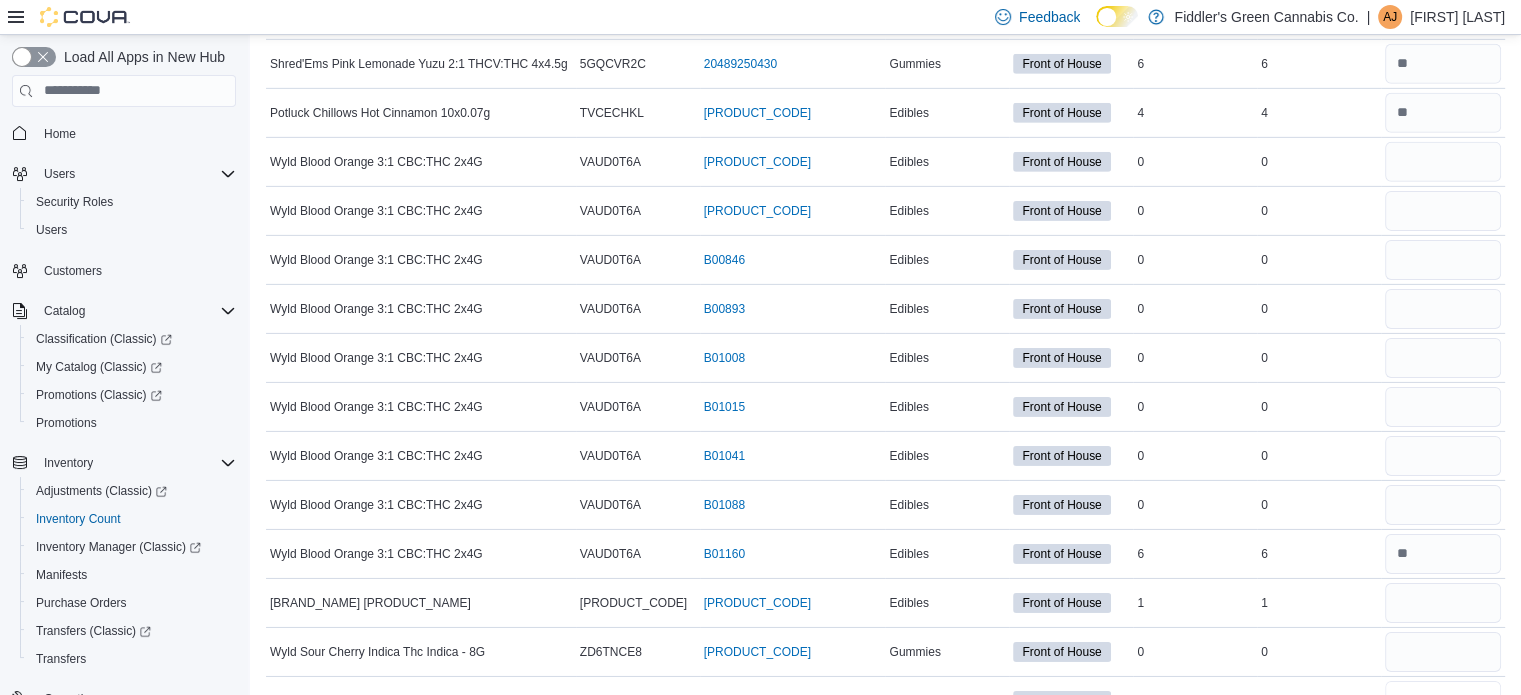 type 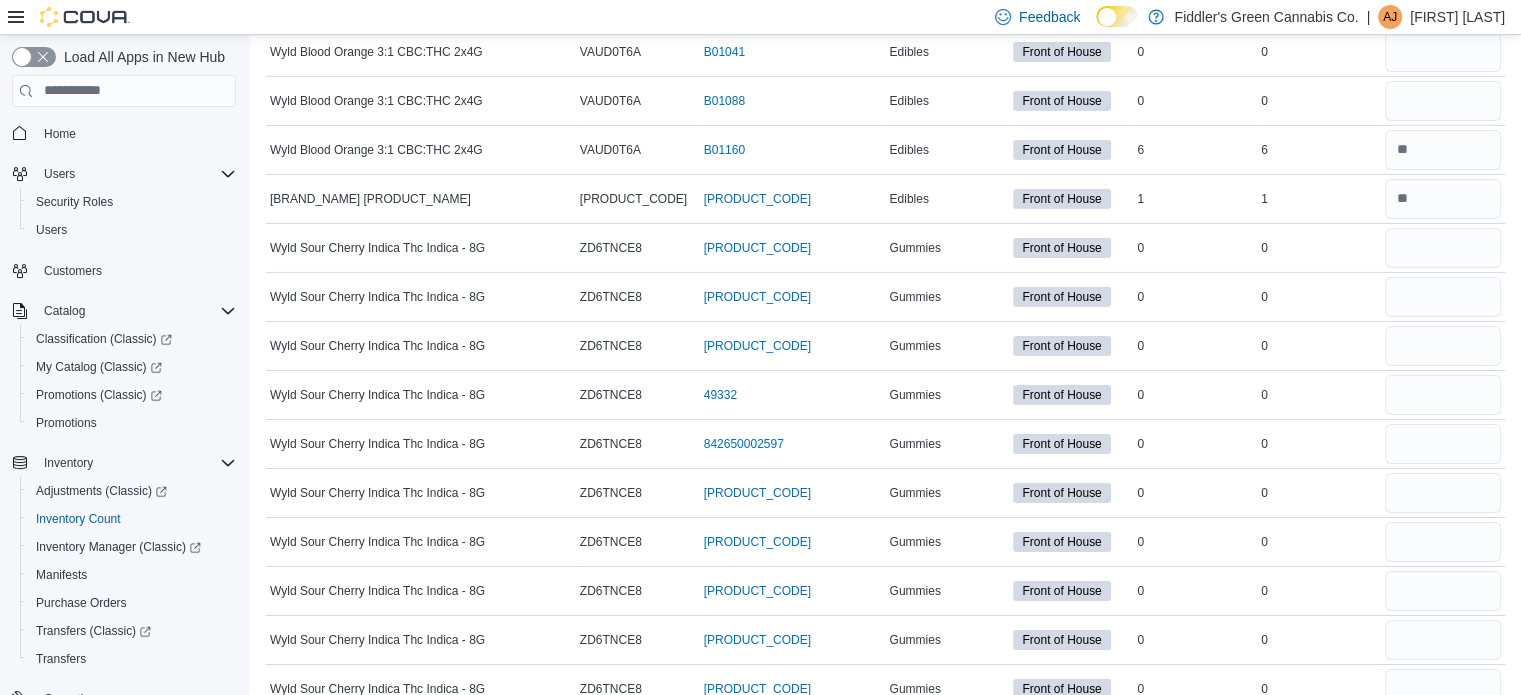scroll, scrollTop: 14853, scrollLeft: 0, axis: vertical 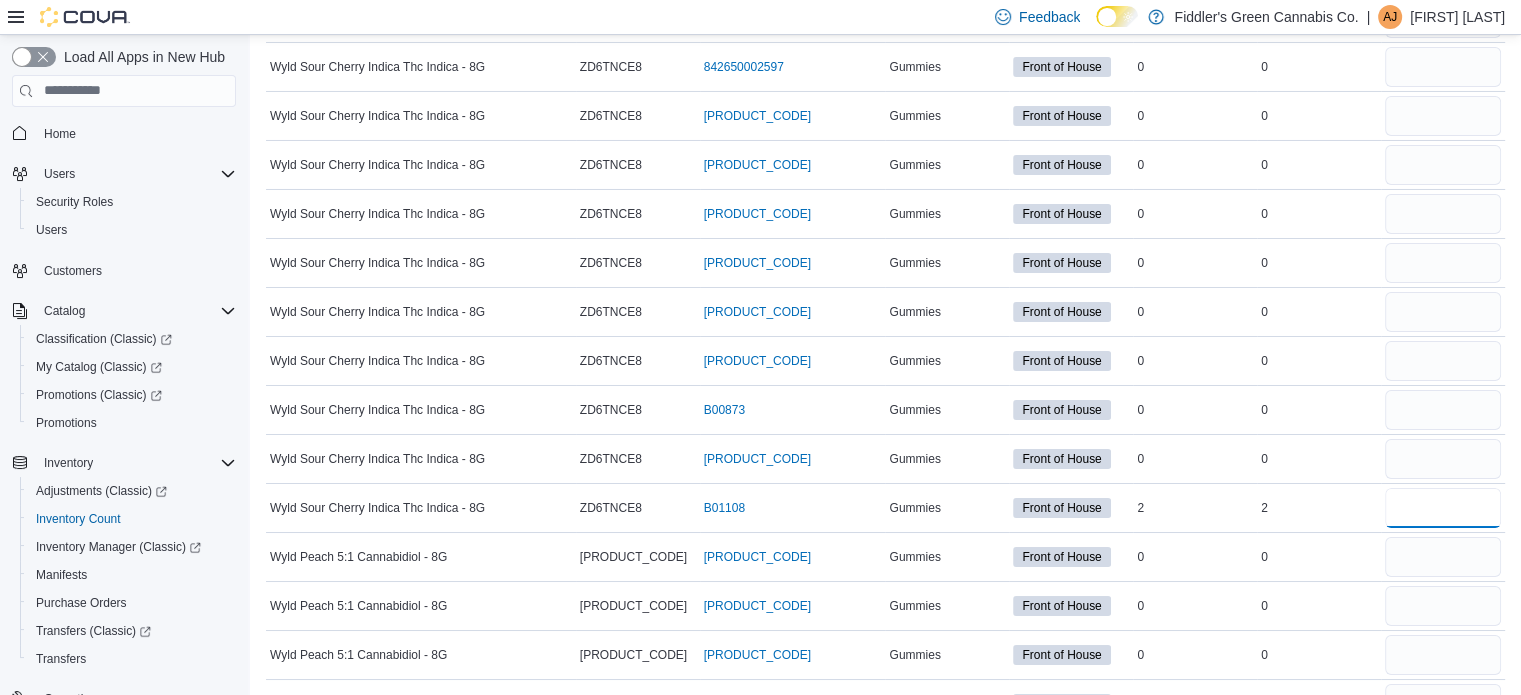 type on "*" 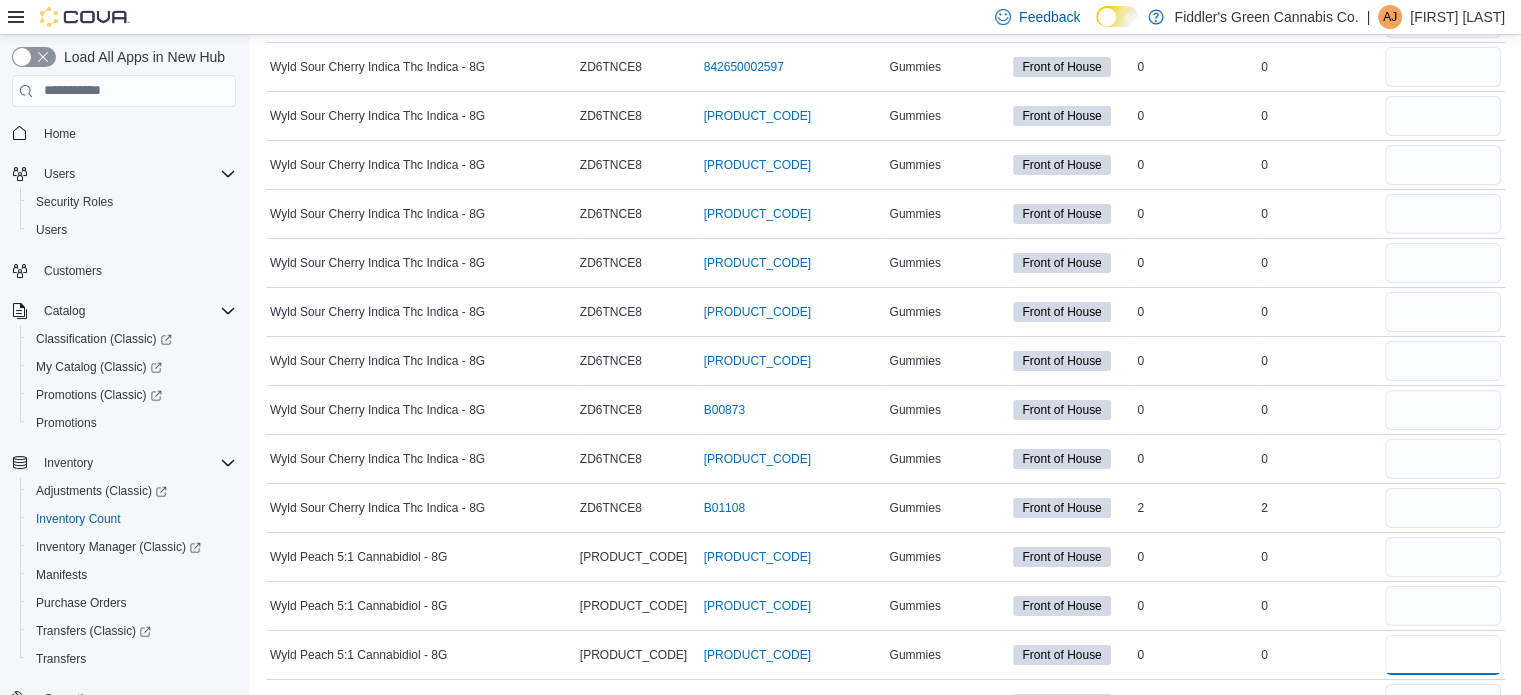type 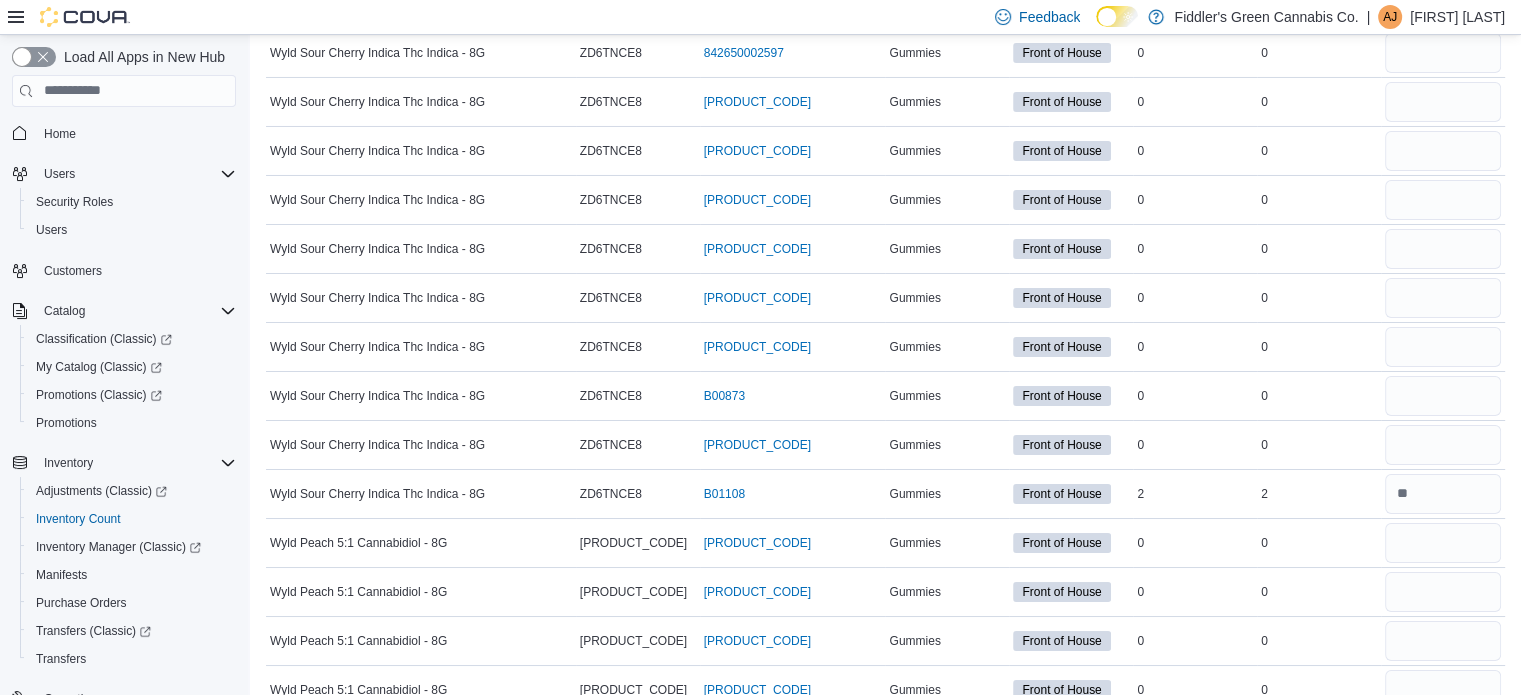 scroll, scrollTop: 15244, scrollLeft: 0, axis: vertical 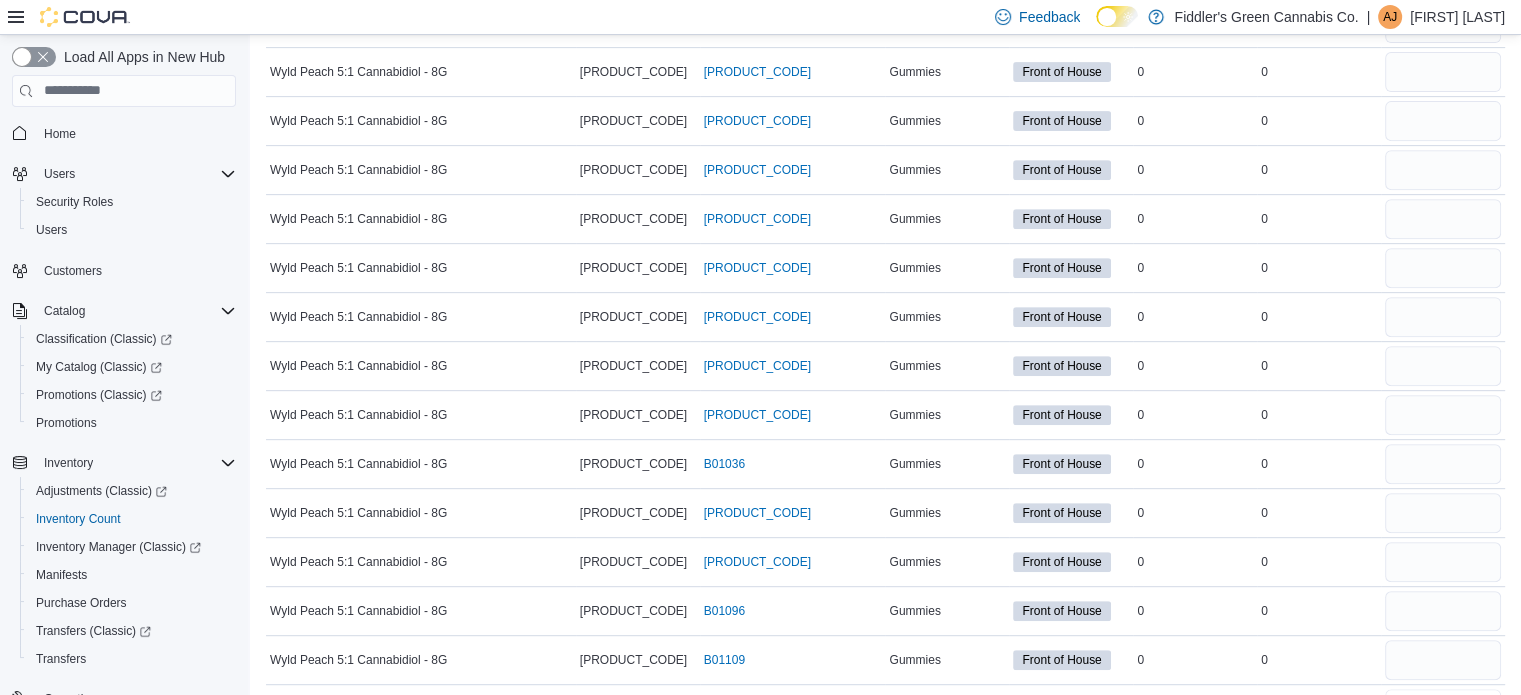 type on "*" 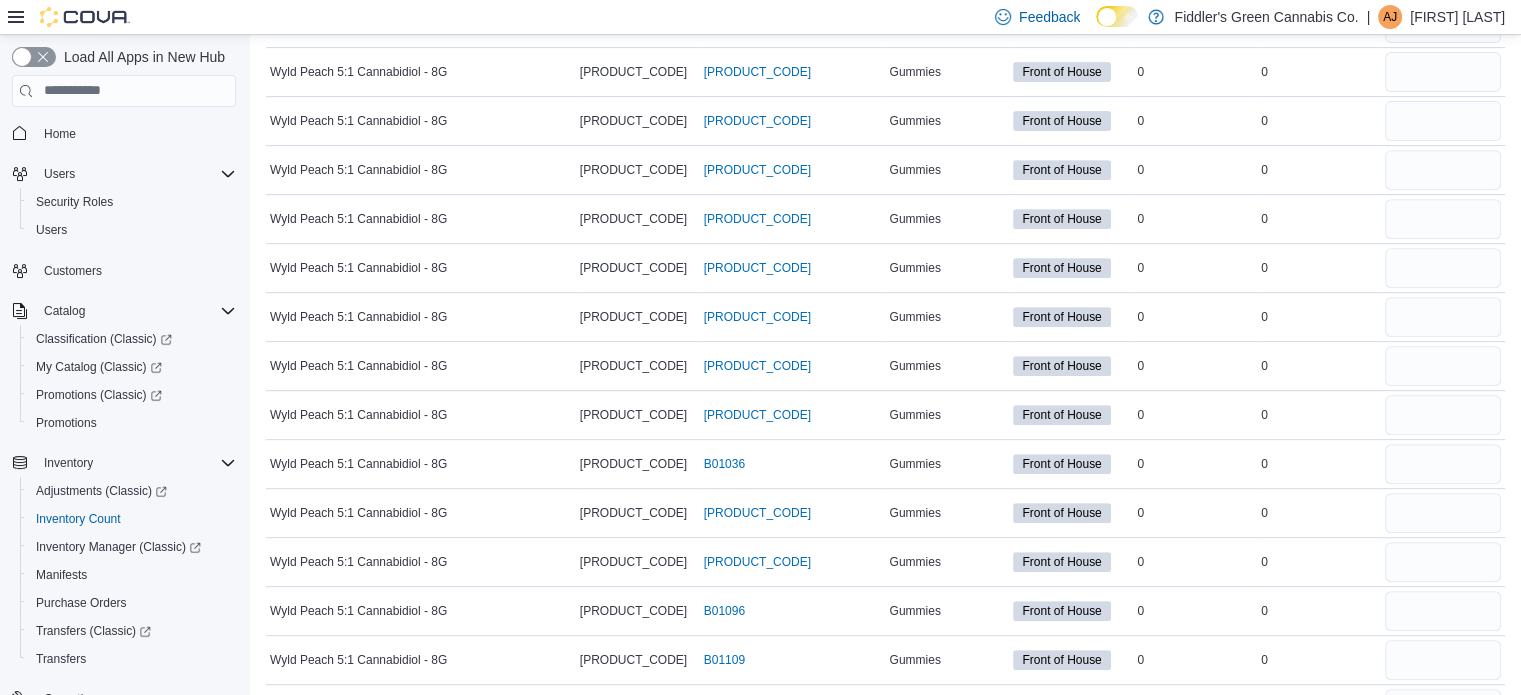 type 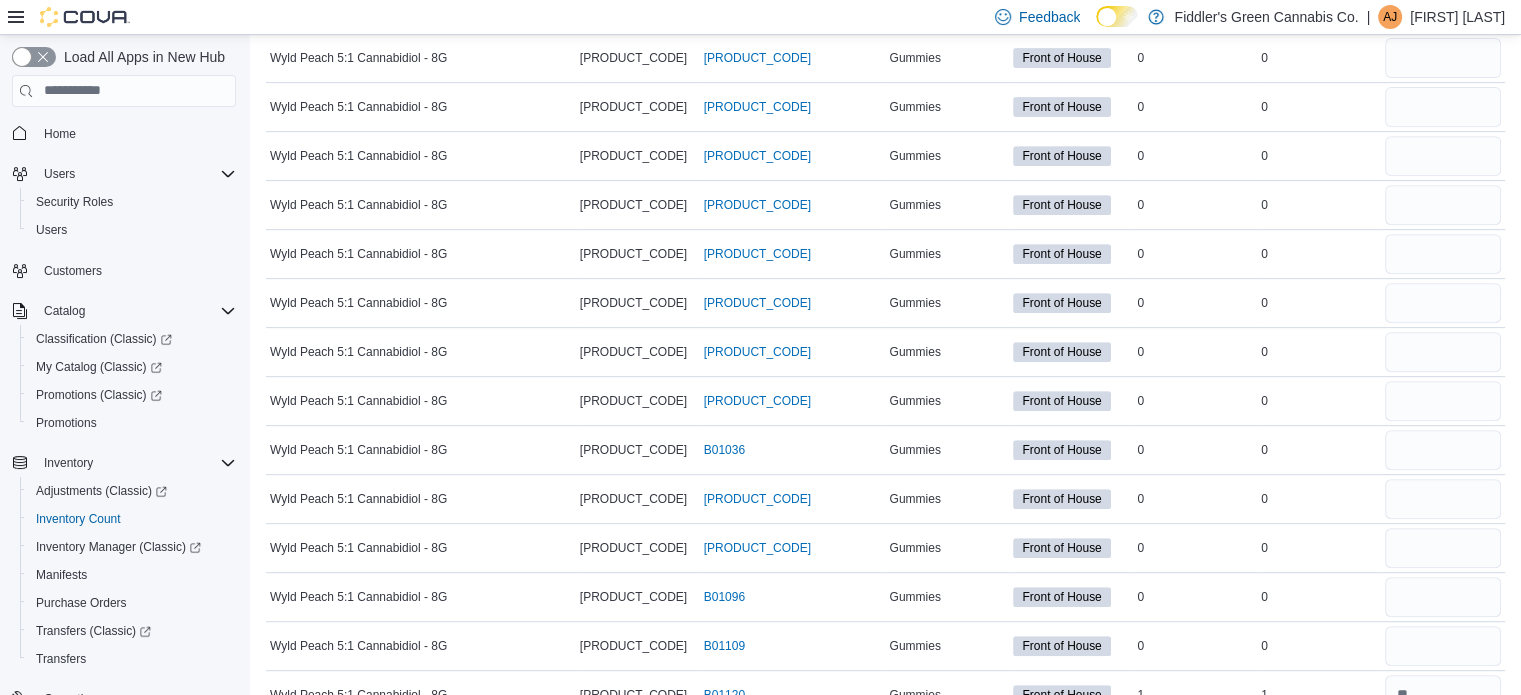 scroll, scrollTop: 16415, scrollLeft: 0, axis: vertical 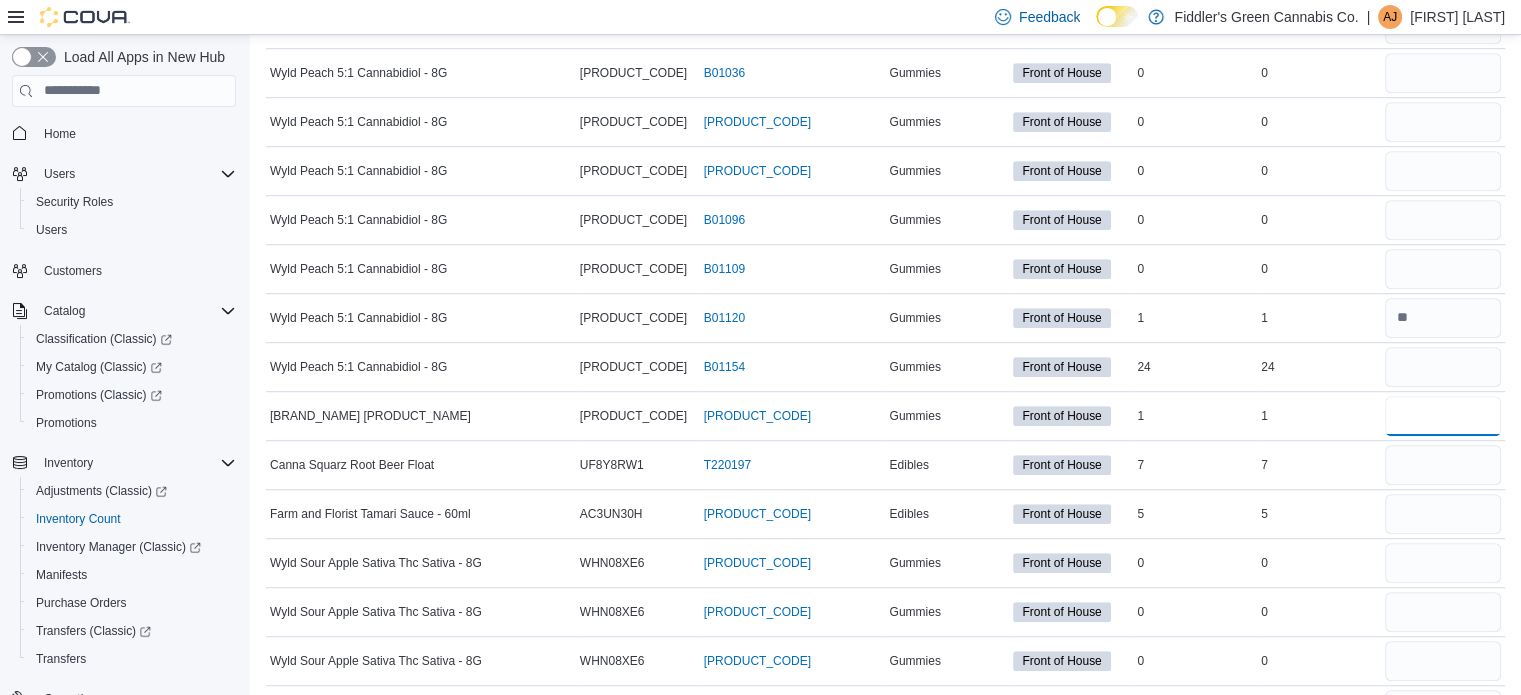 type on "*" 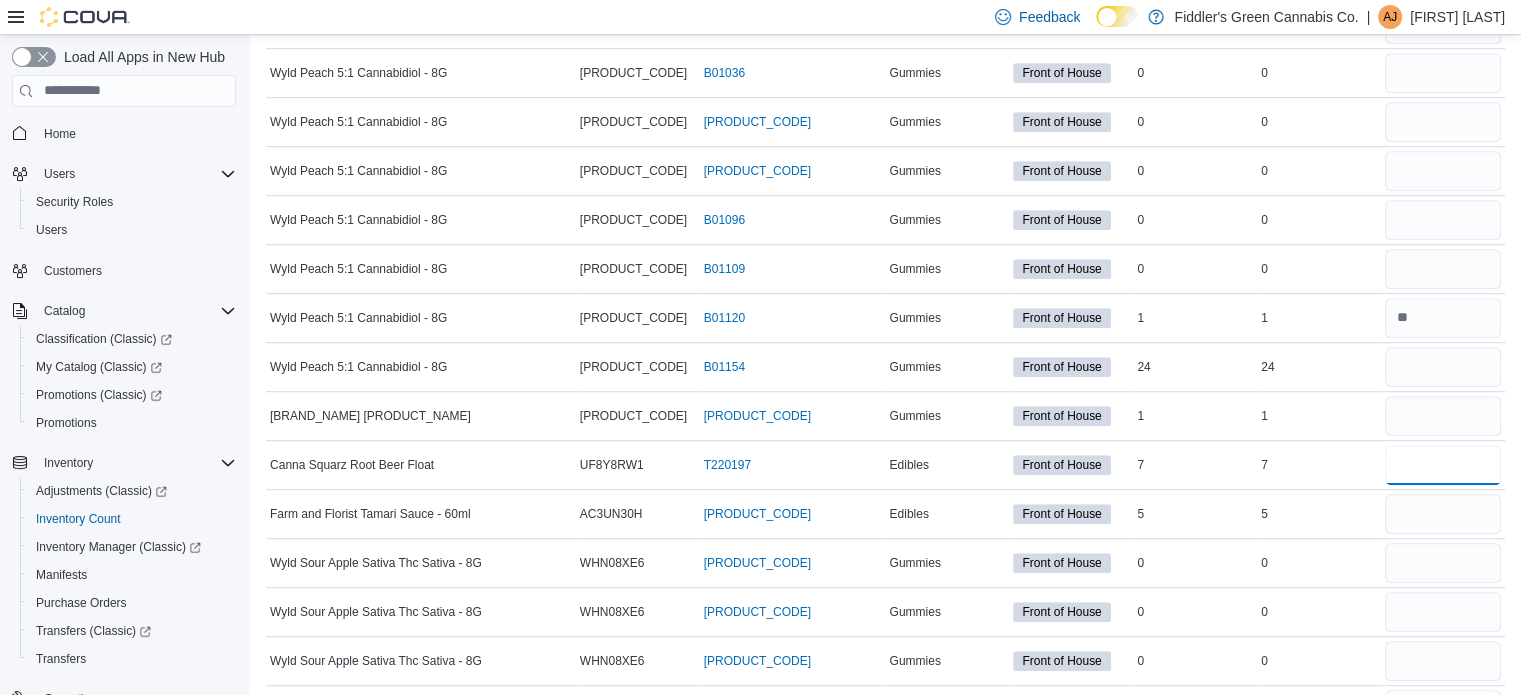 type 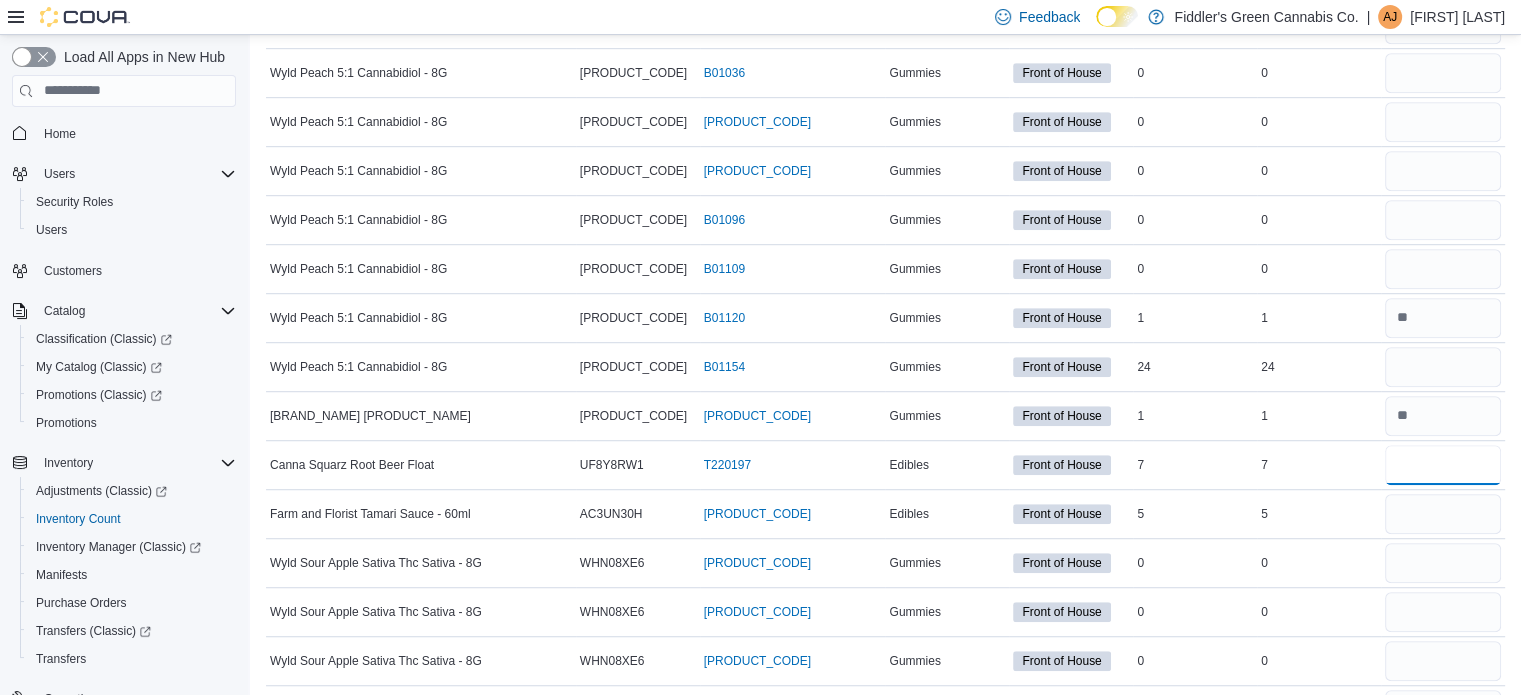 type on "*" 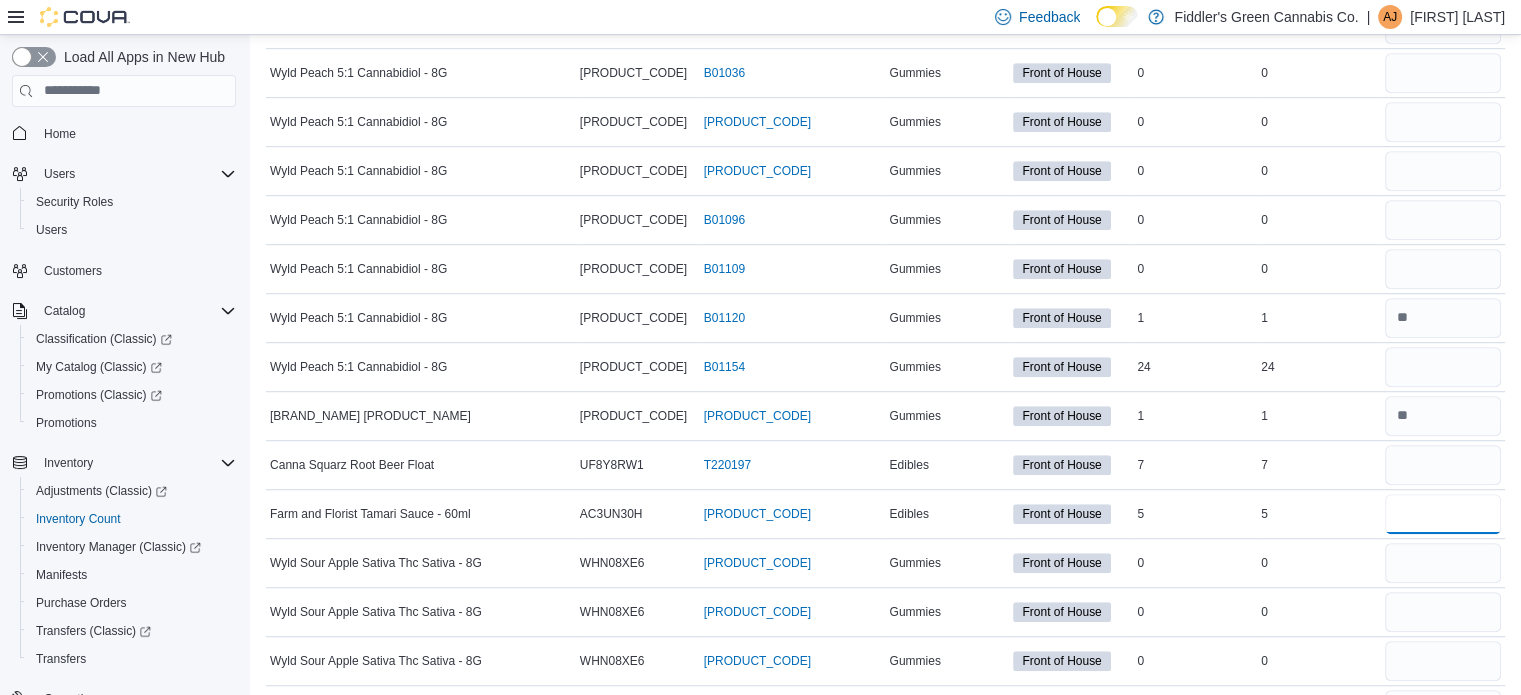 type 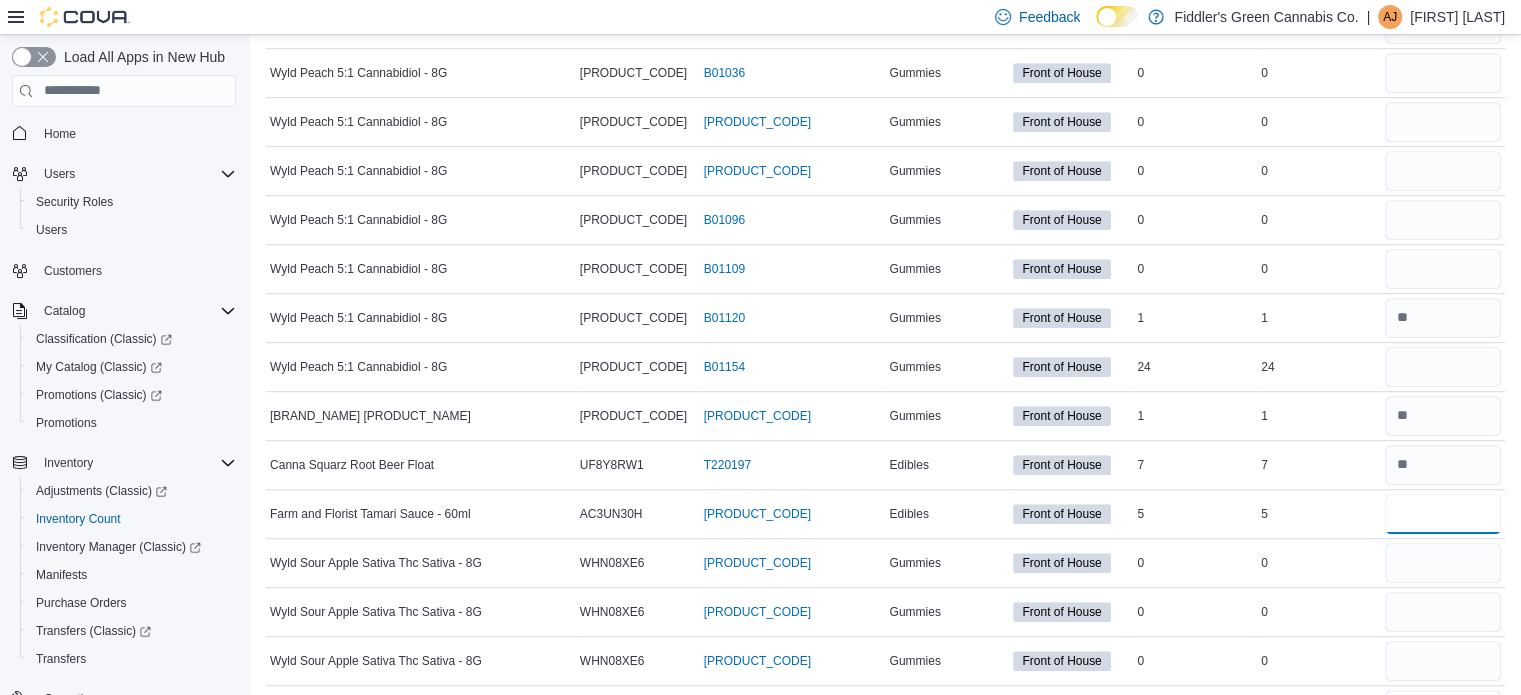 type on "*" 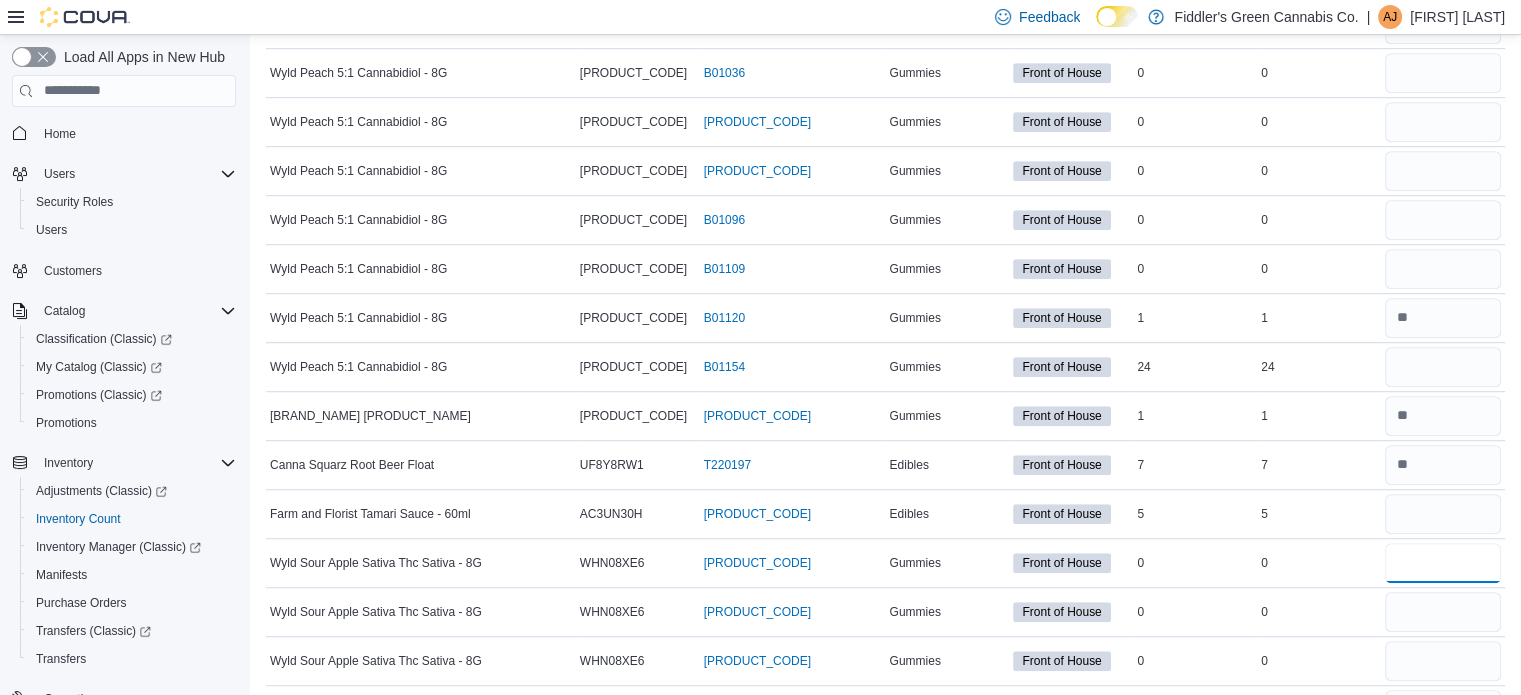 type 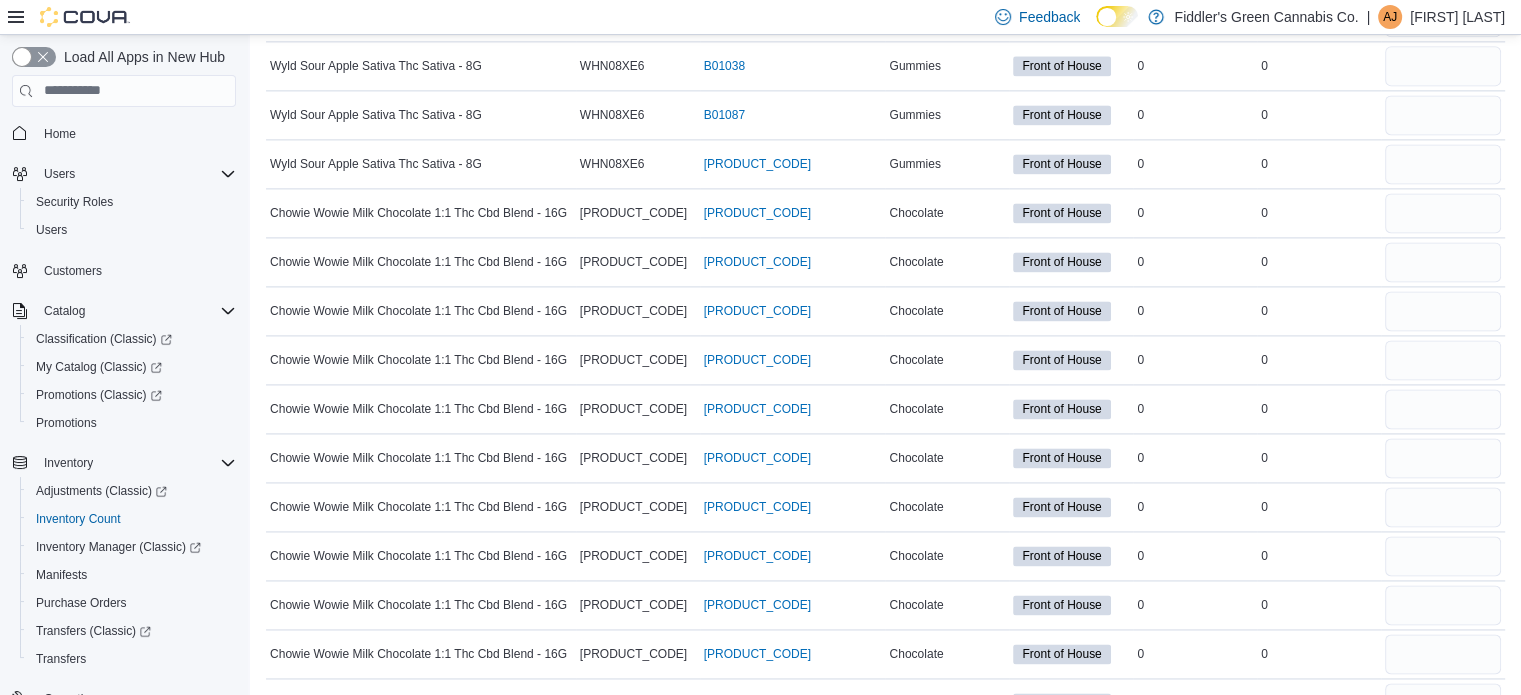 scroll, scrollTop: 18367, scrollLeft: 0, axis: vertical 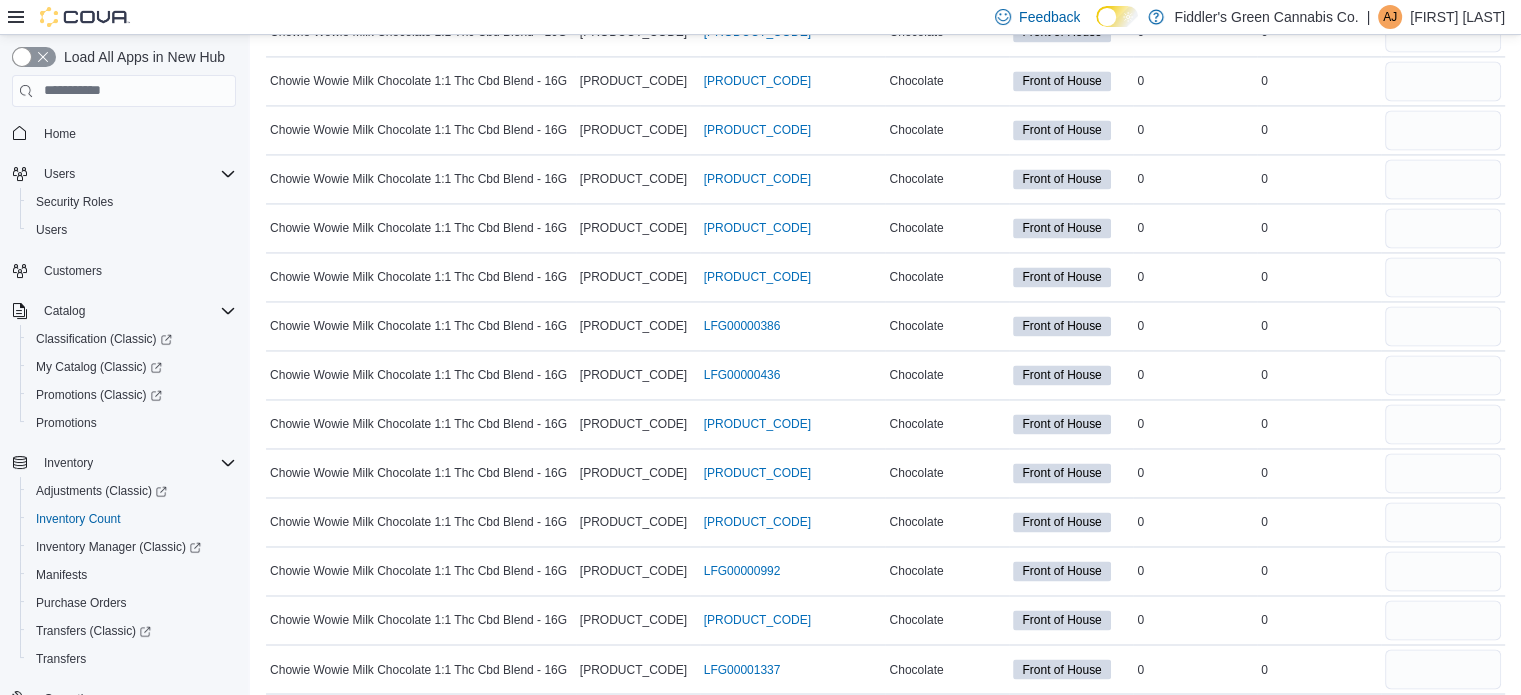 type on "**" 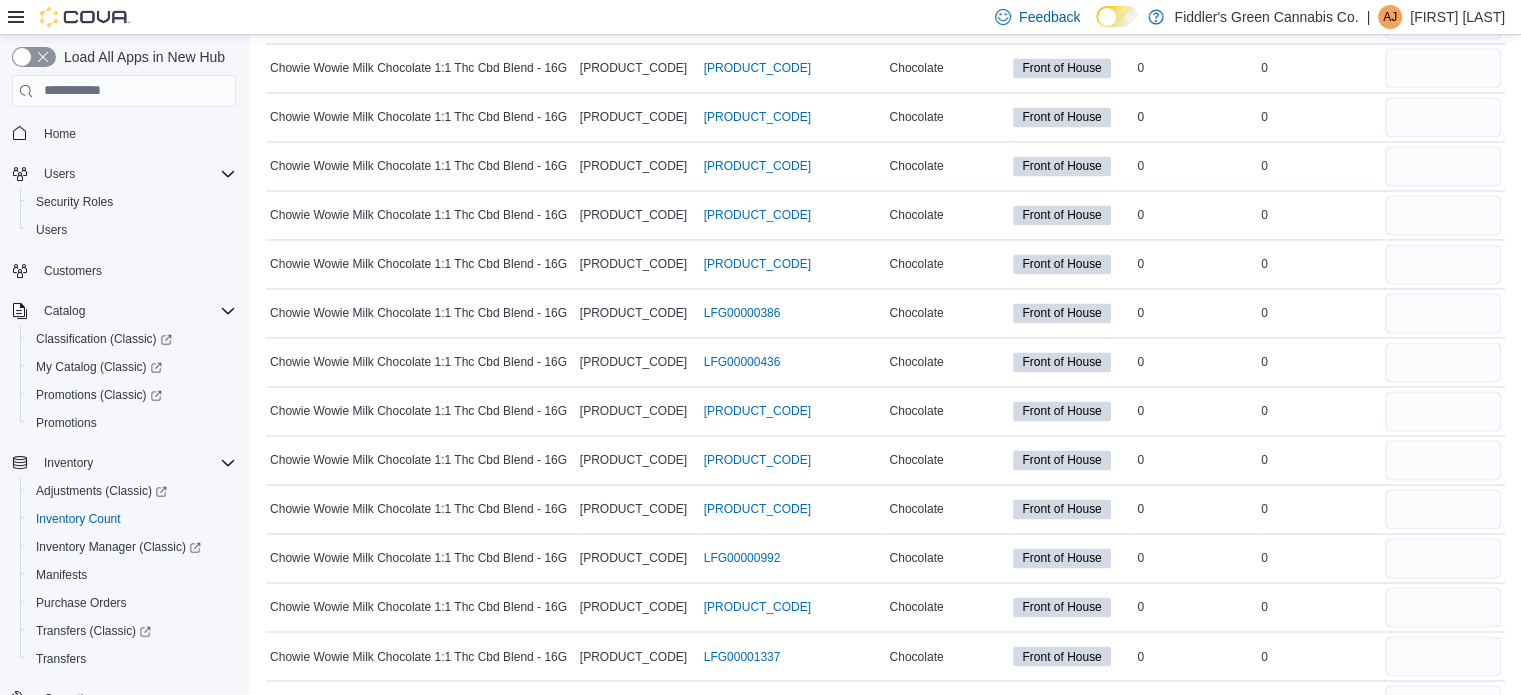 type on "*" 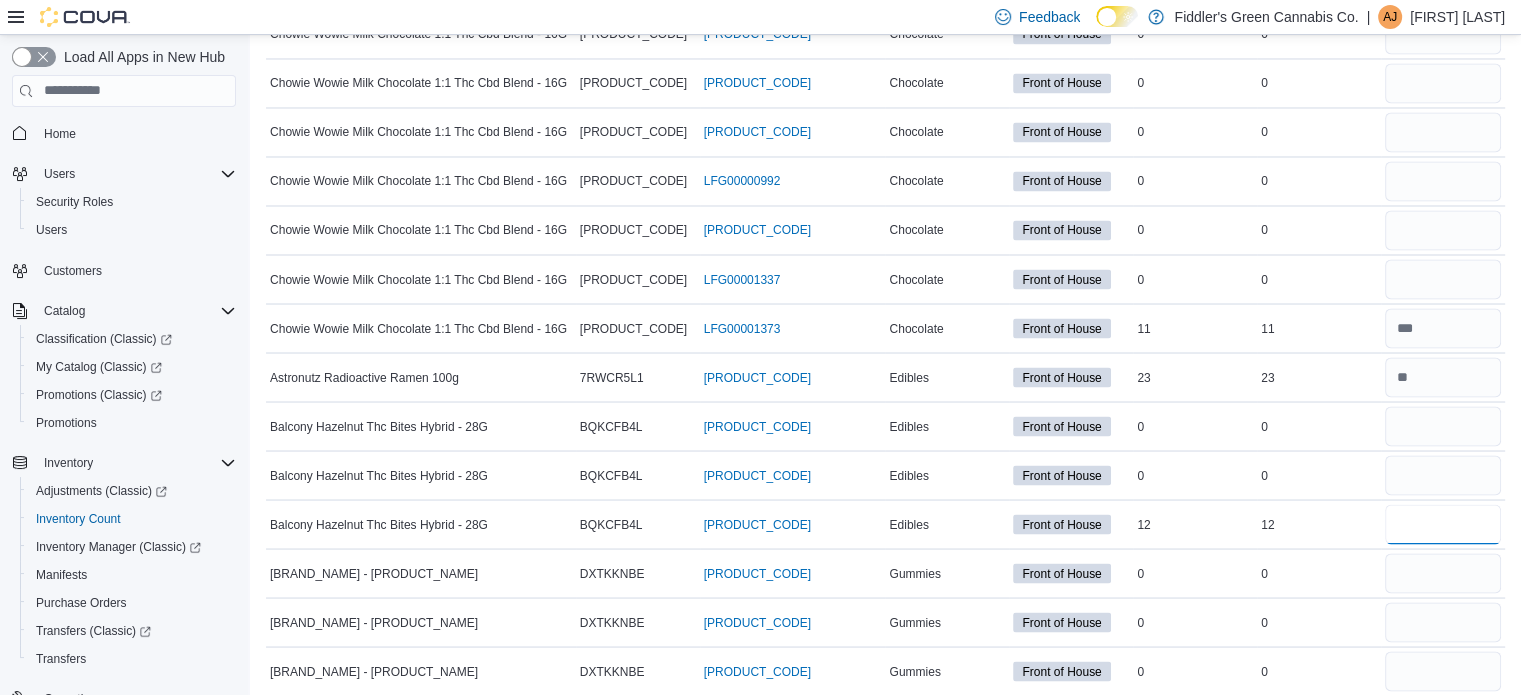 type on "*" 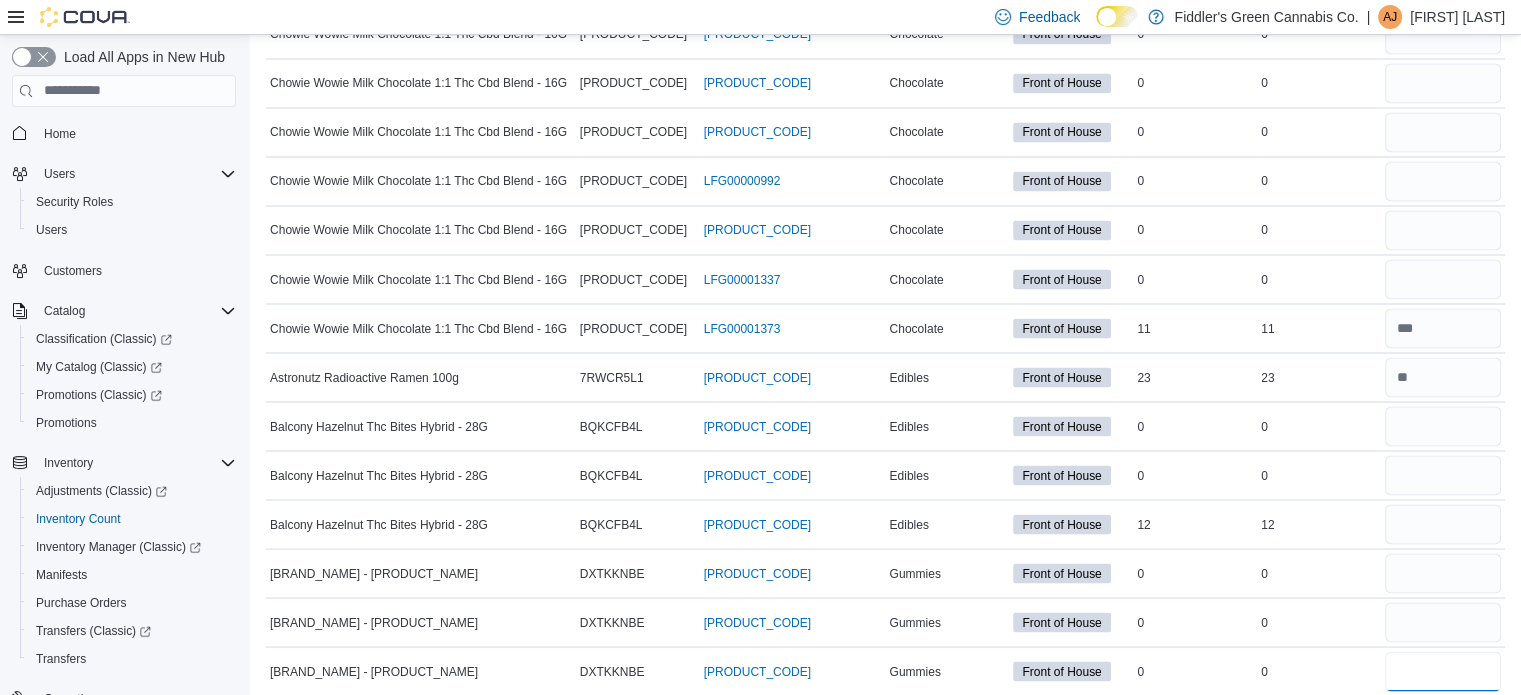 type 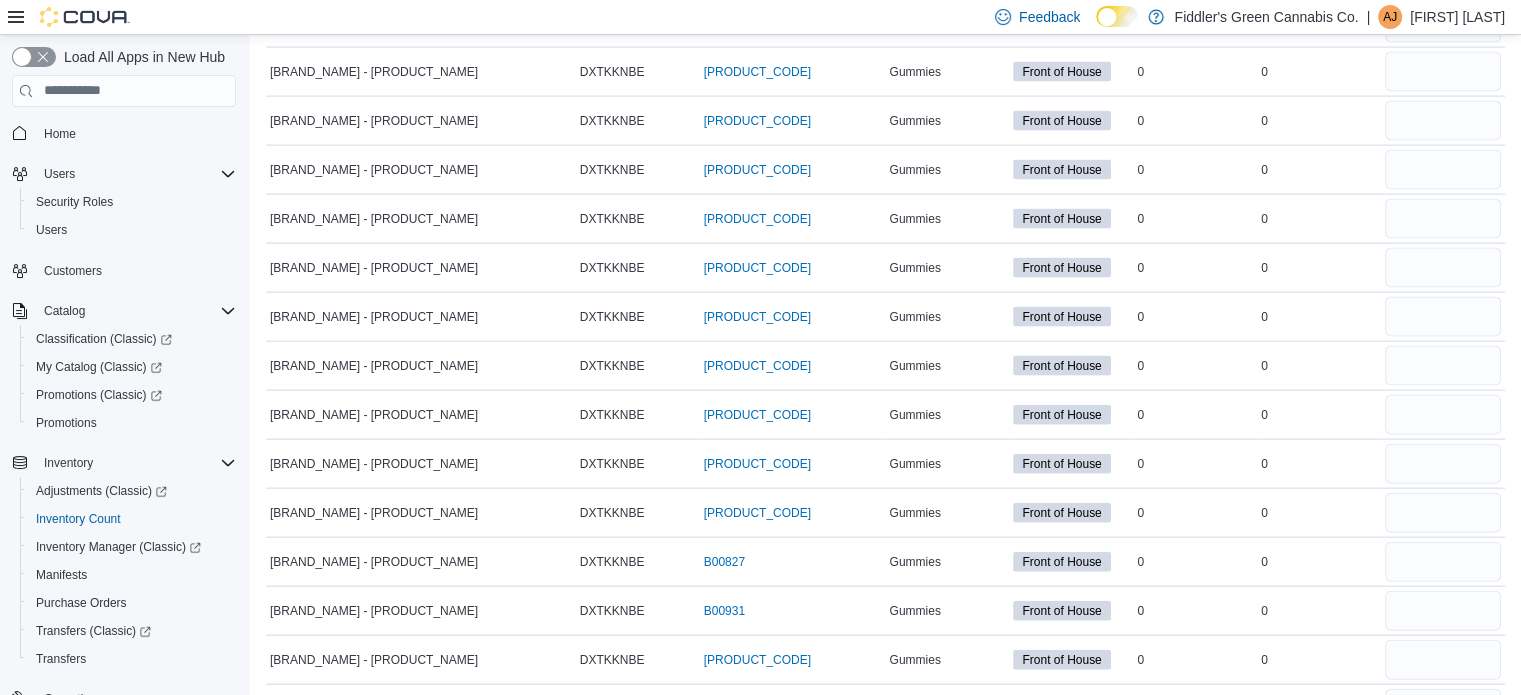 scroll, scrollTop: 19928, scrollLeft: 0, axis: vertical 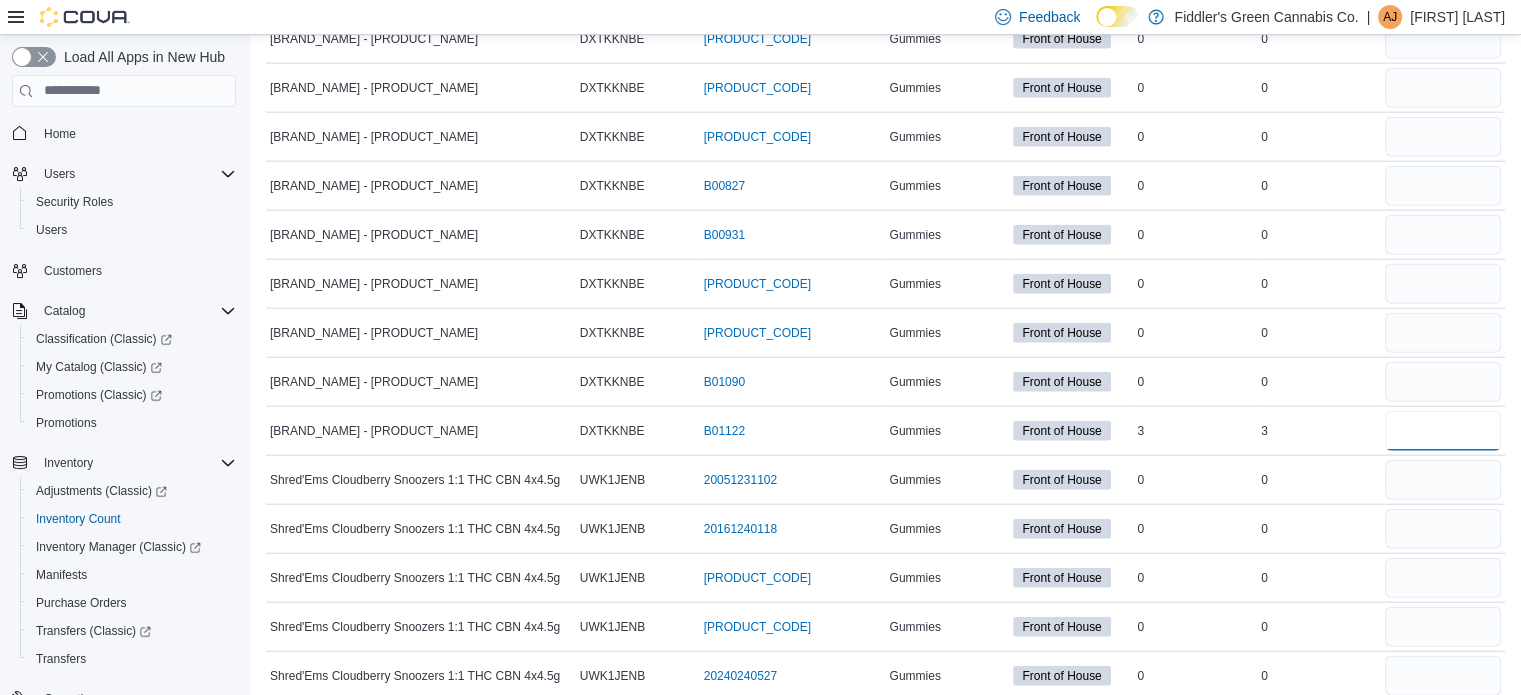 type on "*" 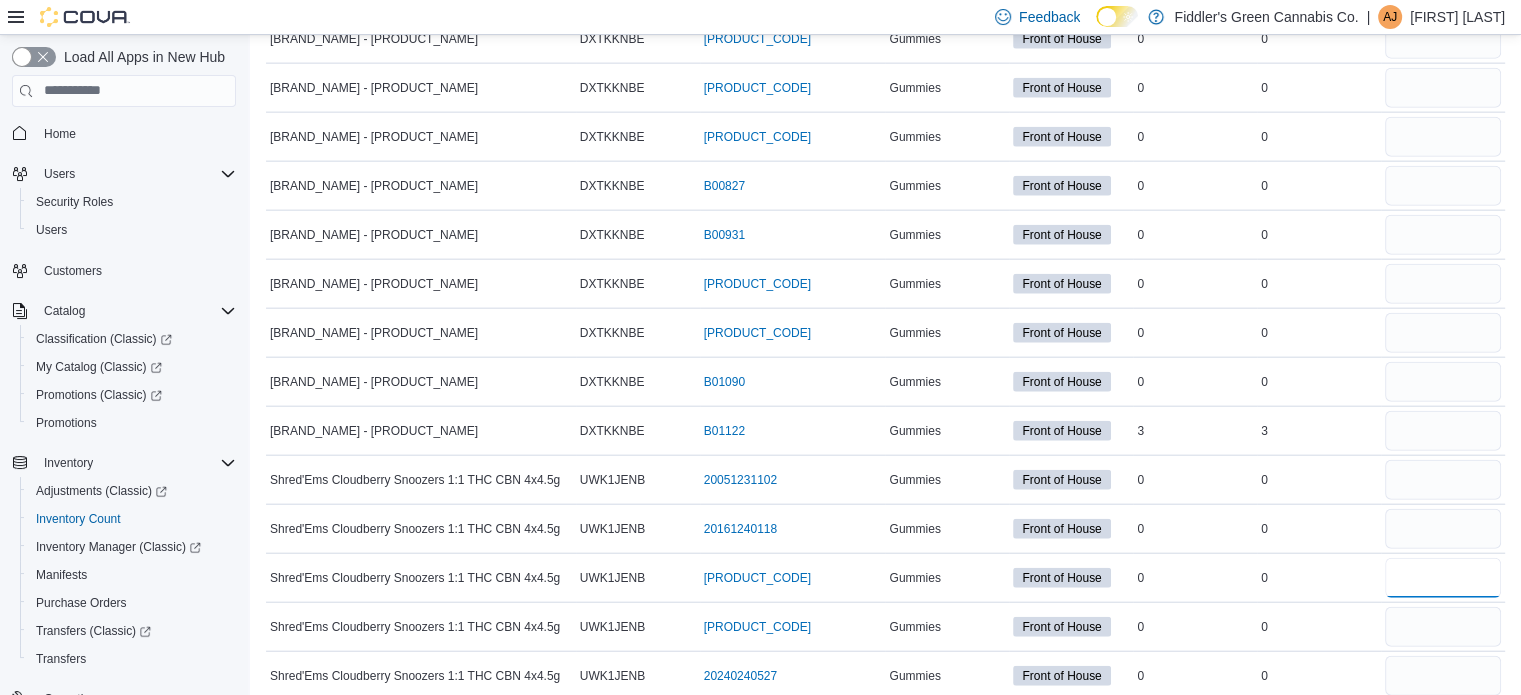 type 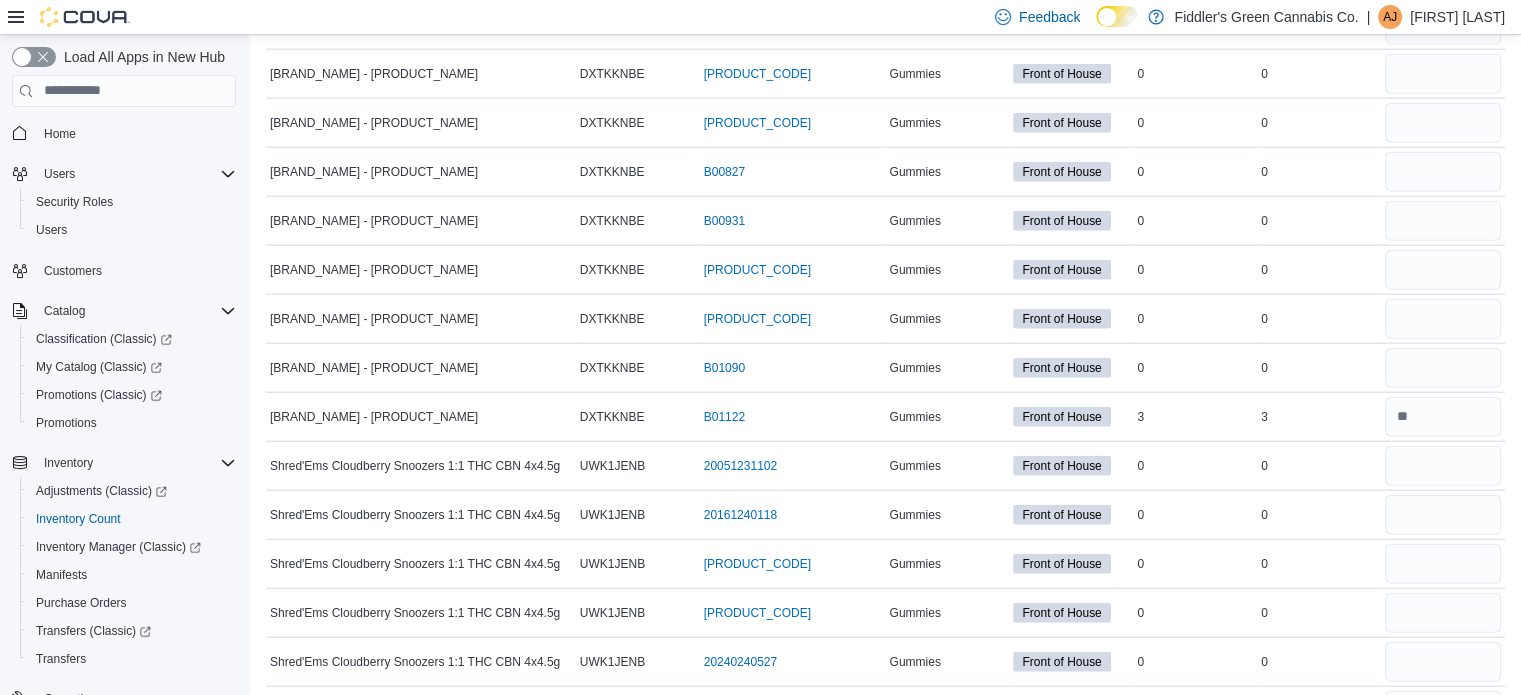 scroll, scrollTop: 20319, scrollLeft: 0, axis: vertical 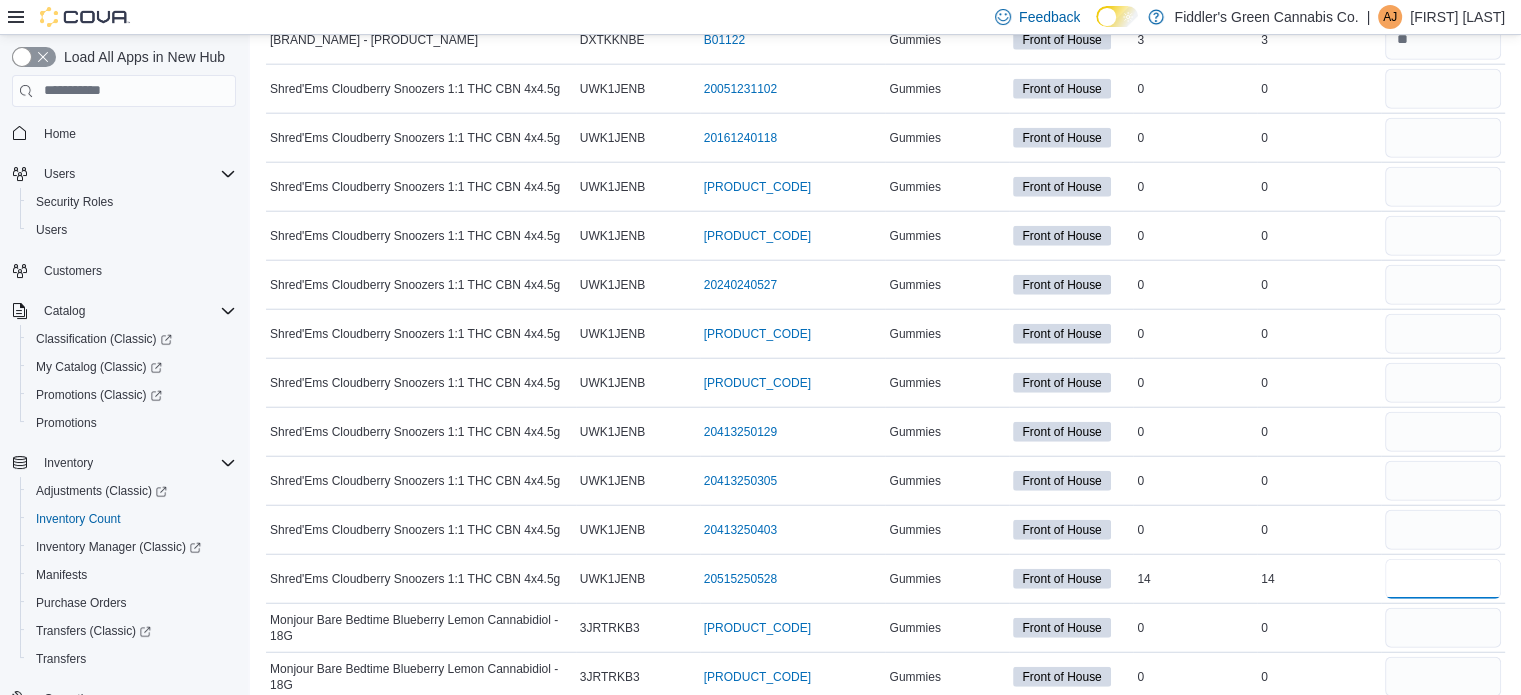 type on "*" 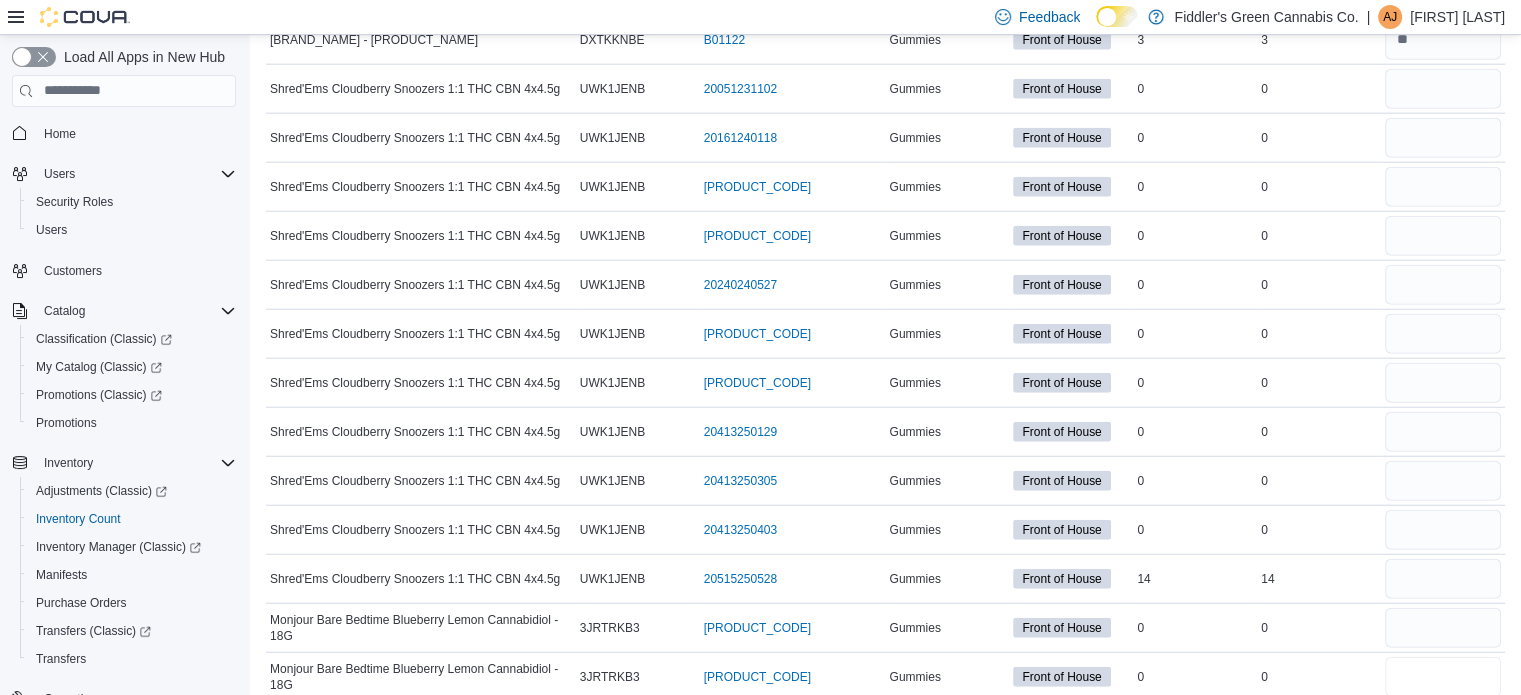 type 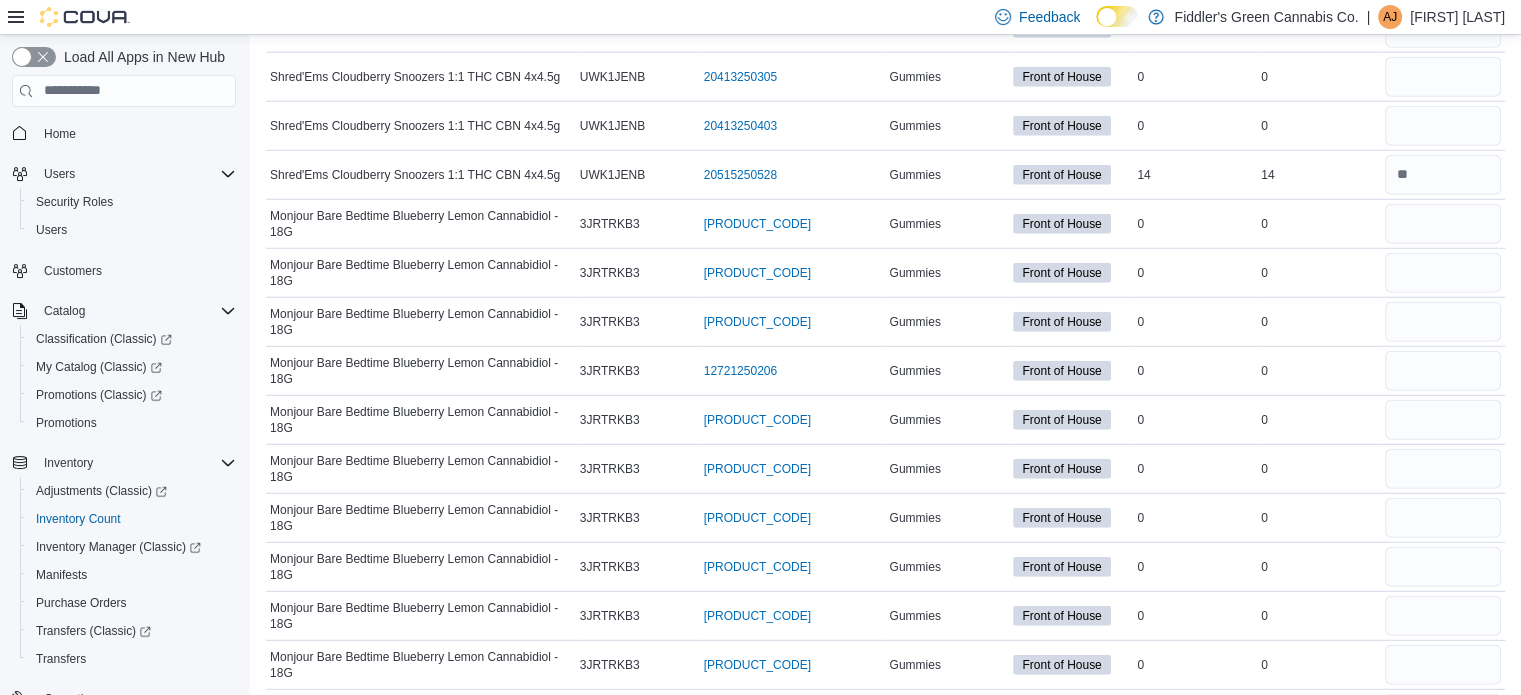 scroll, scrollTop: 21100, scrollLeft: 0, axis: vertical 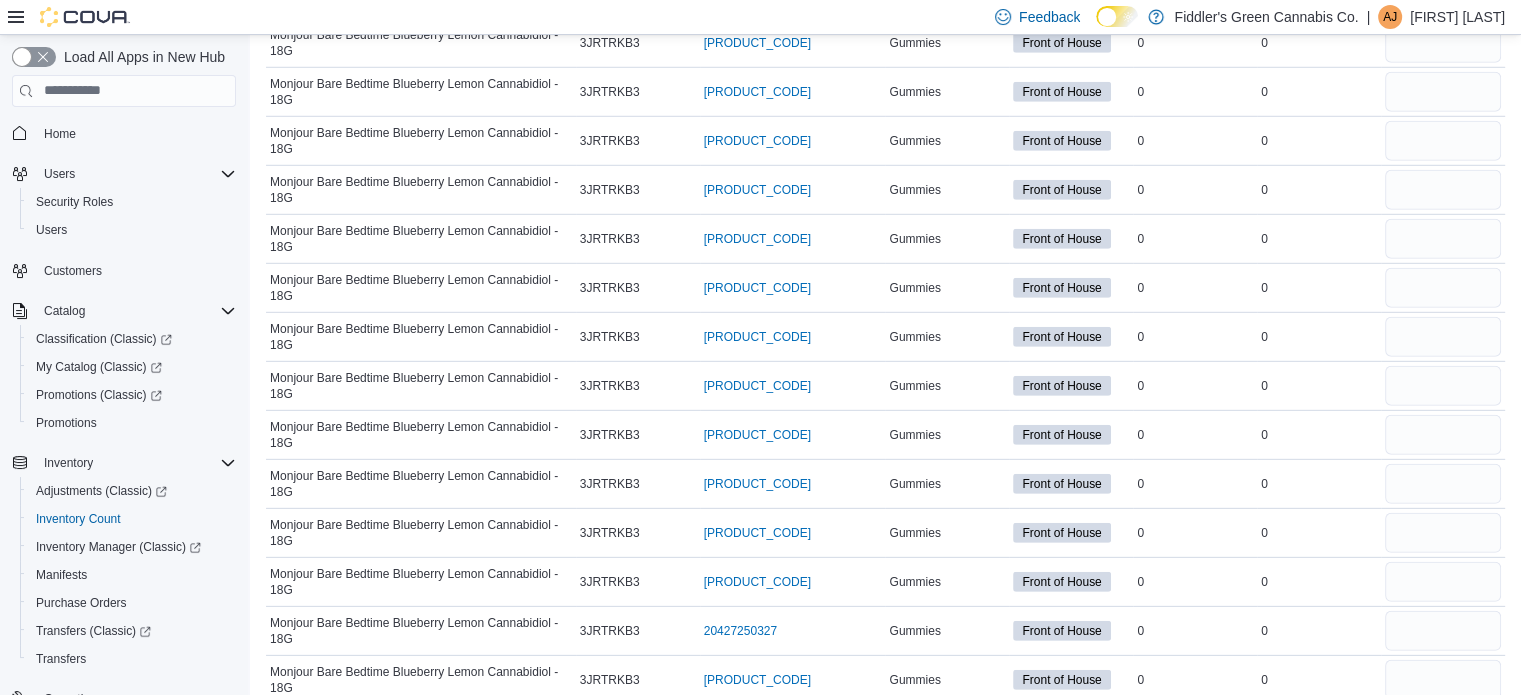 type on "*" 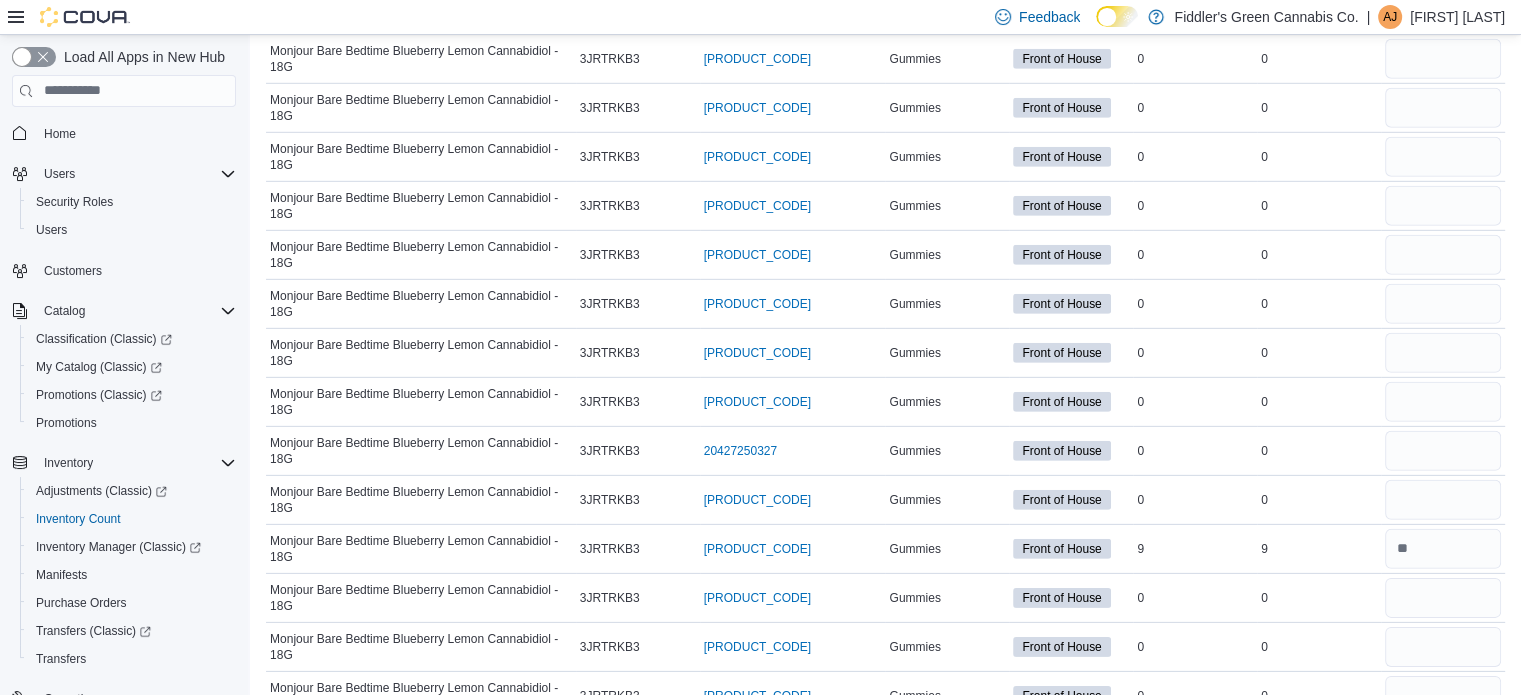 type on "*" 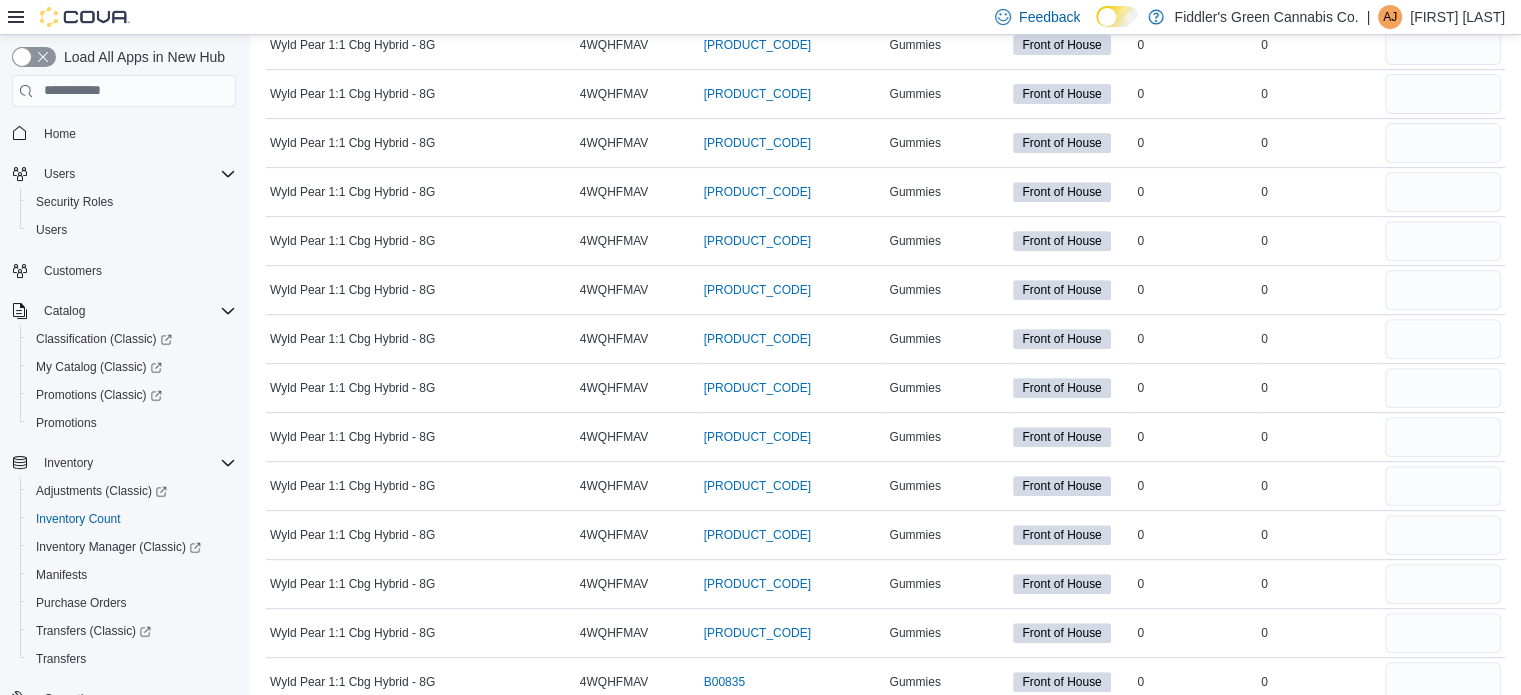scroll, scrollTop: 0, scrollLeft: 0, axis: both 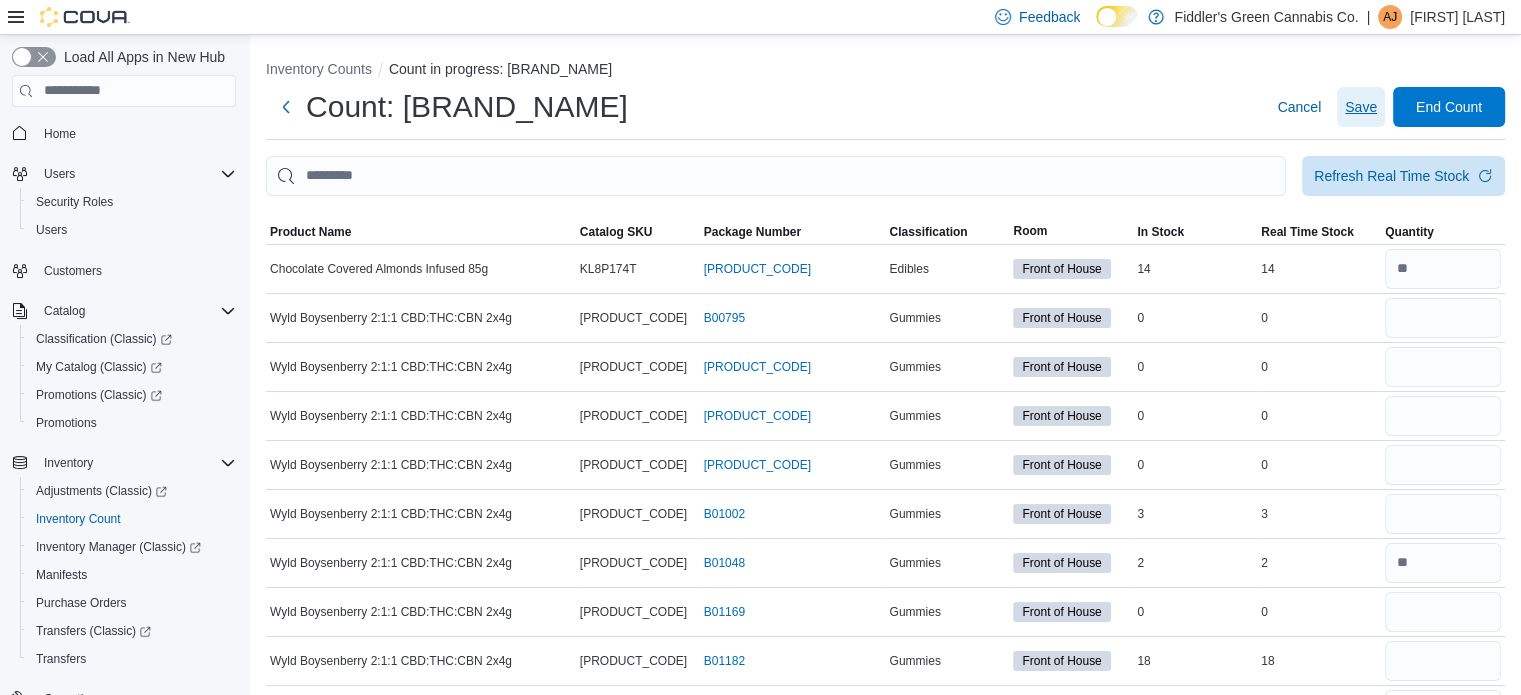 click on "Save" at bounding box center [1361, 107] 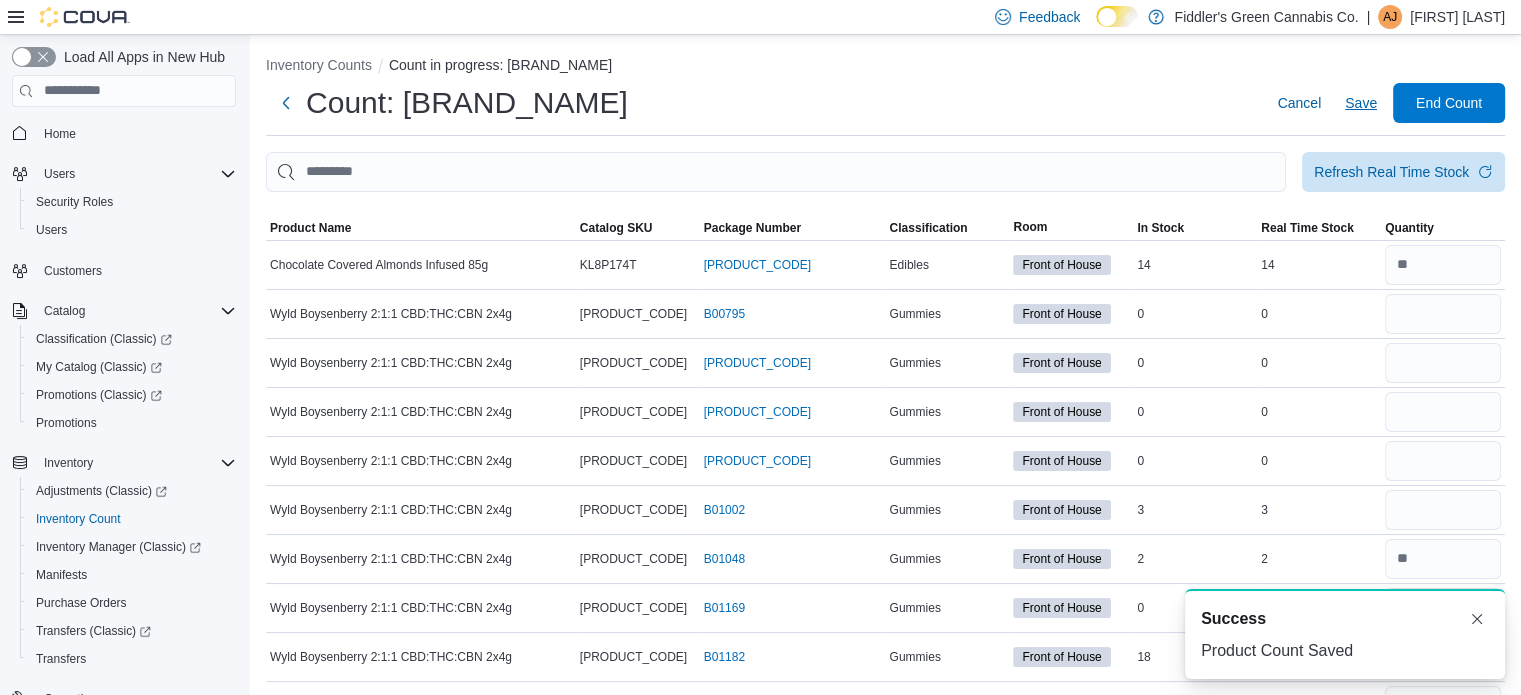 scroll, scrollTop: 0, scrollLeft: 0, axis: both 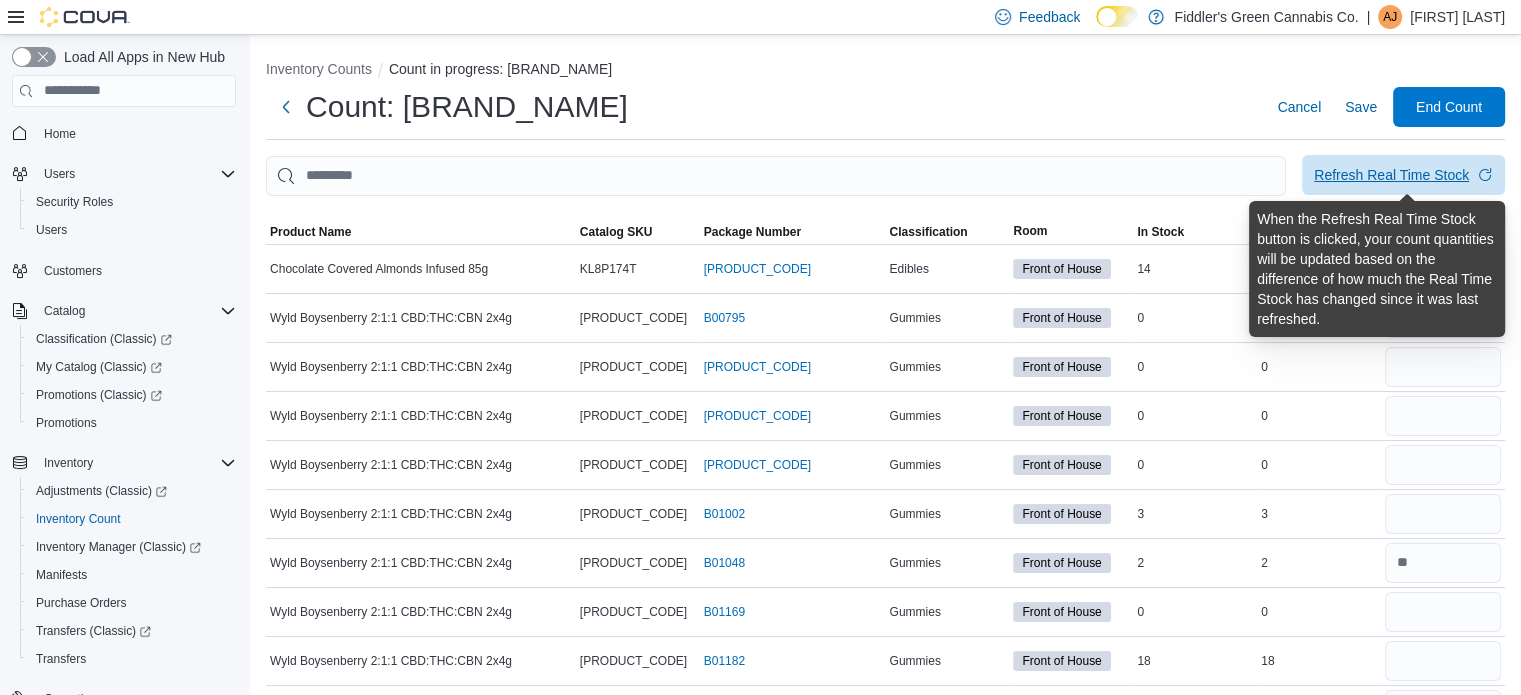 click on "Refresh Real Time Stock" at bounding box center (1391, 175) 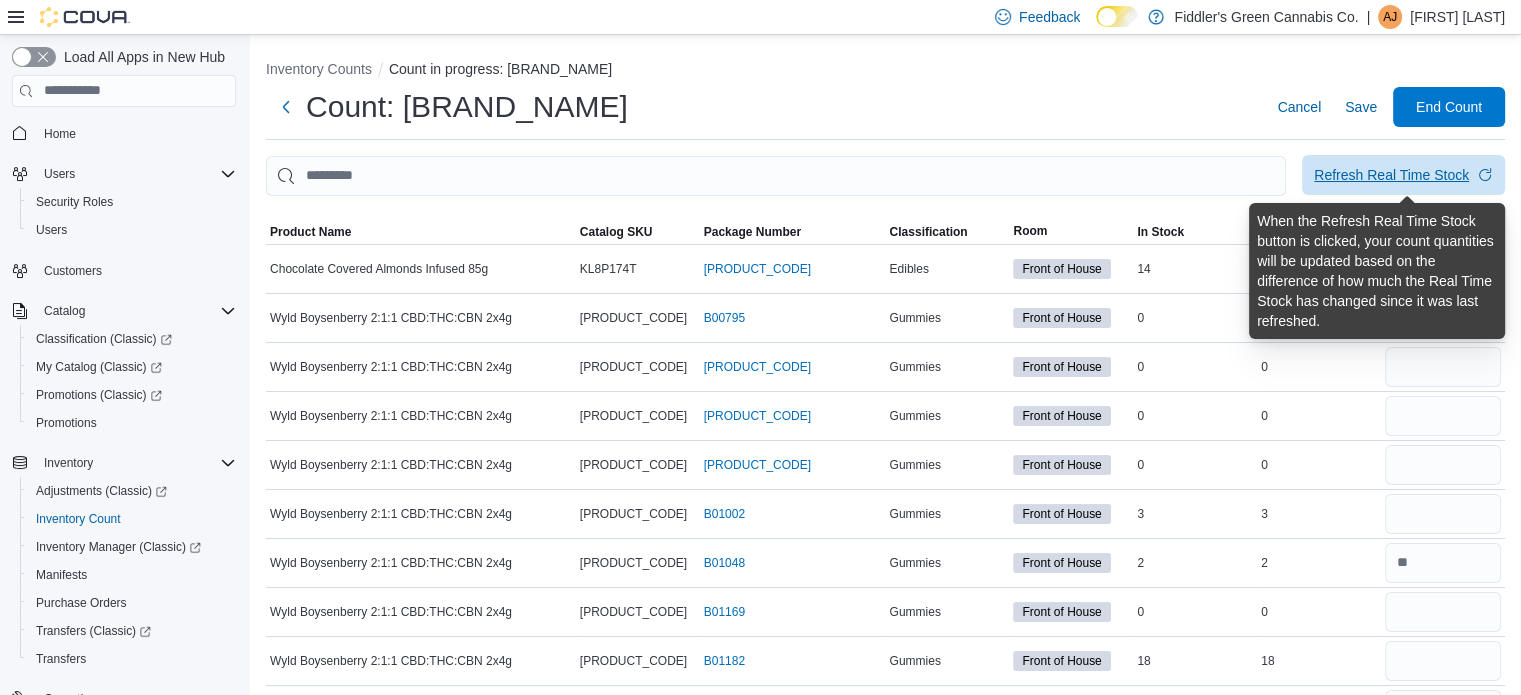 click on "Refresh Real Time Stock" at bounding box center (1391, 175) 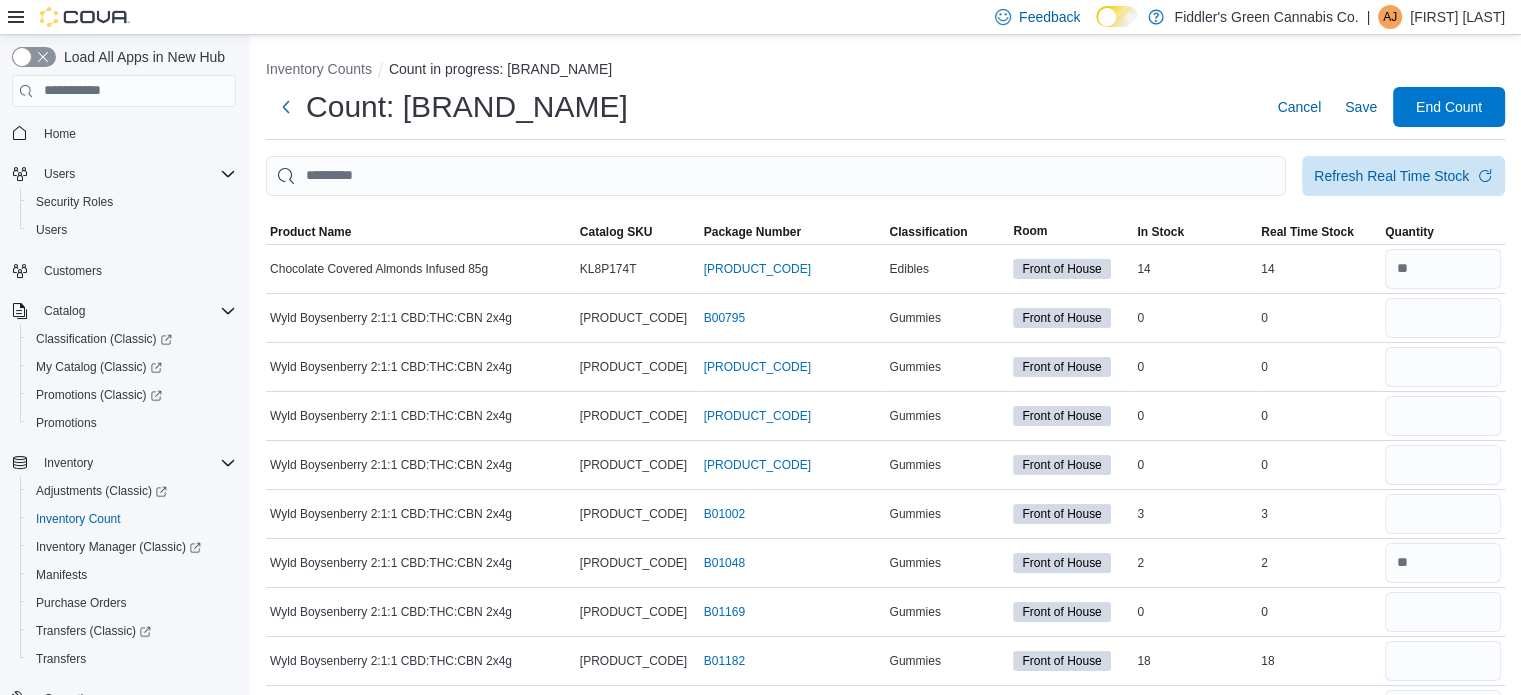 scroll, scrollTop: 0, scrollLeft: 0, axis: both 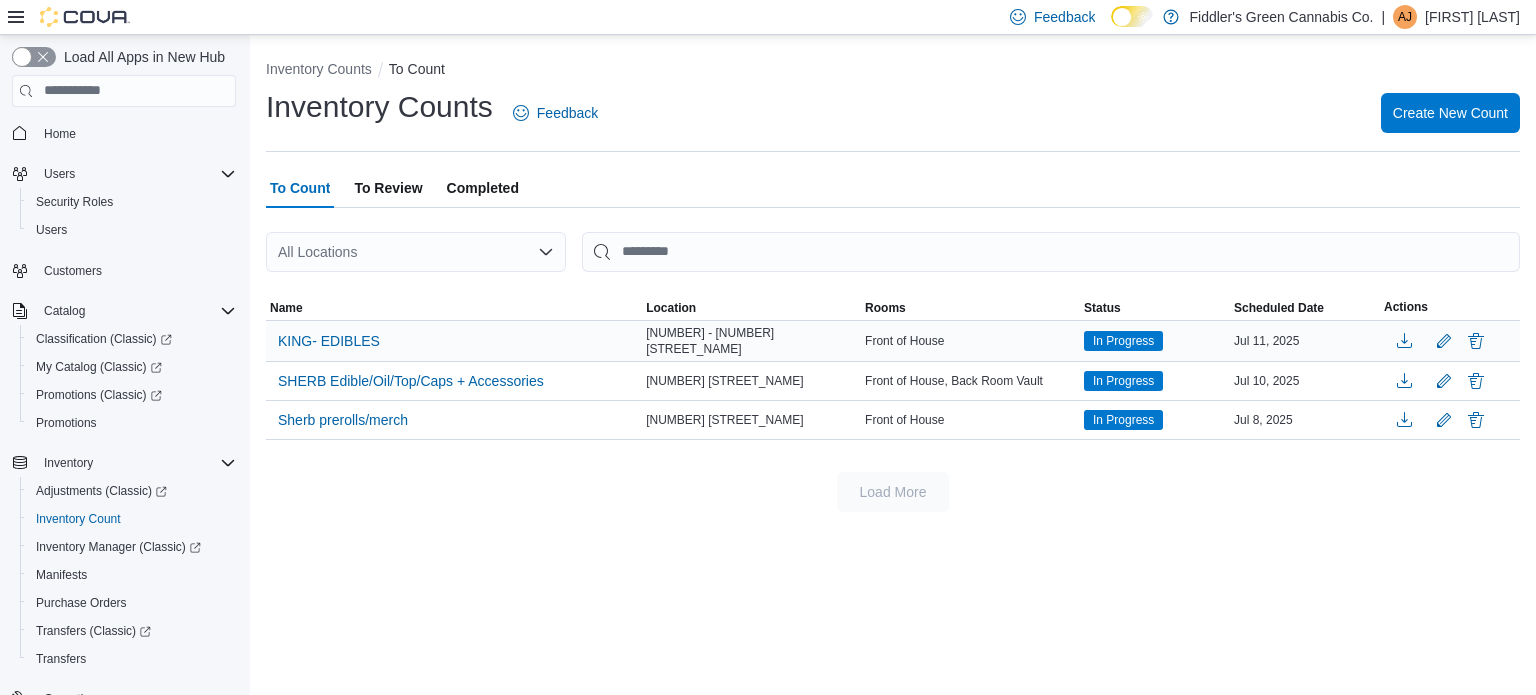 click on "KING- EDIBLES" at bounding box center (454, 341) 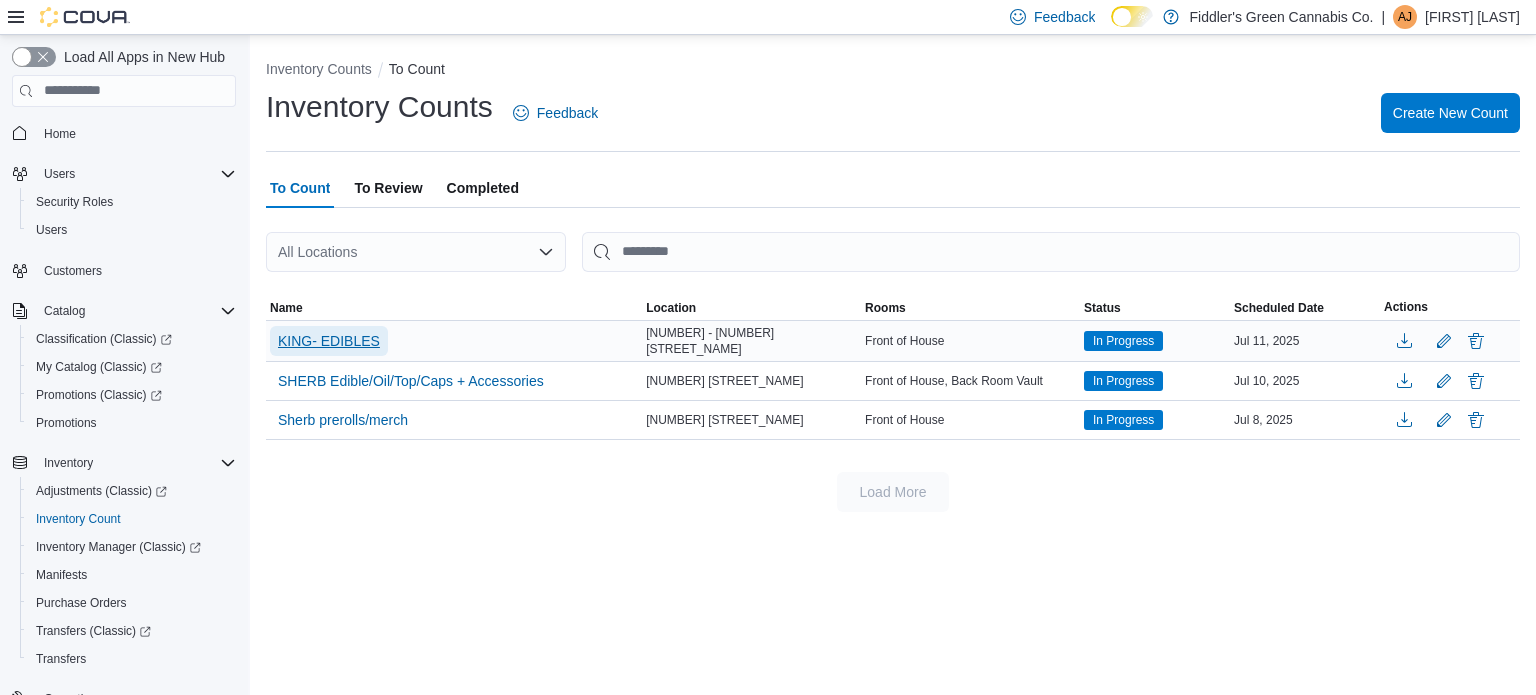 click on "KING- EDIBLES" at bounding box center [329, 341] 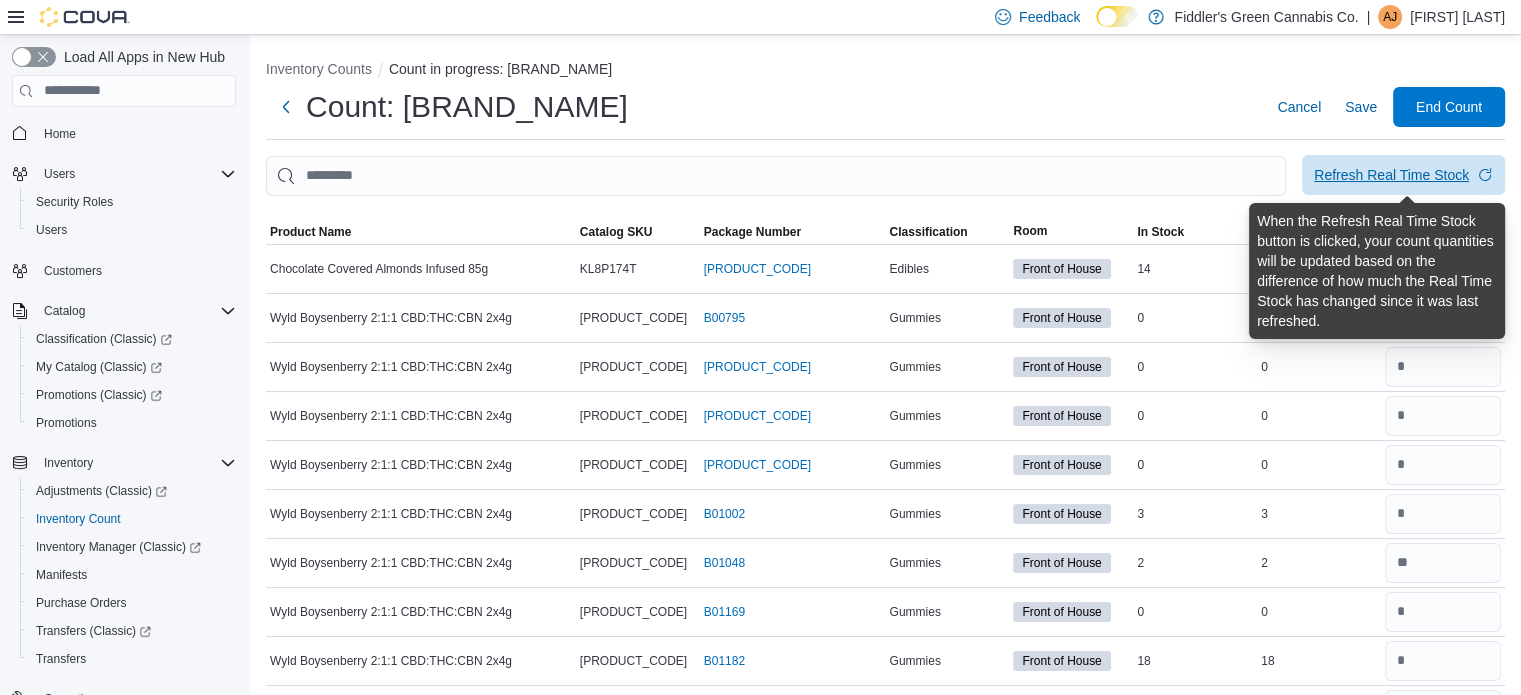click on "Refresh Real Time Stock" at bounding box center (1391, 175) 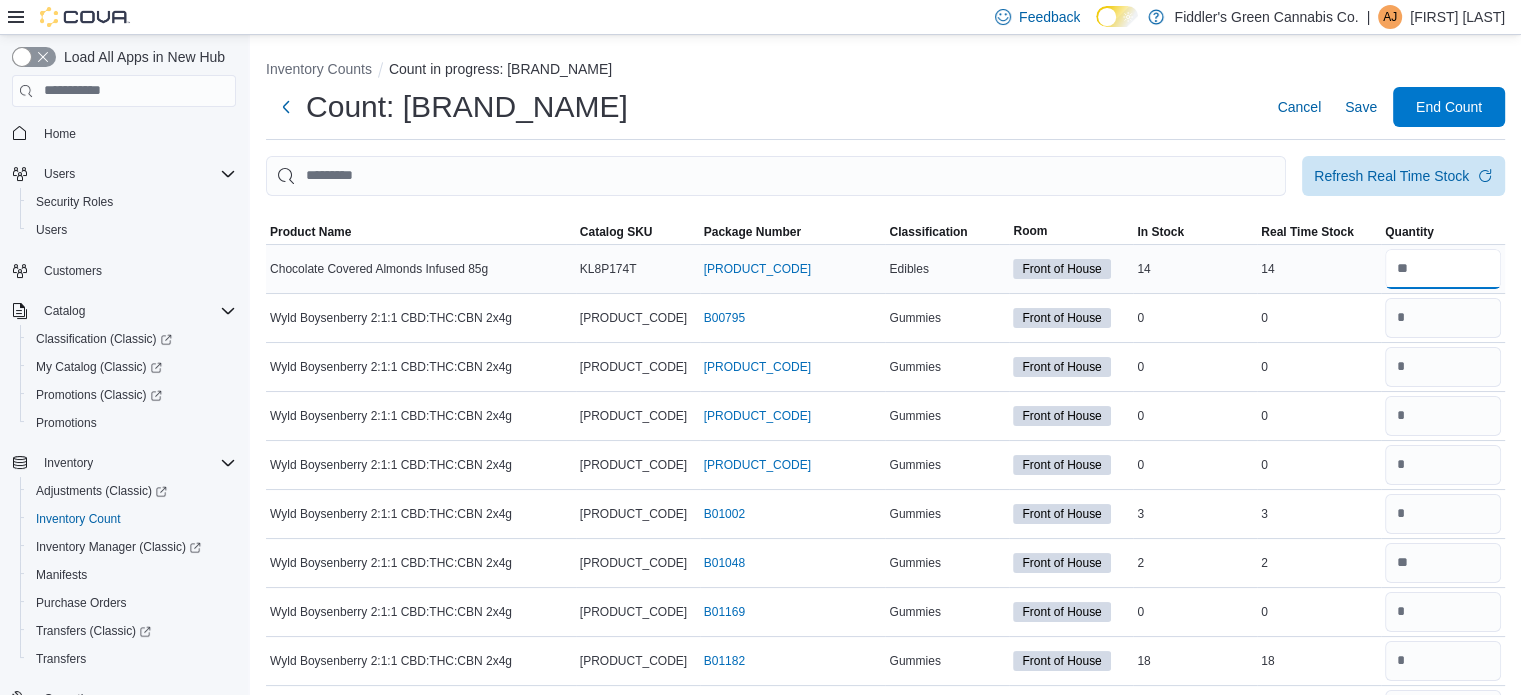 click at bounding box center [1443, 269] 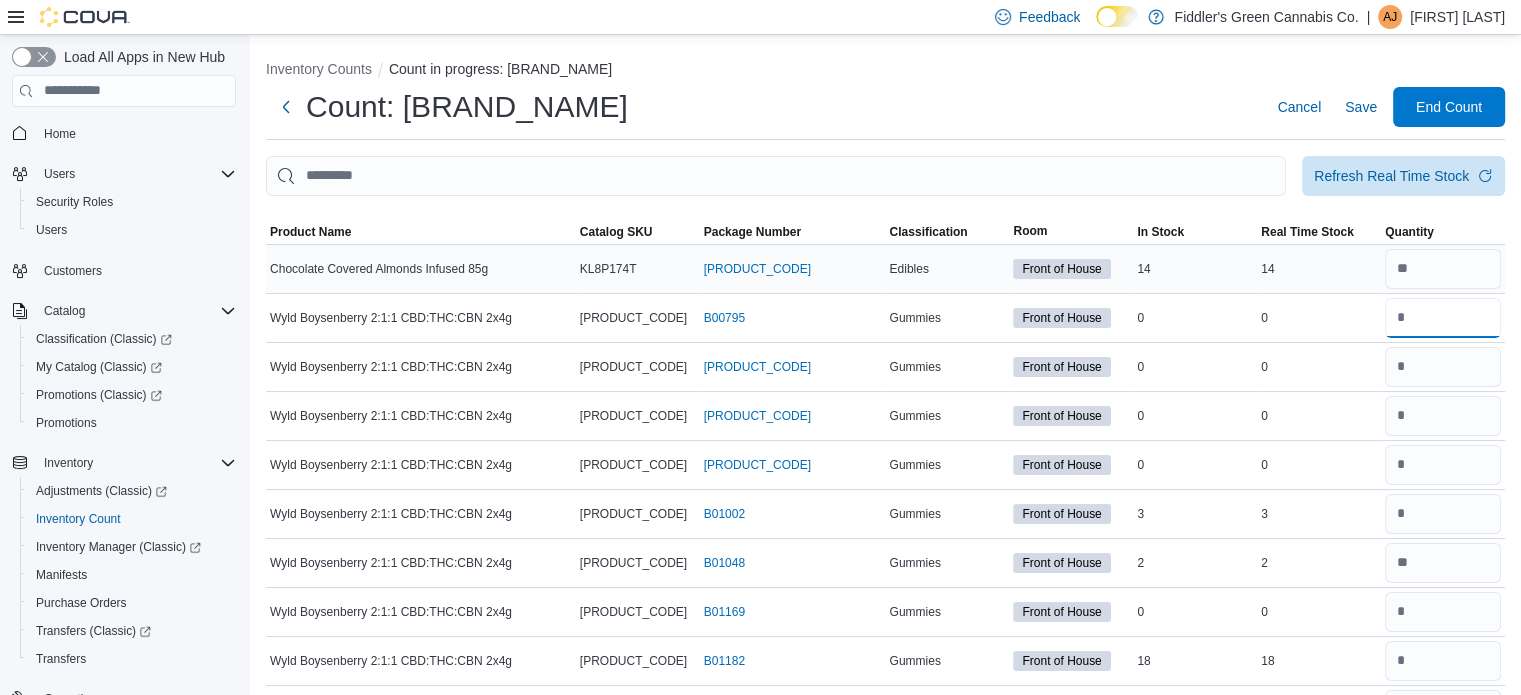 type 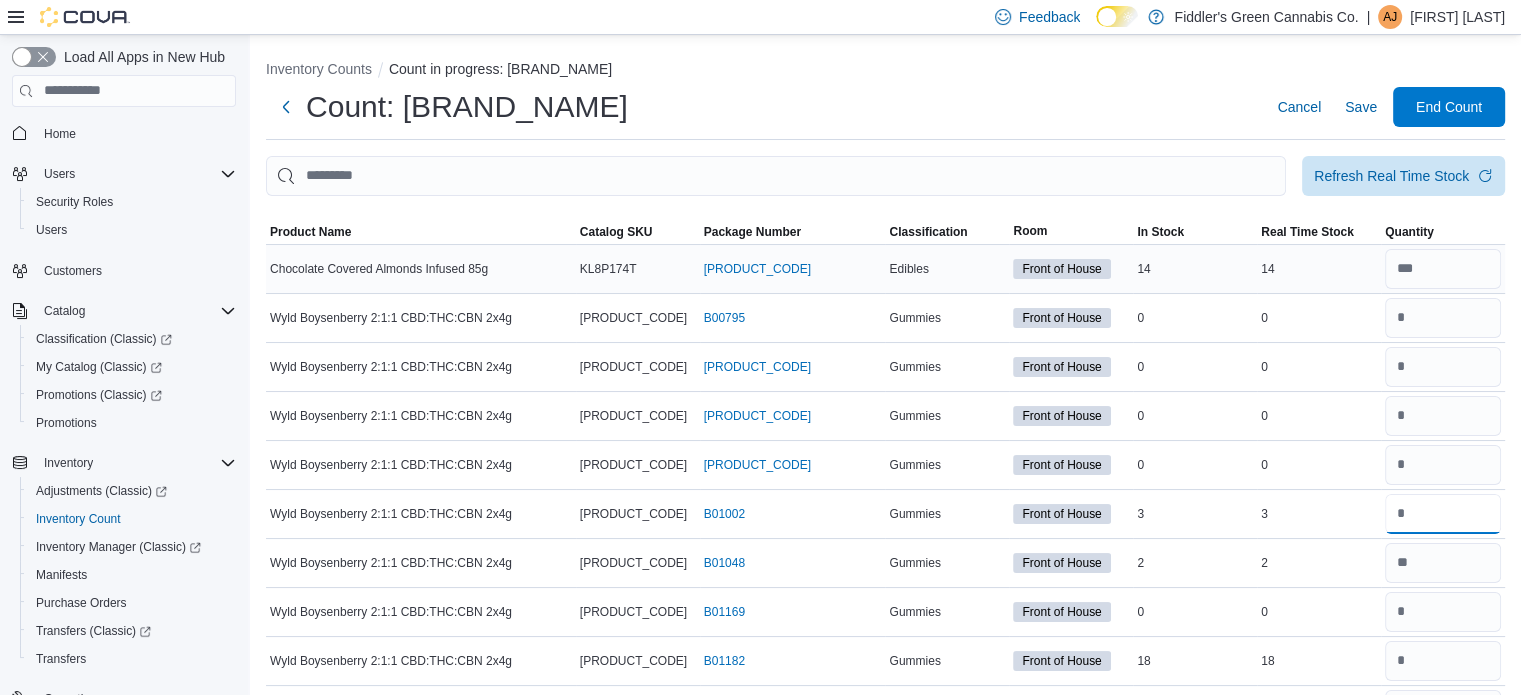 type on "*" 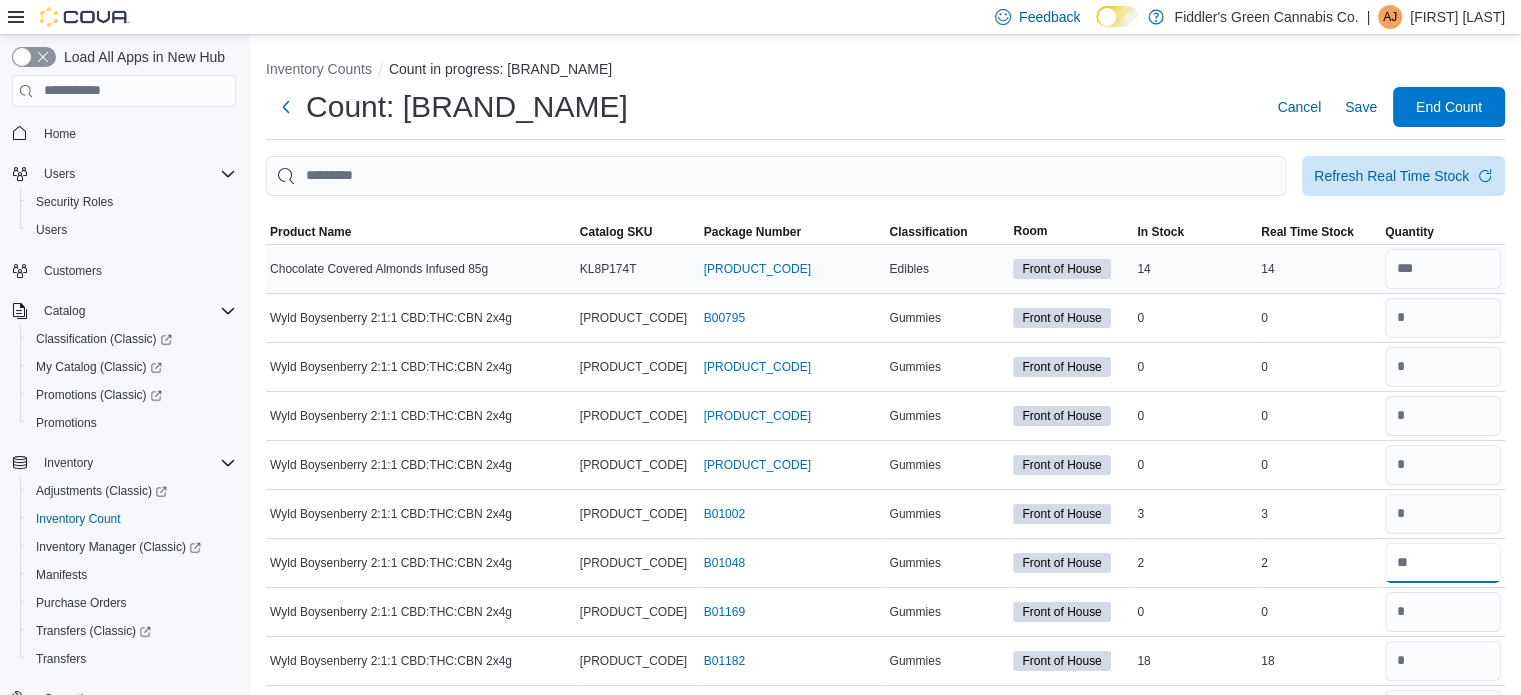 type 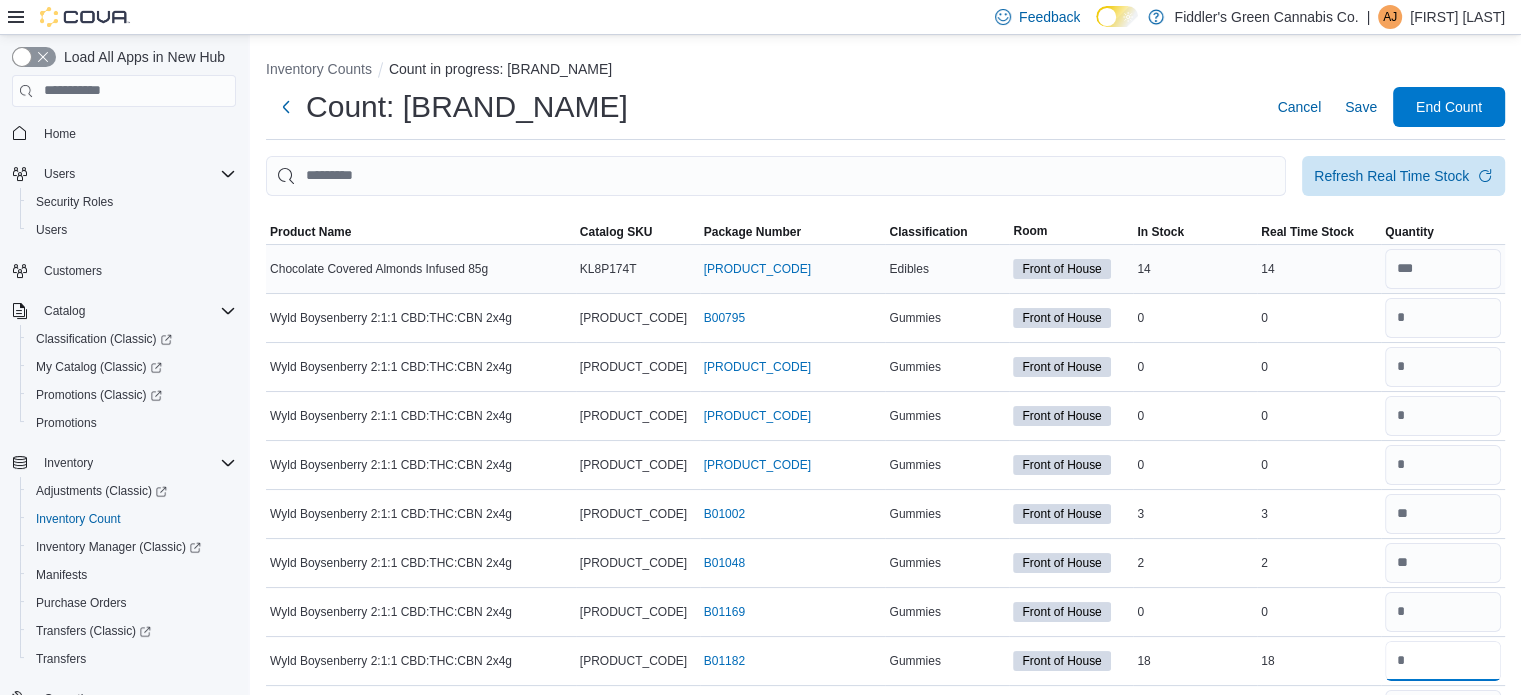 type on "**" 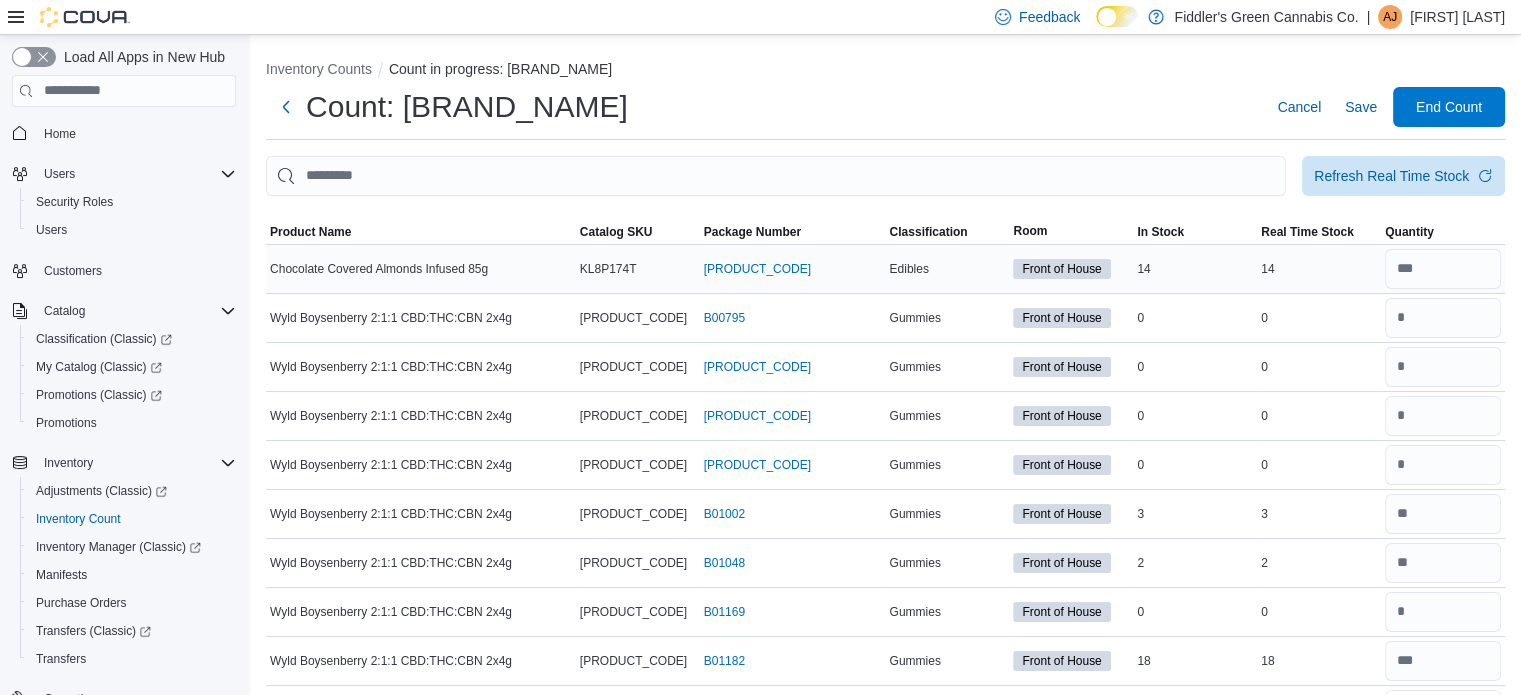 type 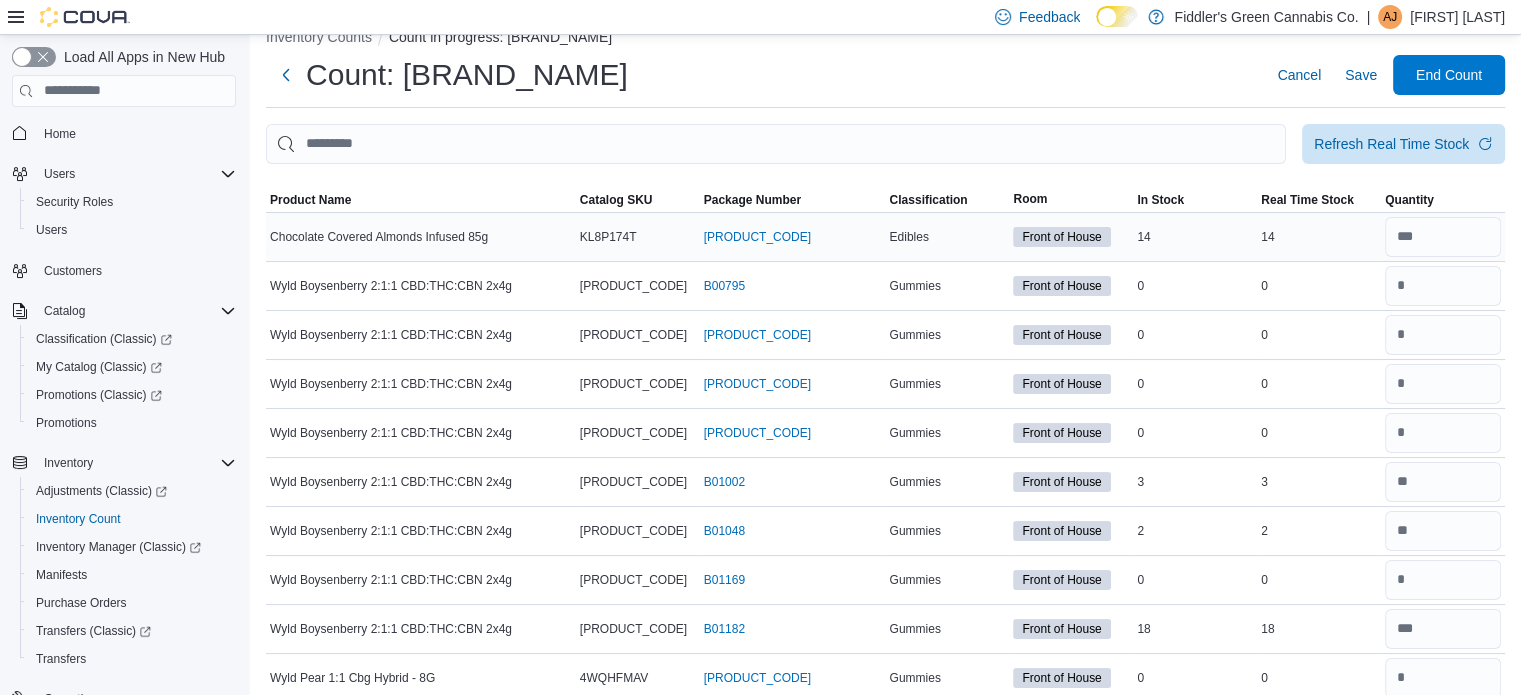 scroll, scrollTop: 408, scrollLeft: 0, axis: vertical 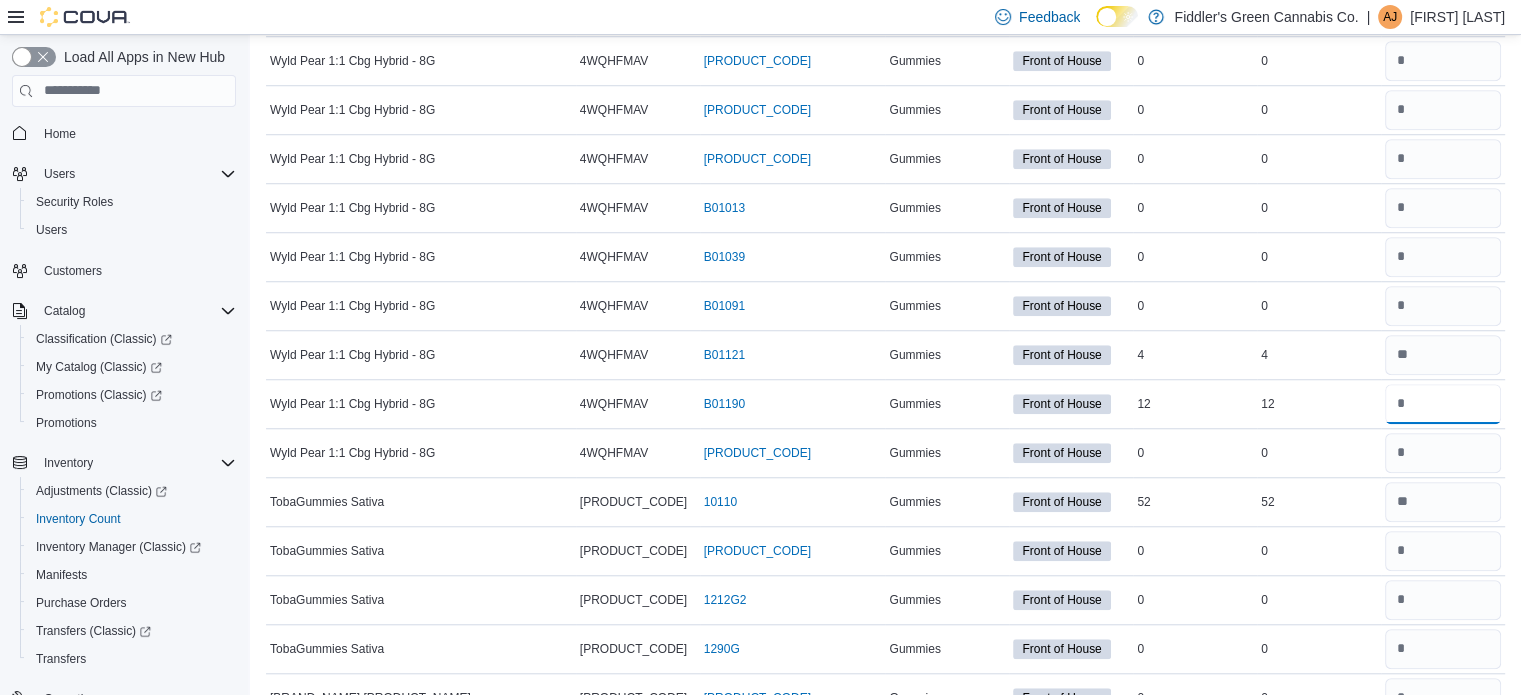 type on "**" 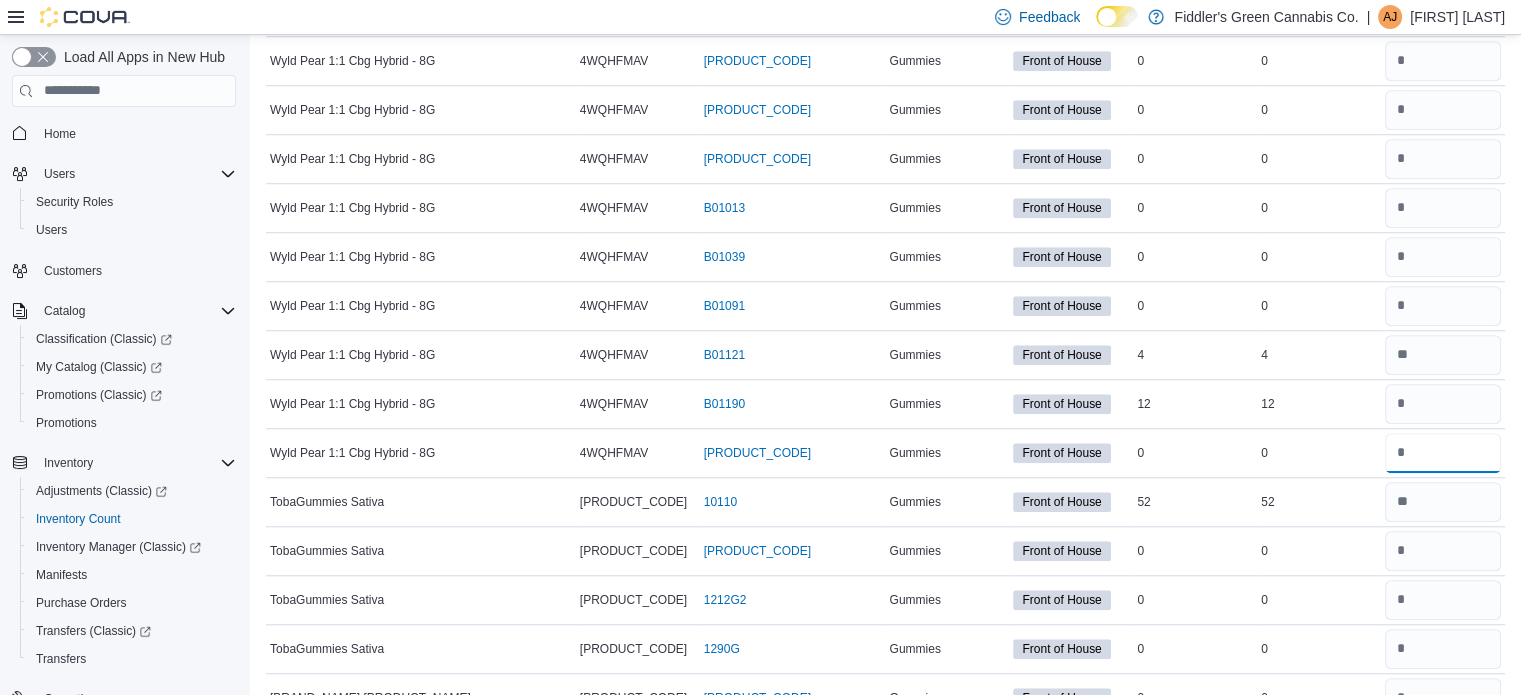 type 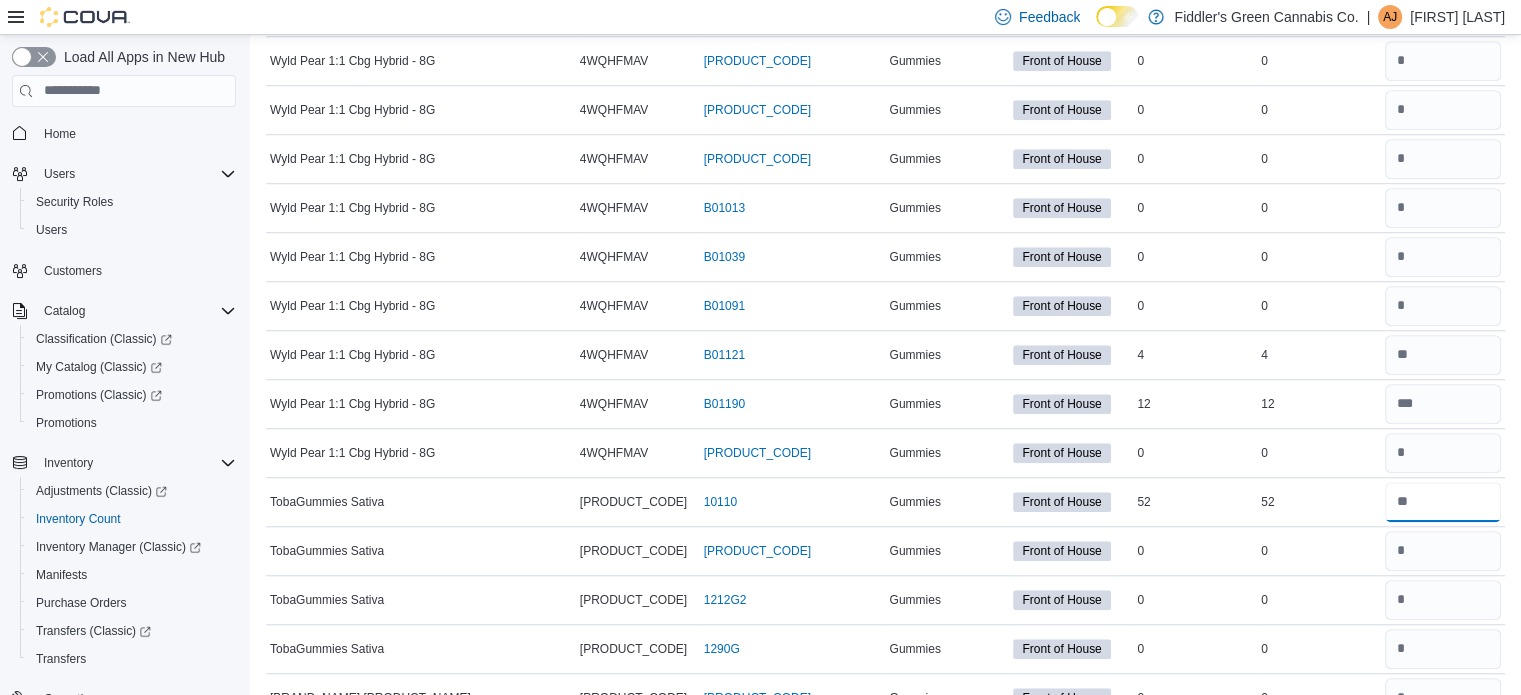 type on "**" 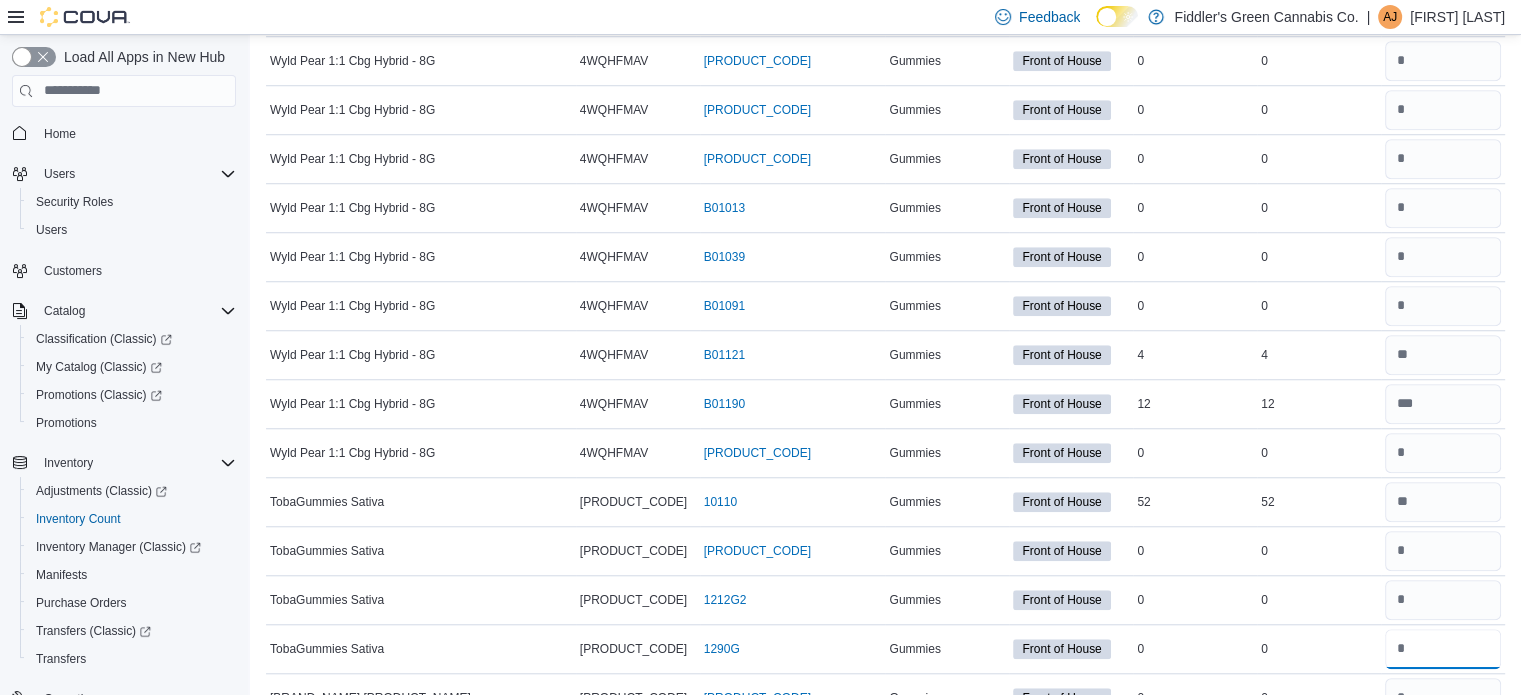type 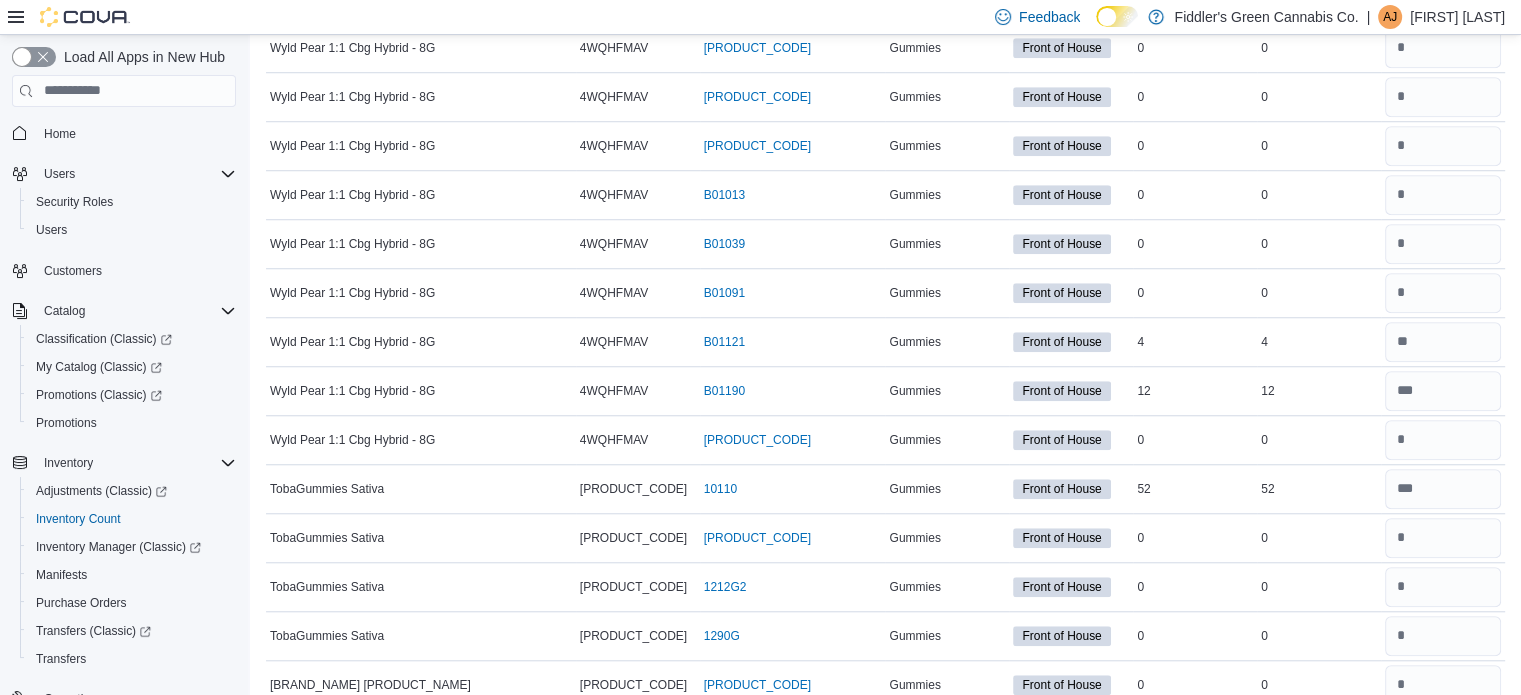scroll, scrollTop: 1970, scrollLeft: 0, axis: vertical 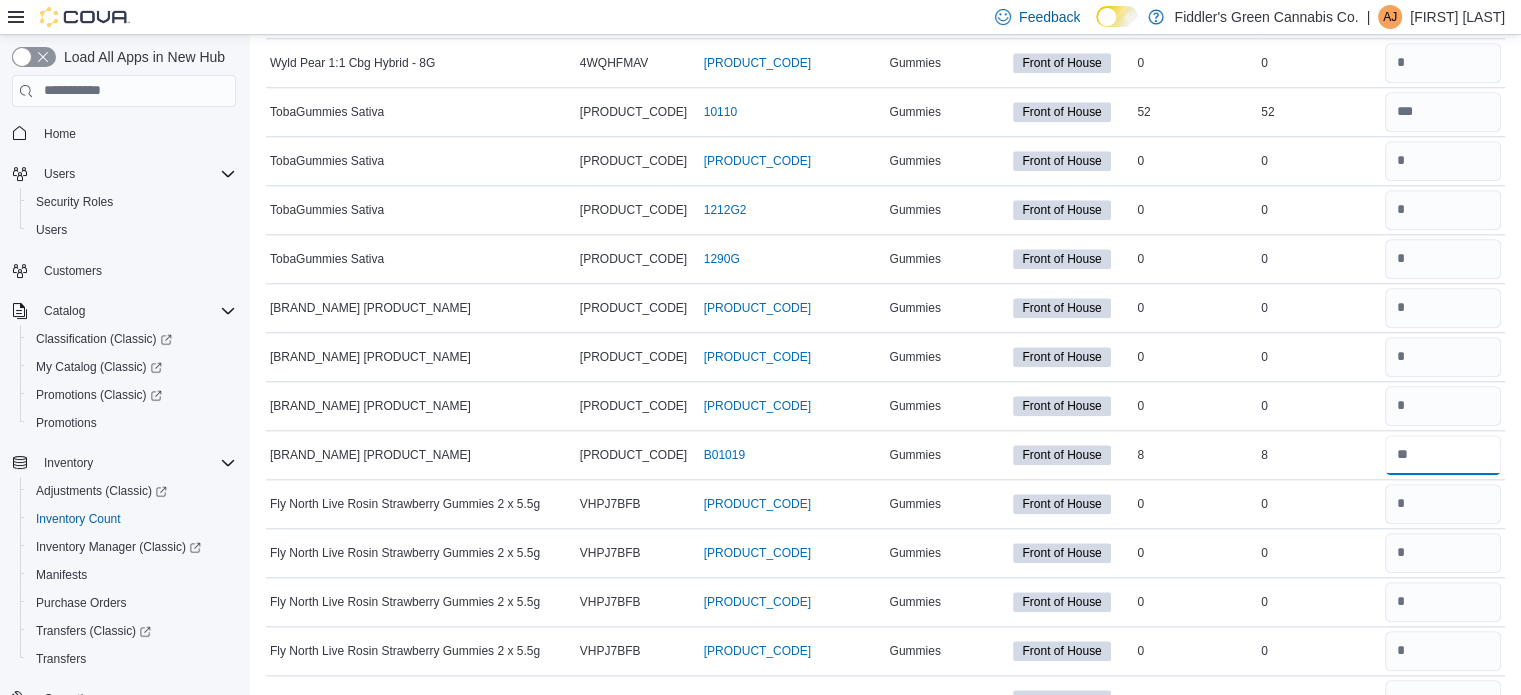 type on "*" 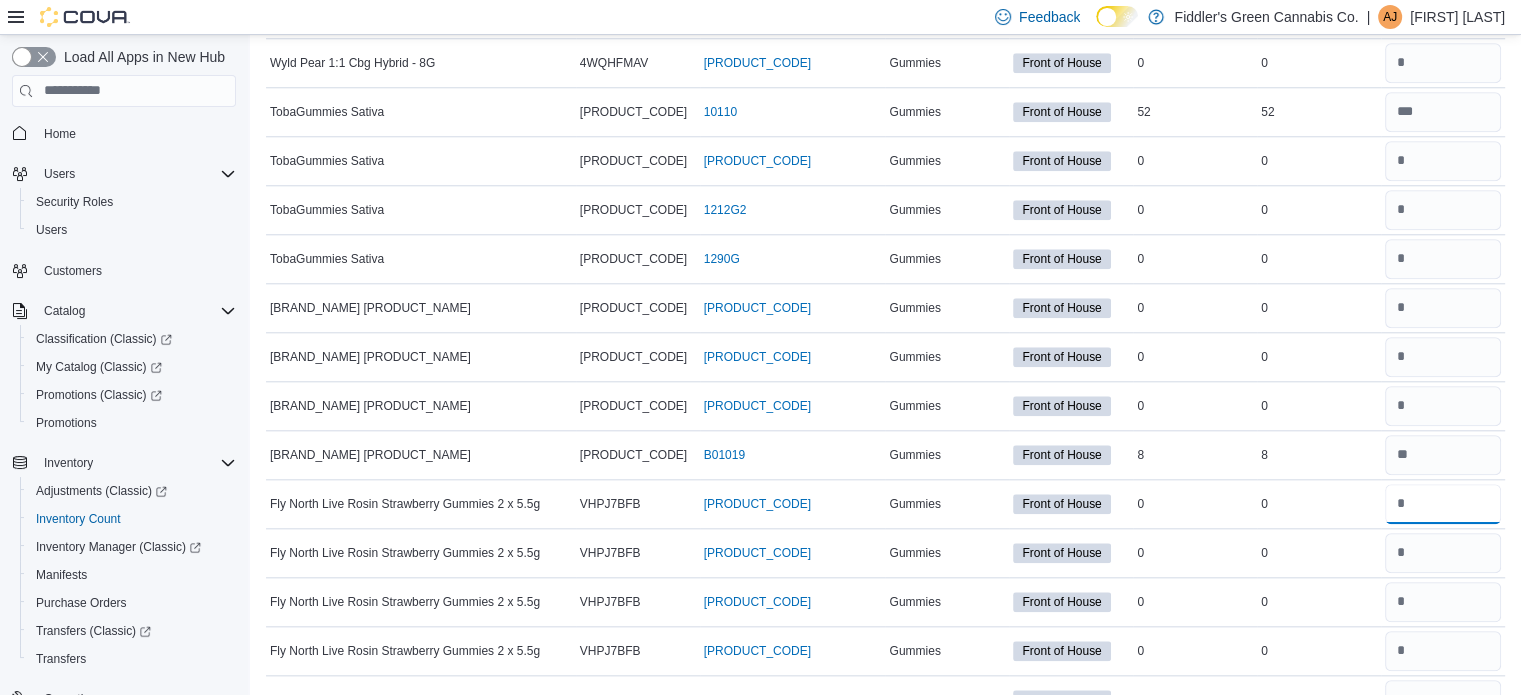 type 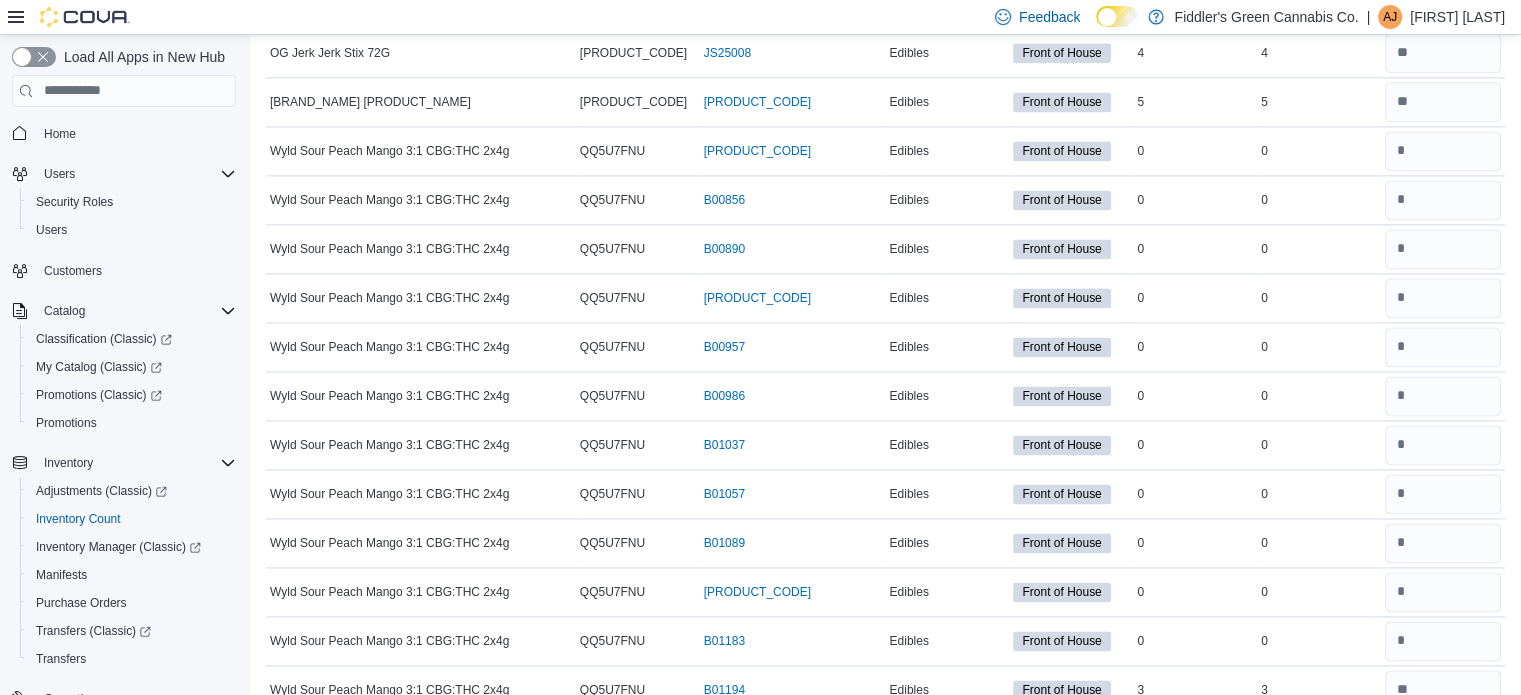 scroll, scrollTop: 3141, scrollLeft: 0, axis: vertical 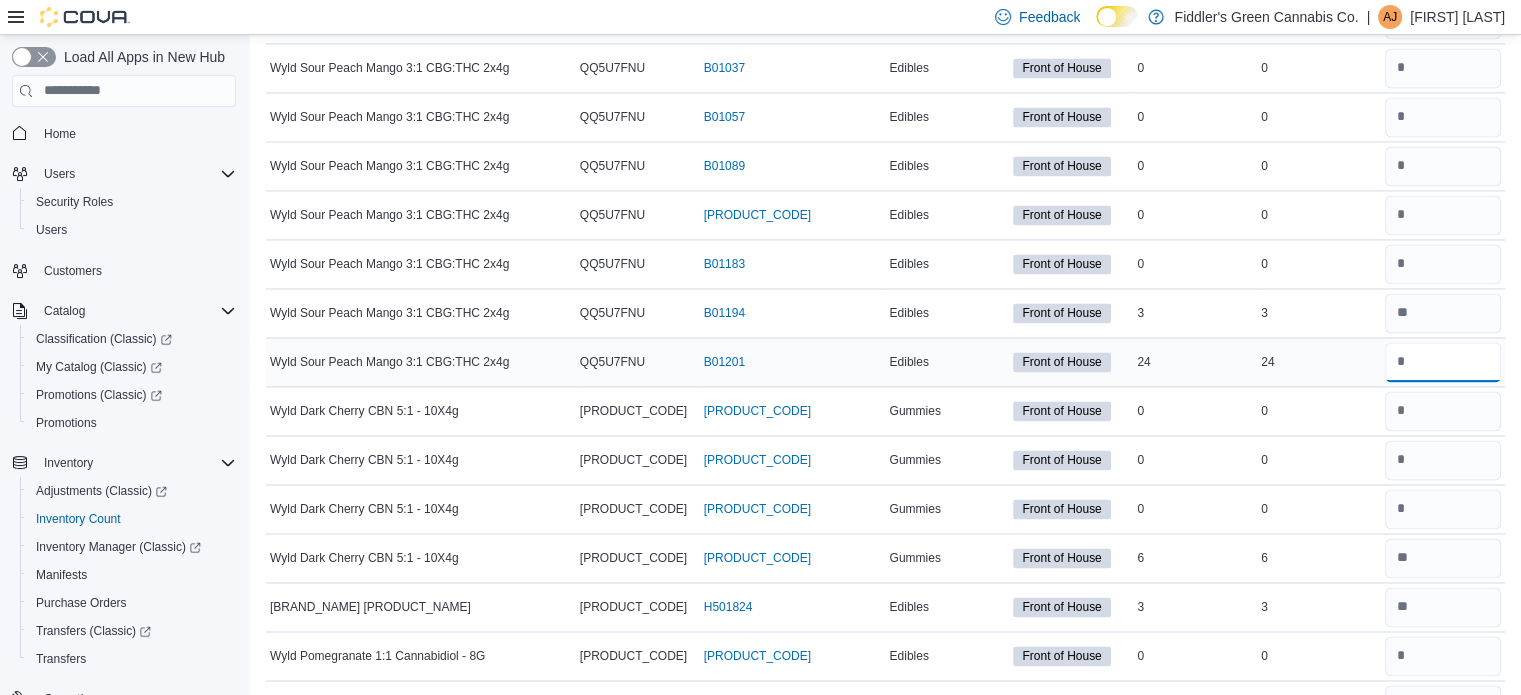 click at bounding box center [1443, 362] 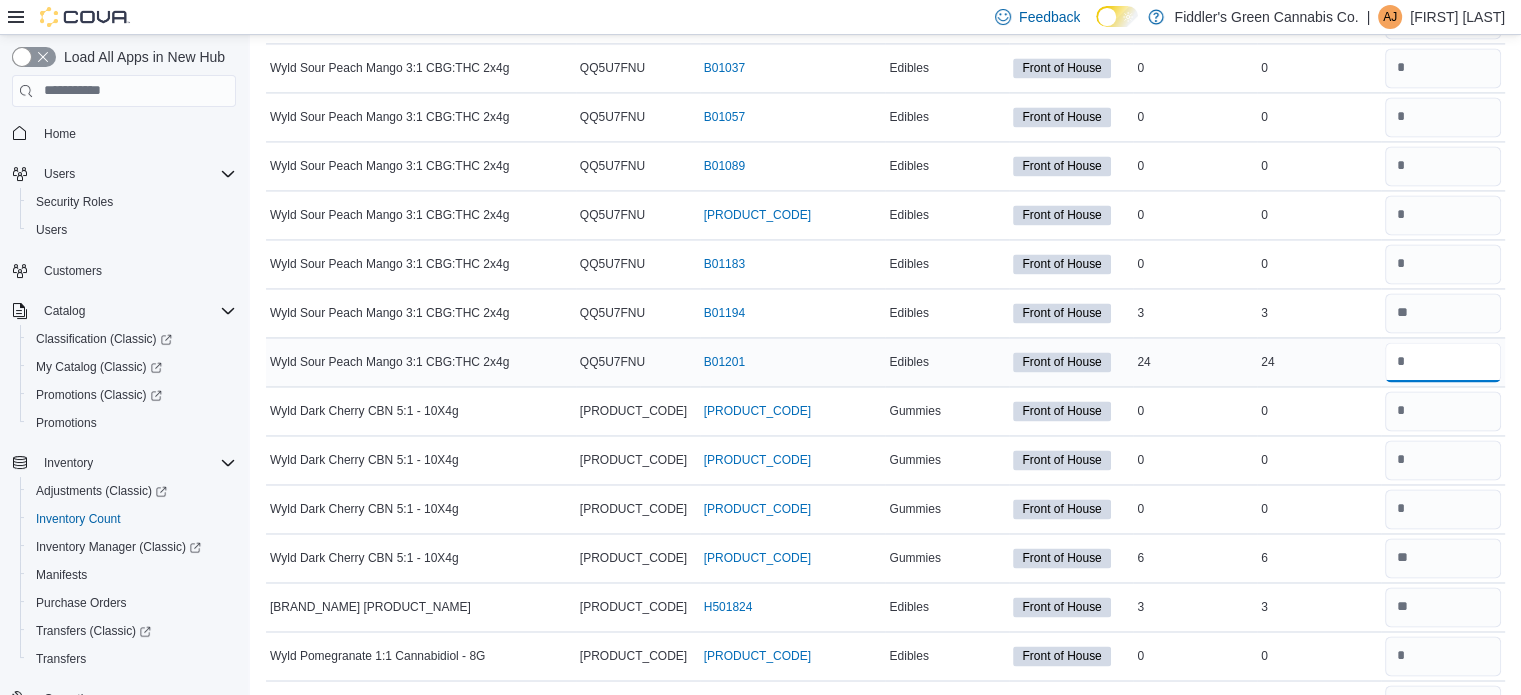 type on "**" 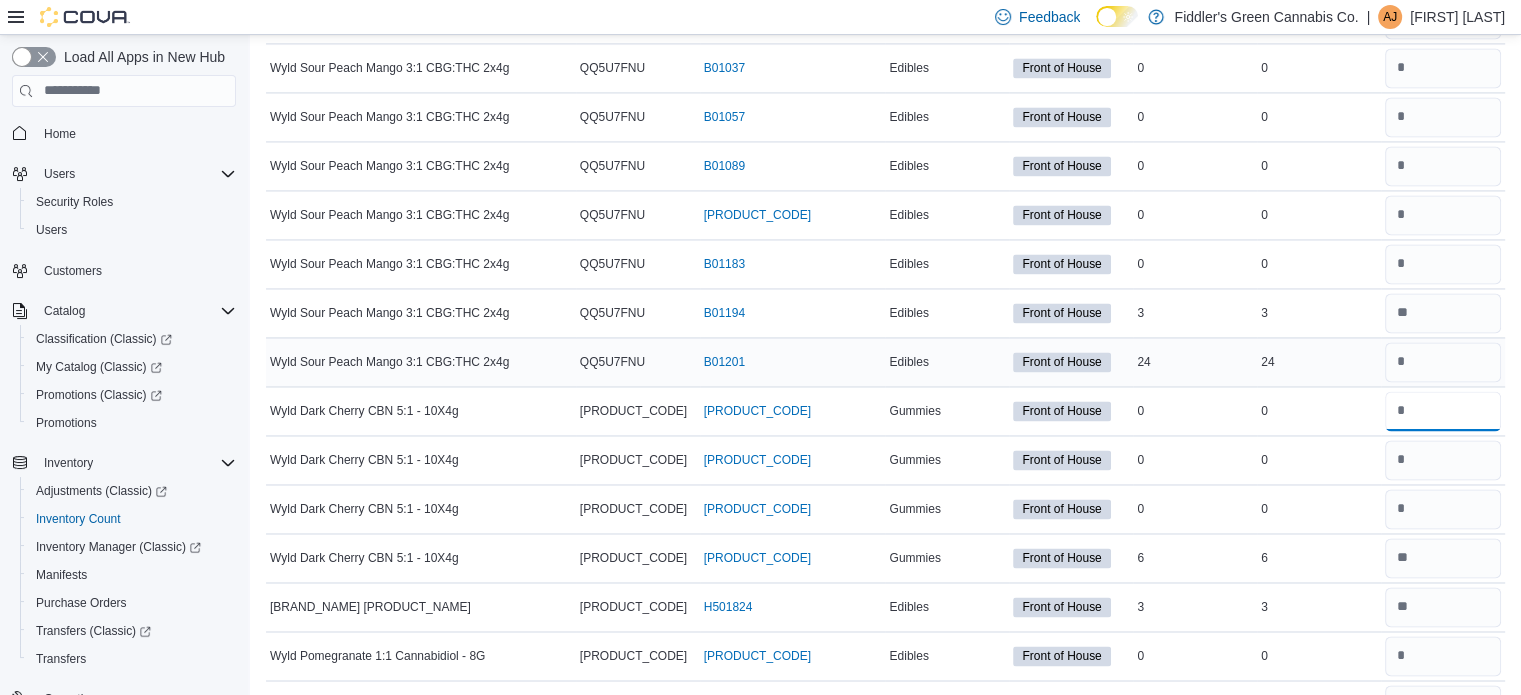 type 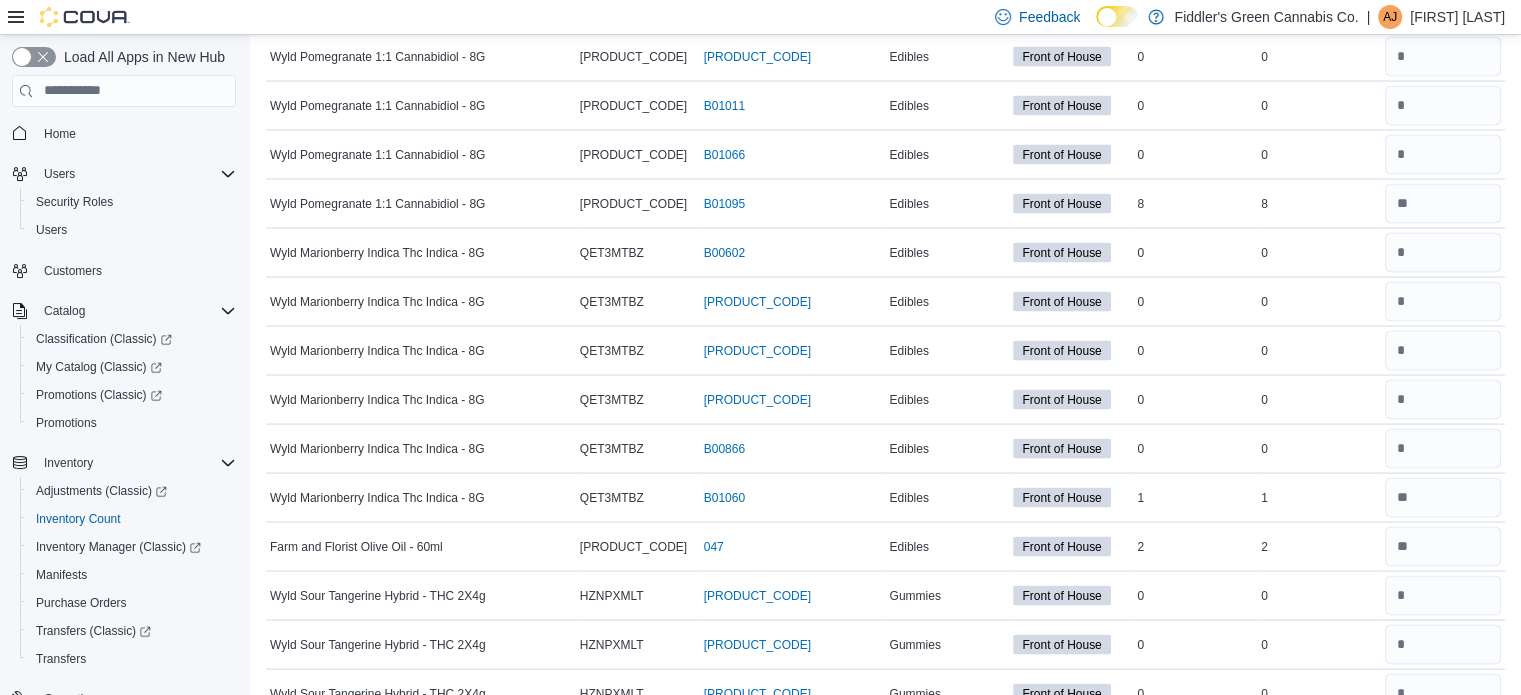 scroll, scrollTop: 4312, scrollLeft: 0, axis: vertical 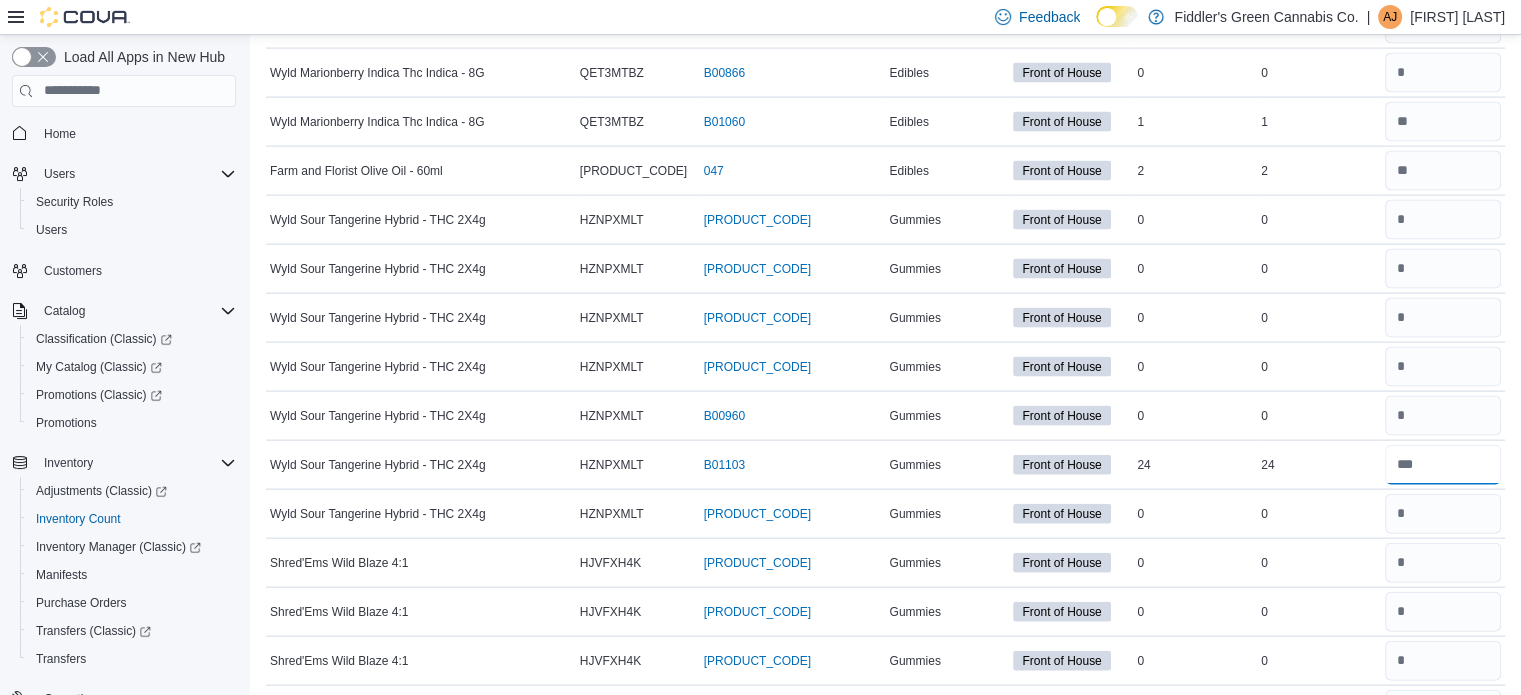 type on "**" 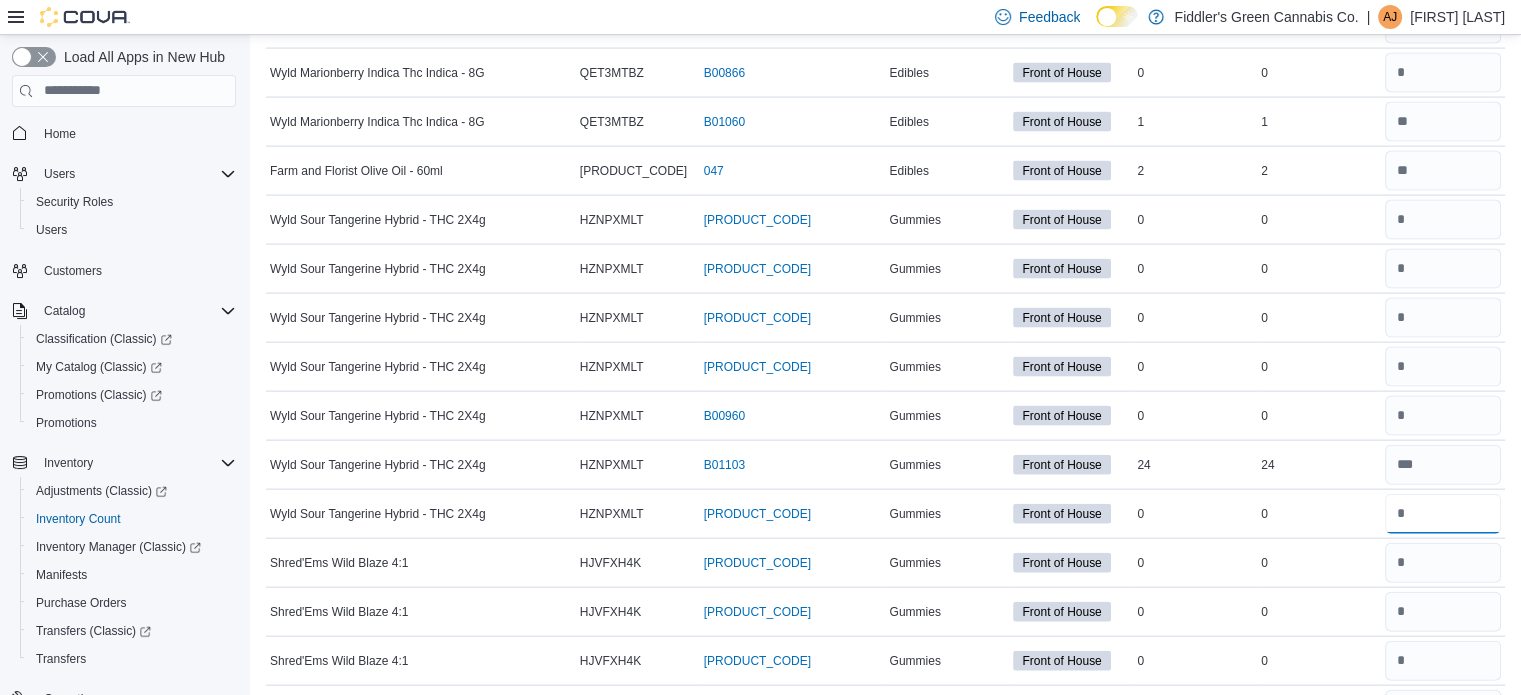 type 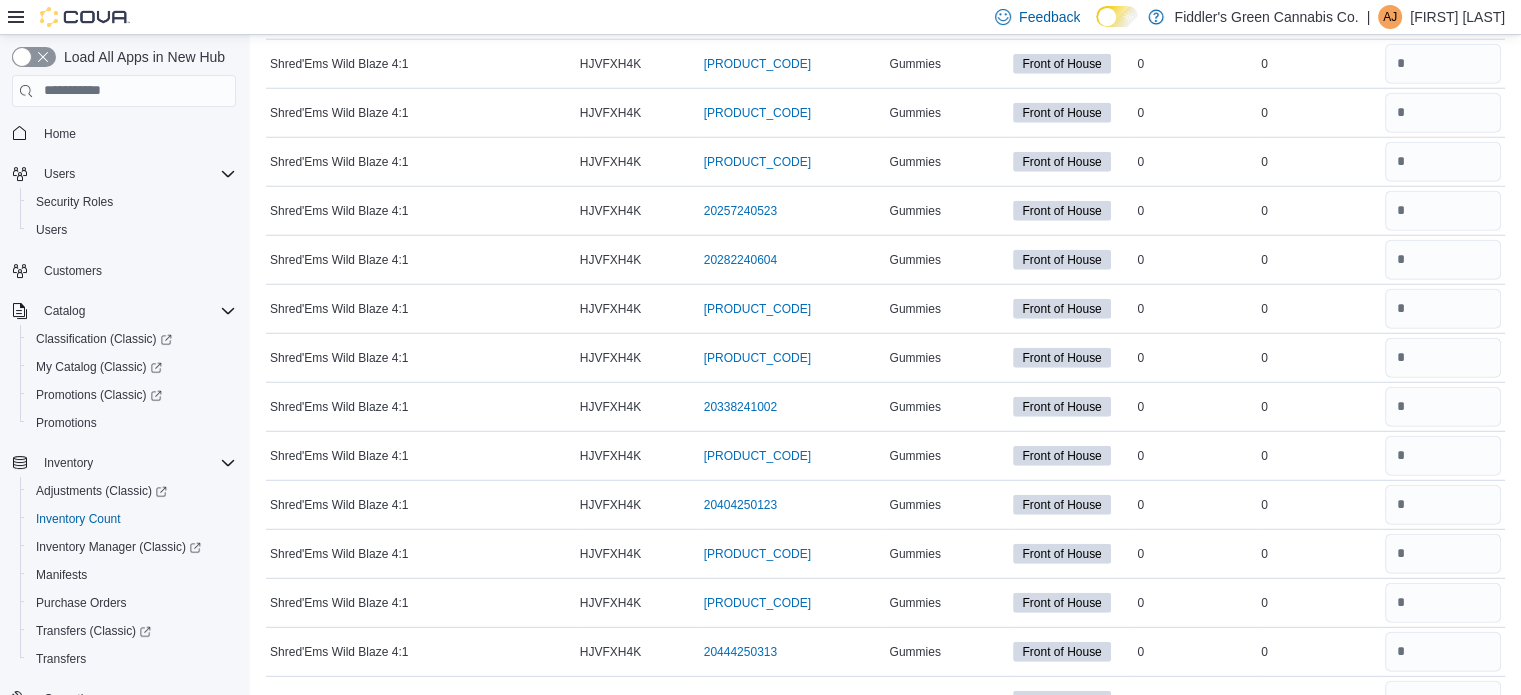scroll, scrollTop: 5874, scrollLeft: 0, axis: vertical 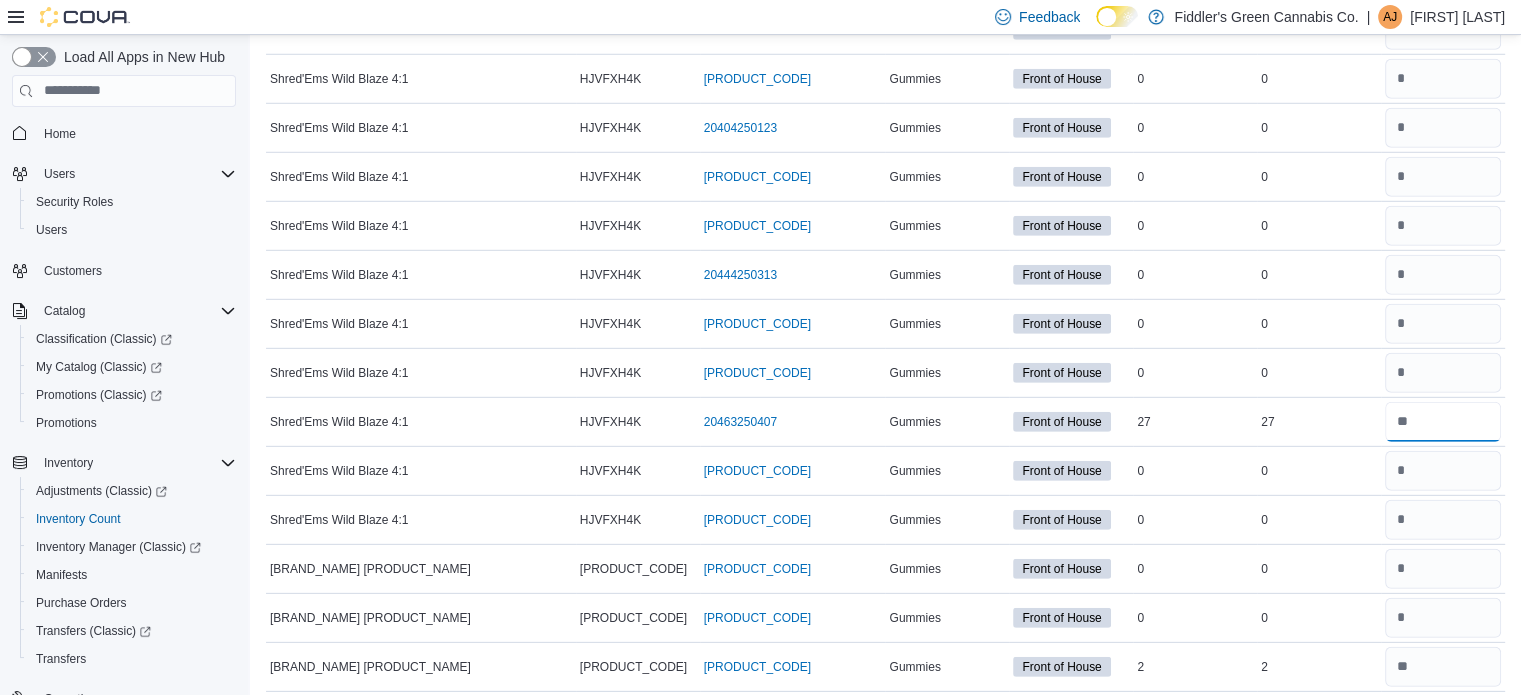 type on "**" 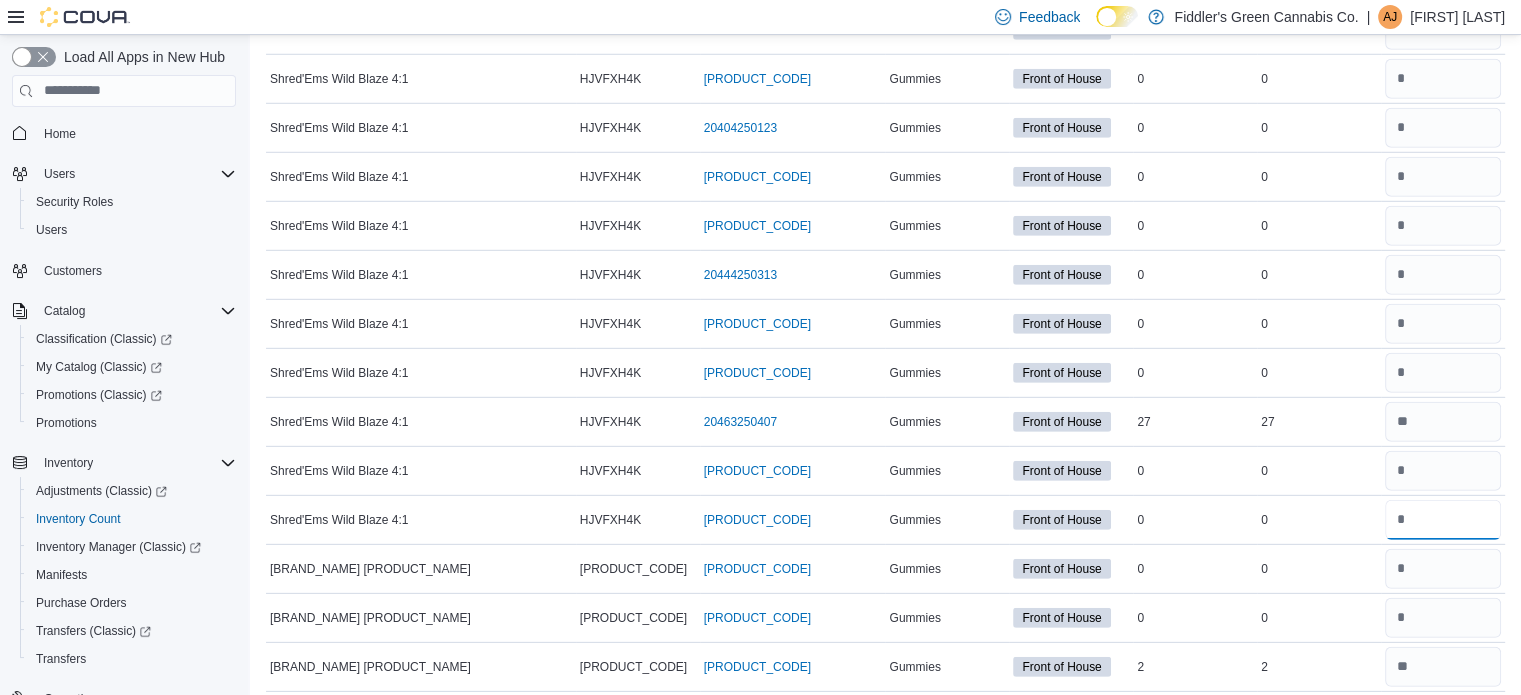 type 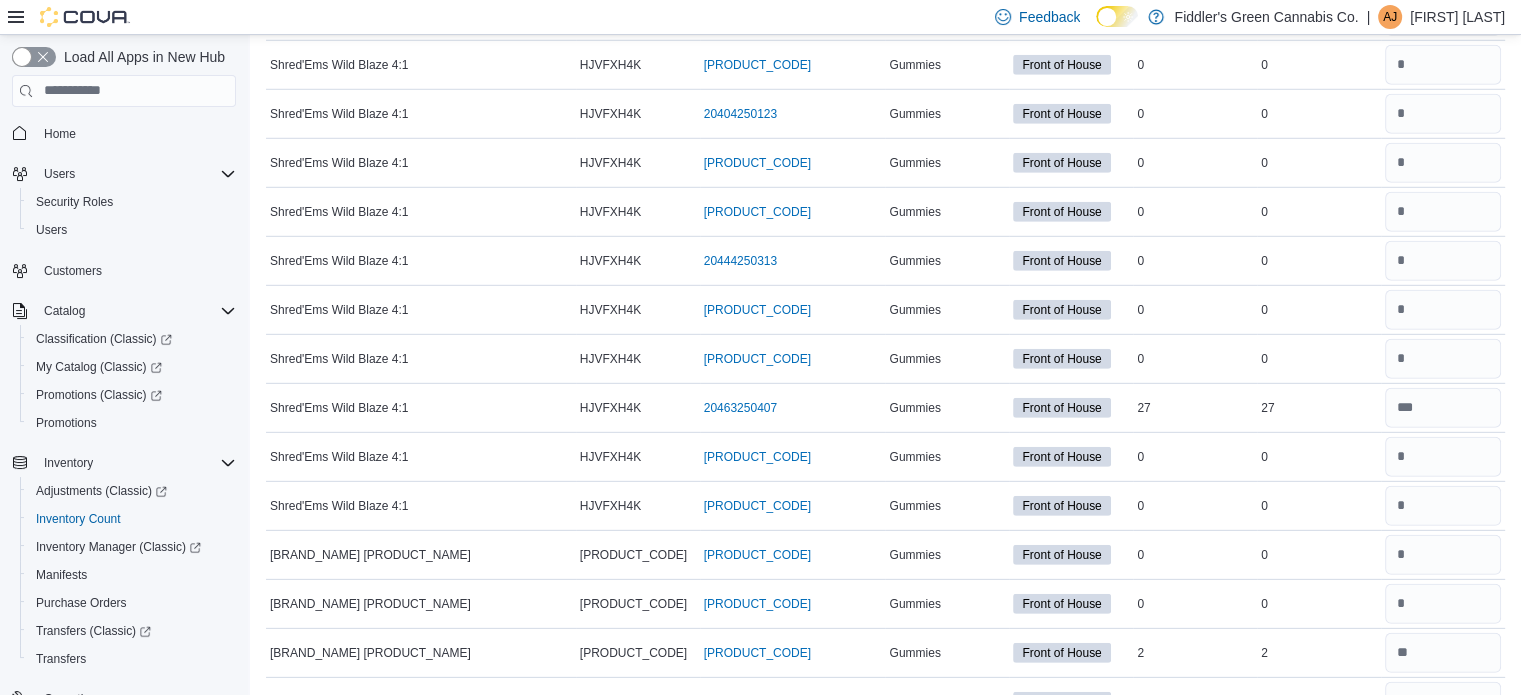 scroll, scrollTop: 6264, scrollLeft: 0, axis: vertical 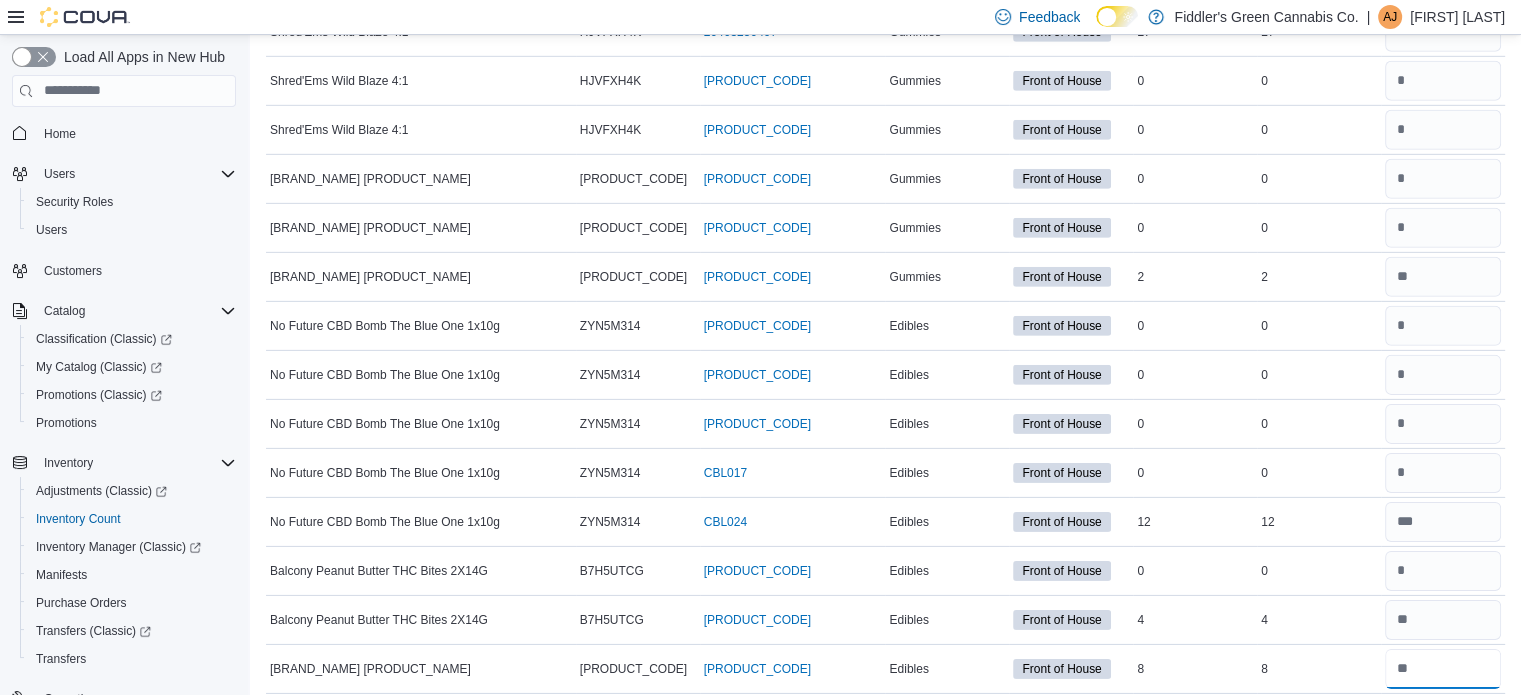 type on "*" 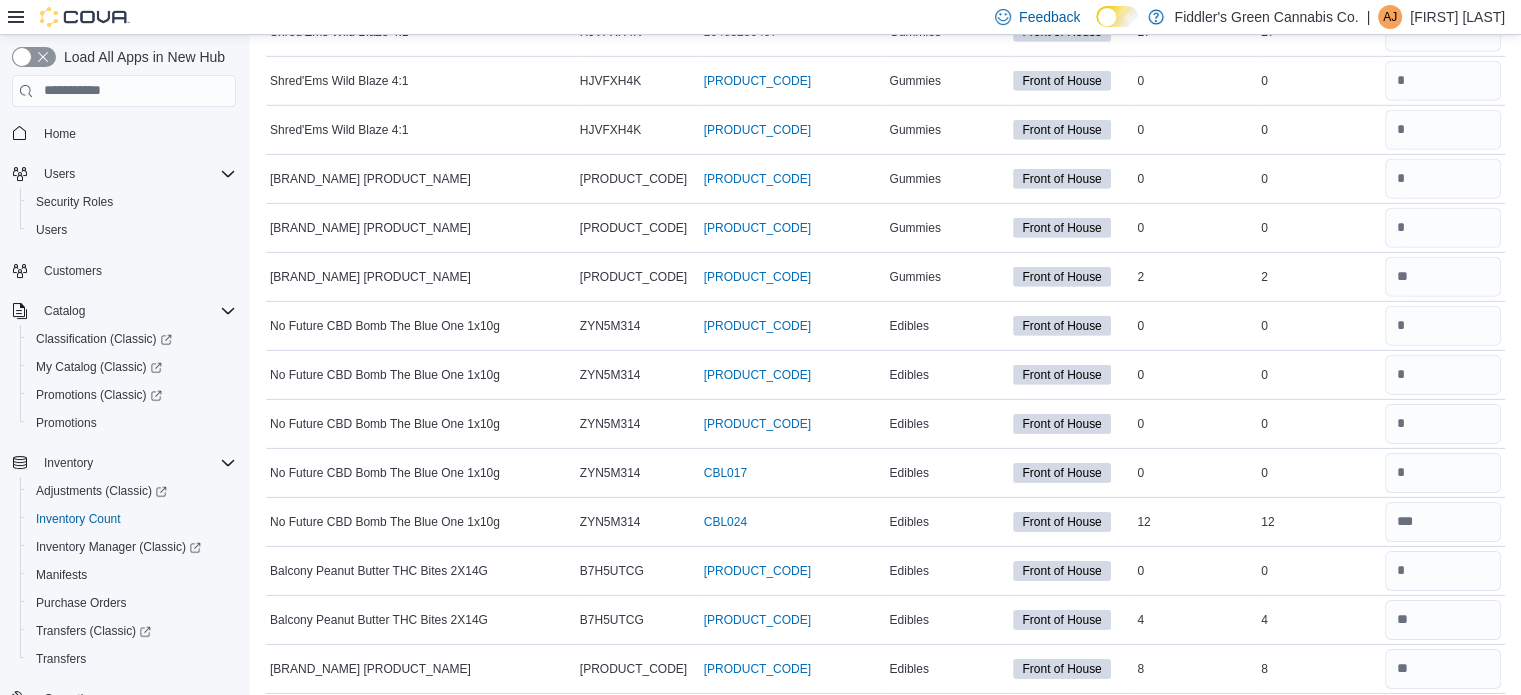 type 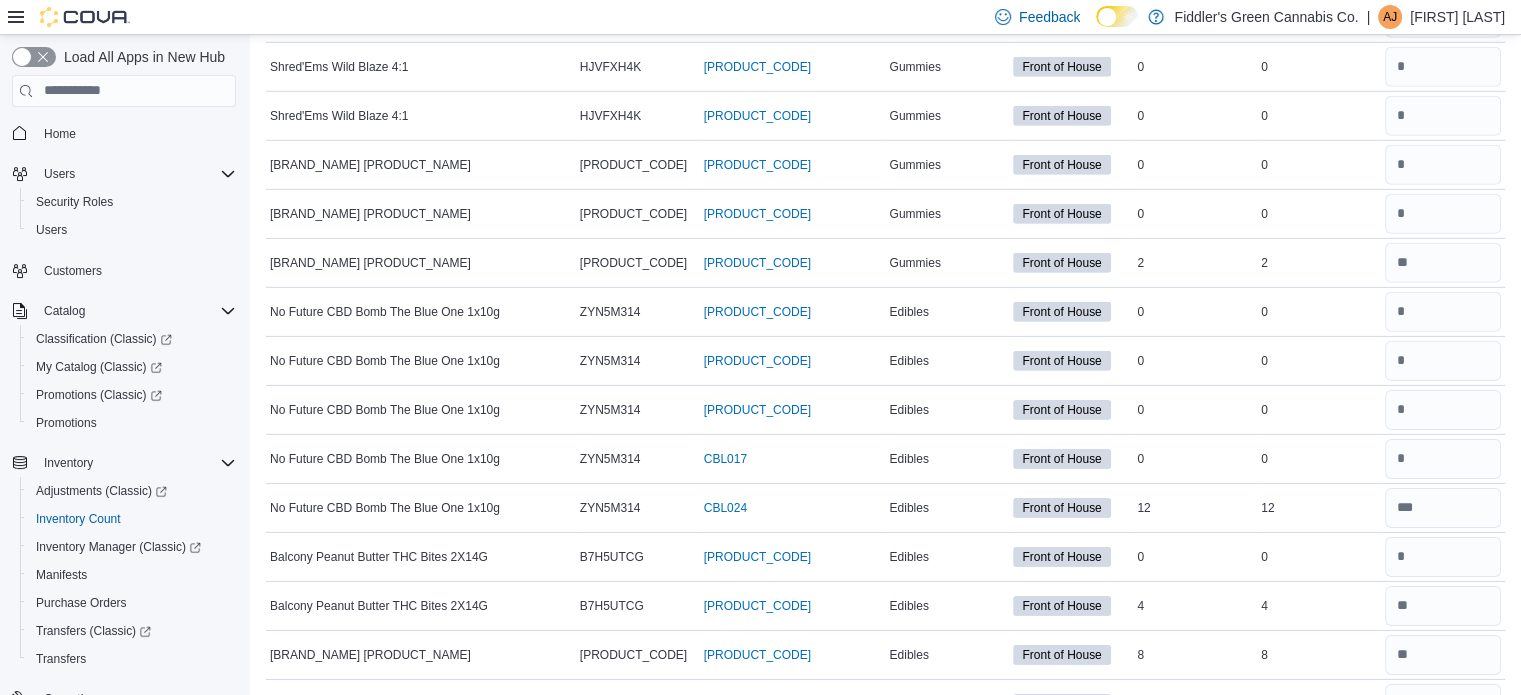 scroll, scrollTop: 6655, scrollLeft: 0, axis: vertical 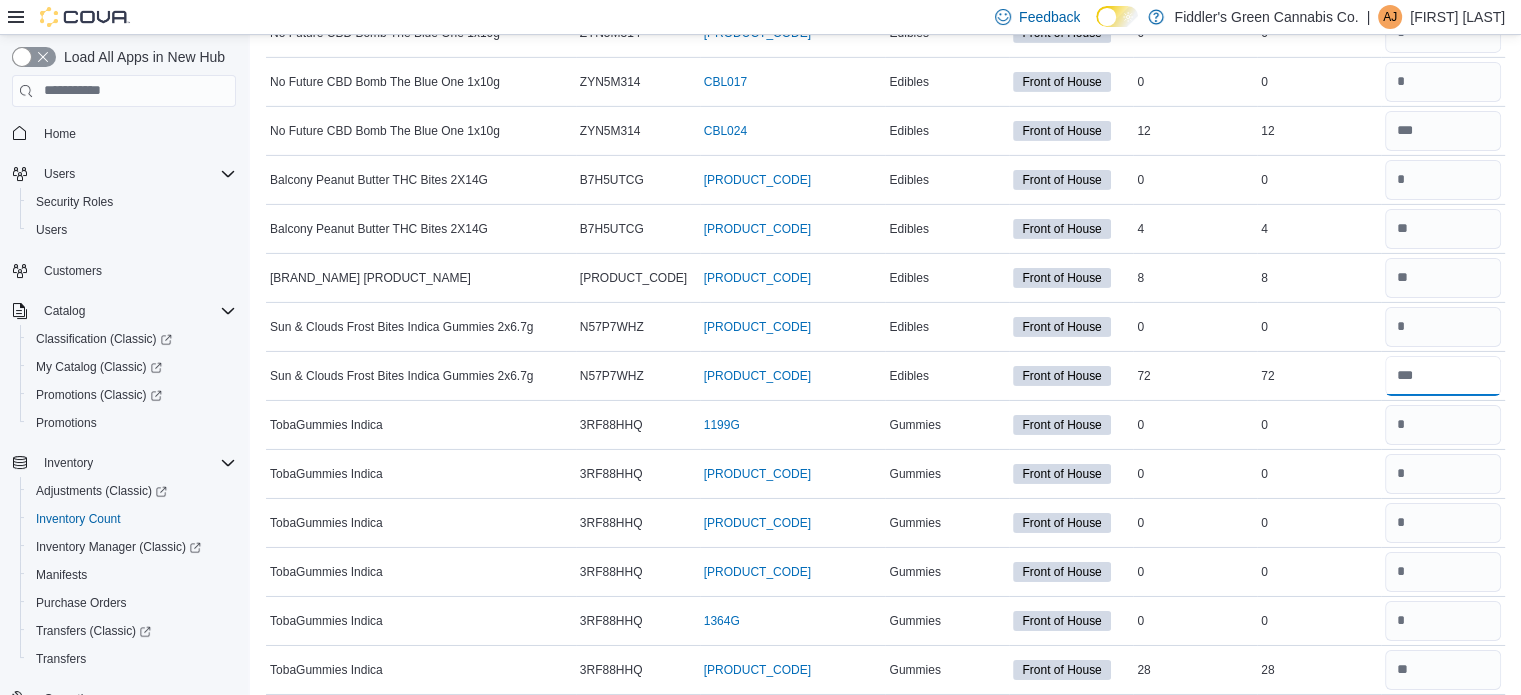 type on "**" 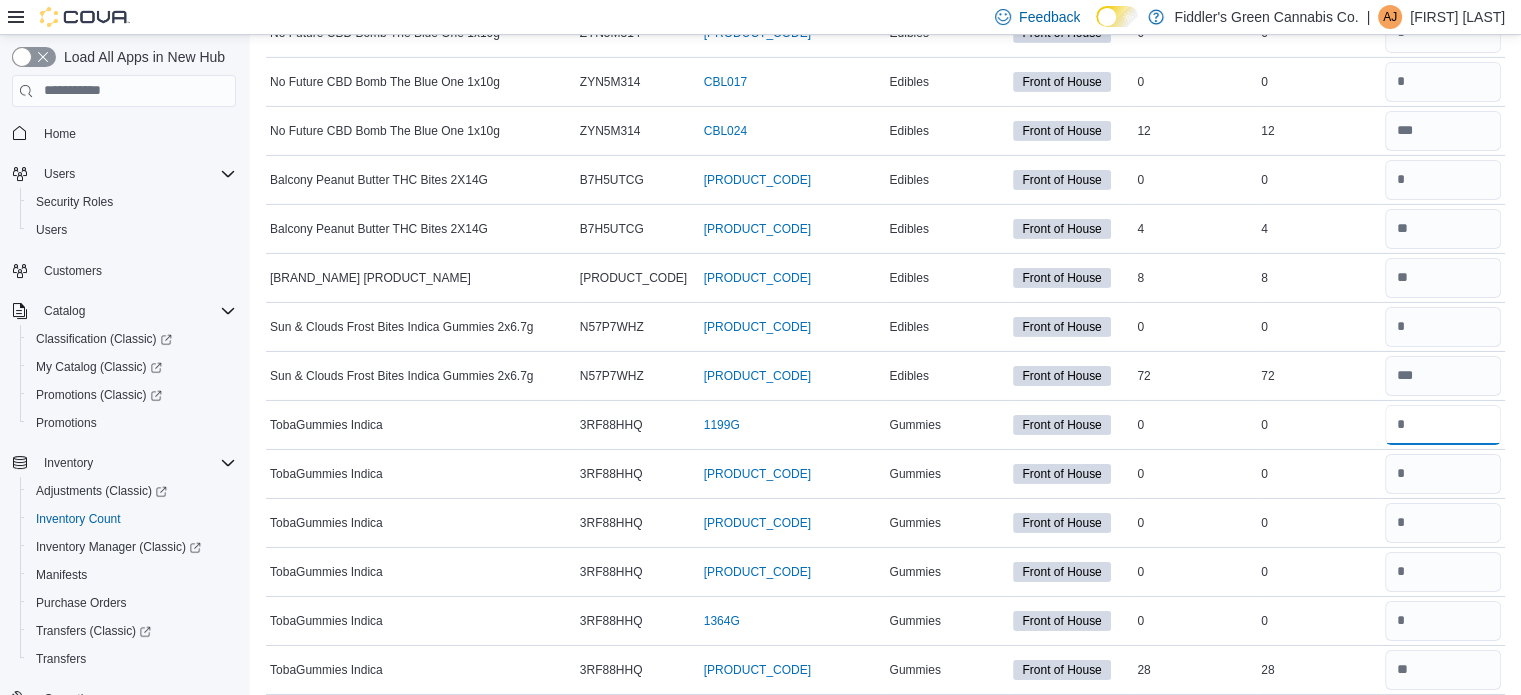 type 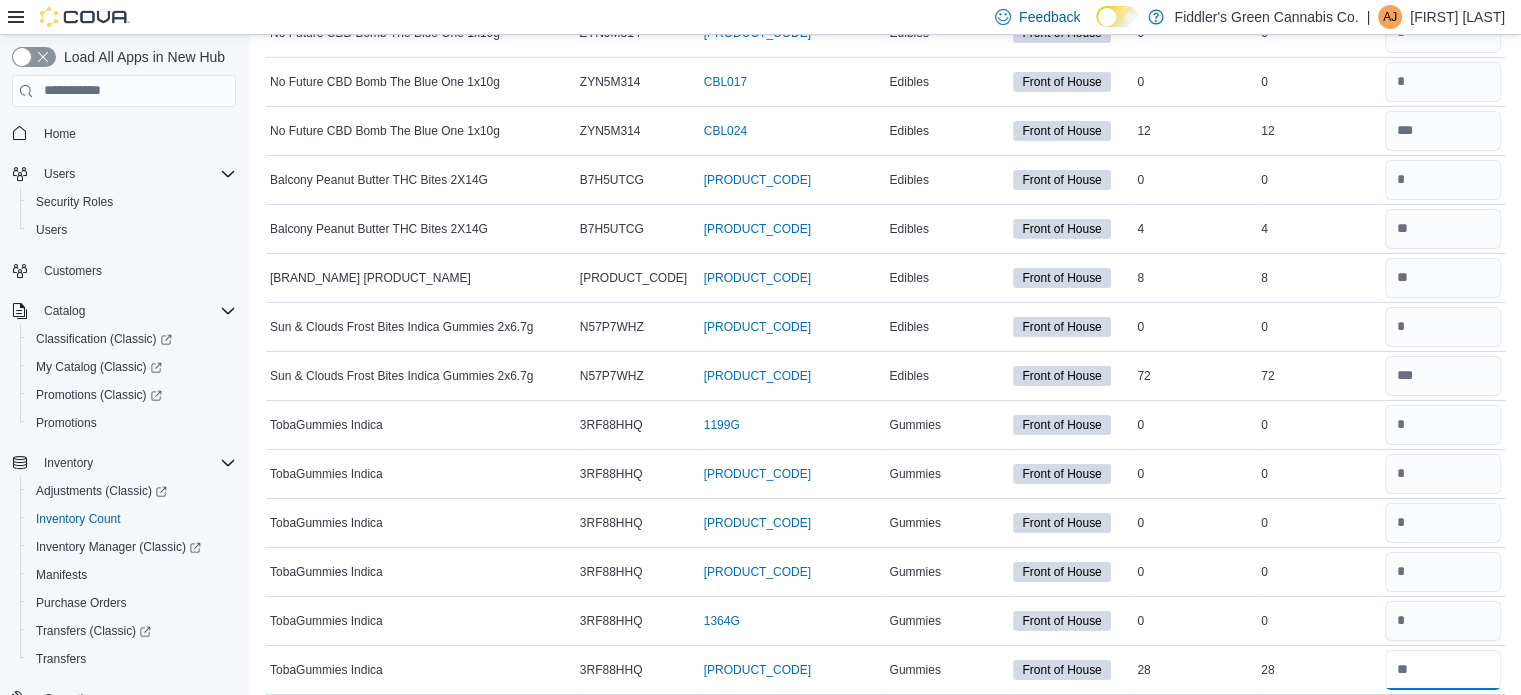 type on "**" 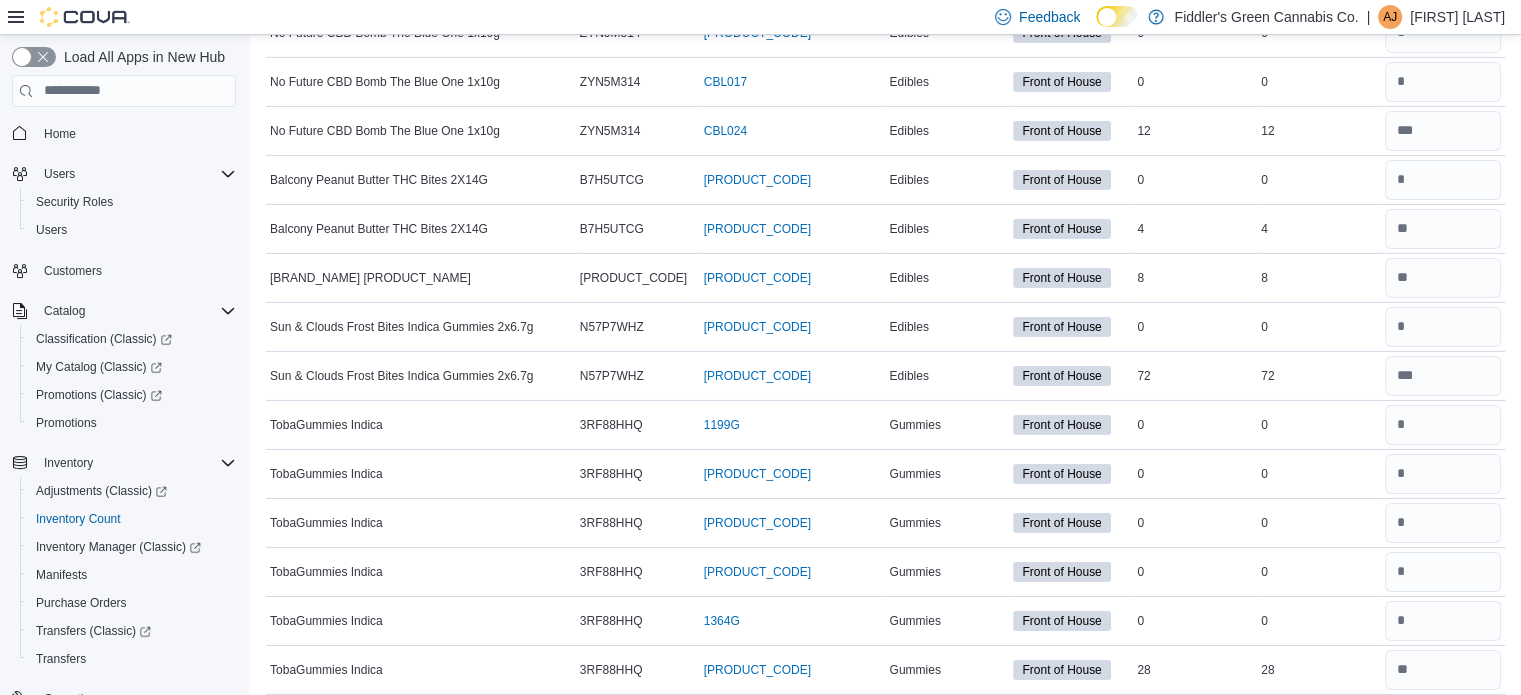 type 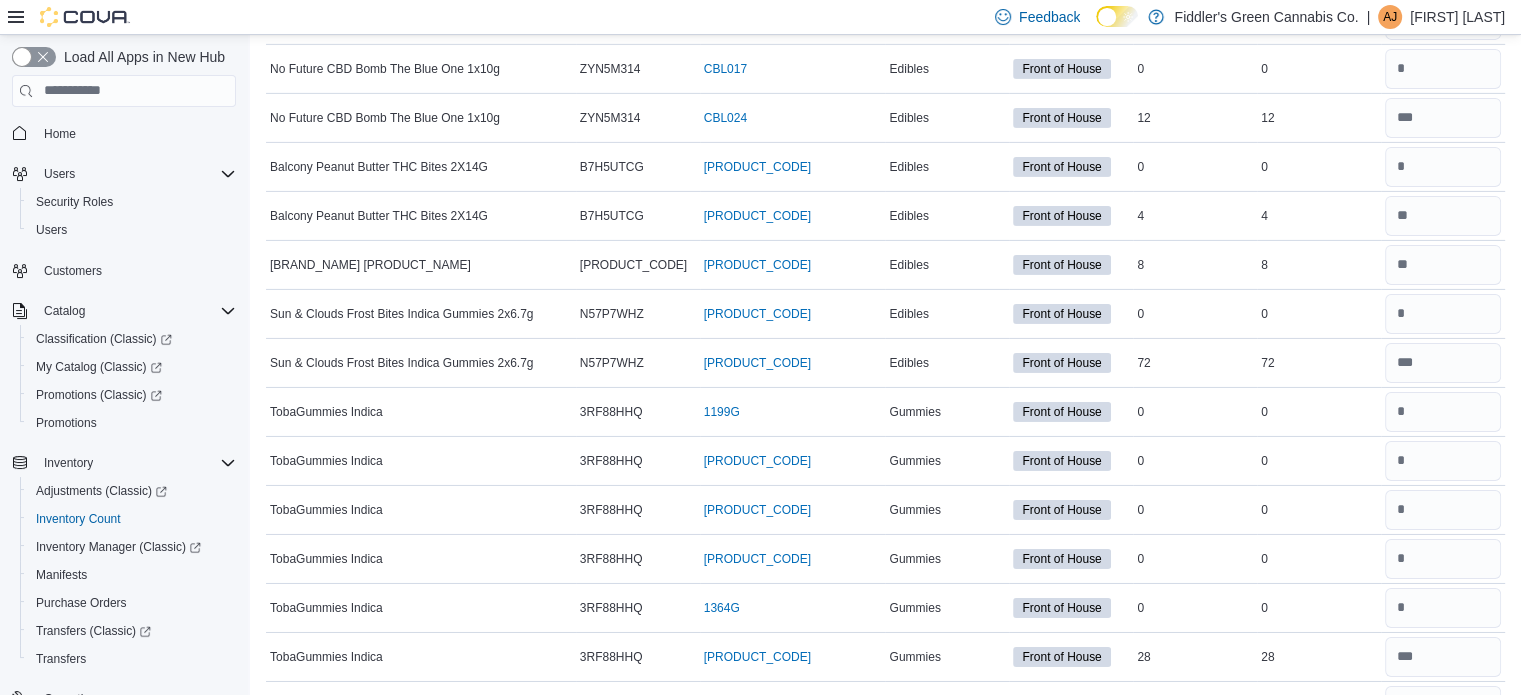 scroll, scrollTop: 7045, scrollLeft: 0, axis: vertical 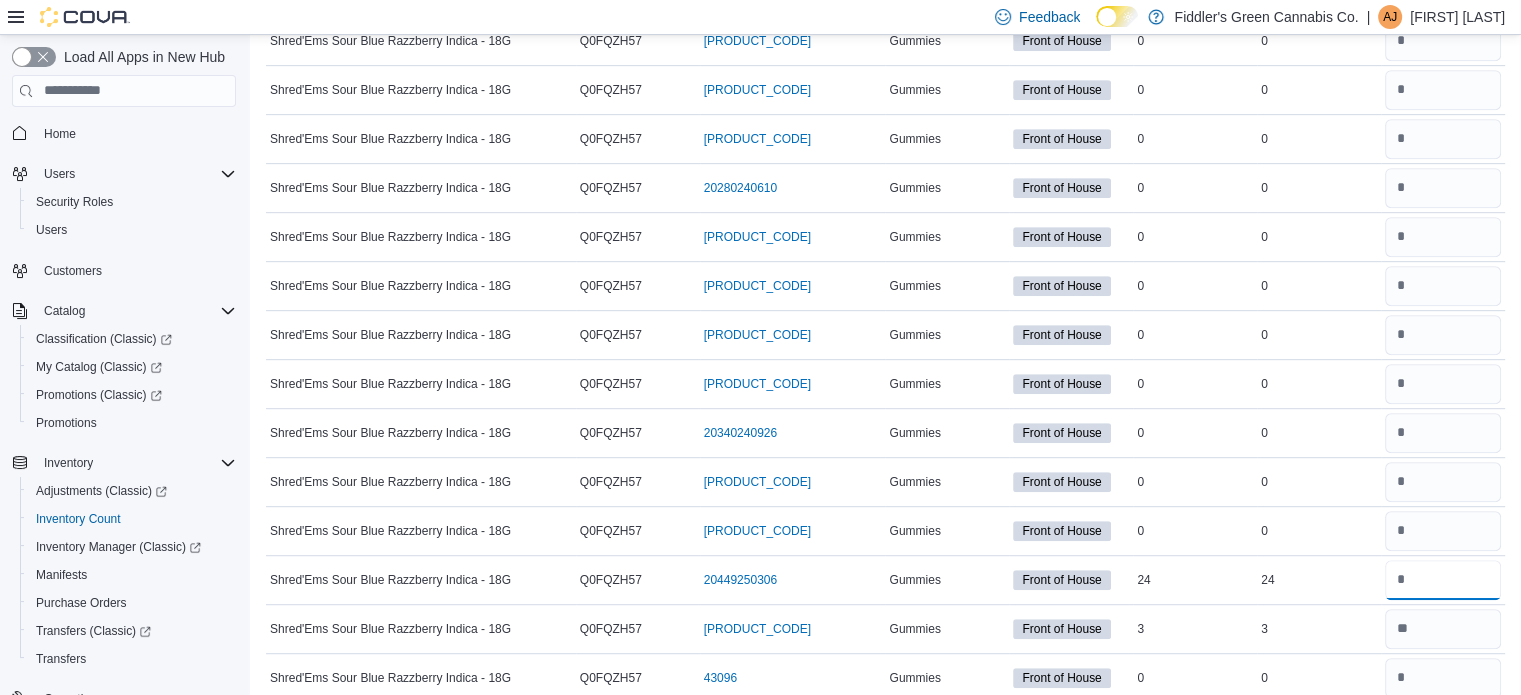 type on "**" 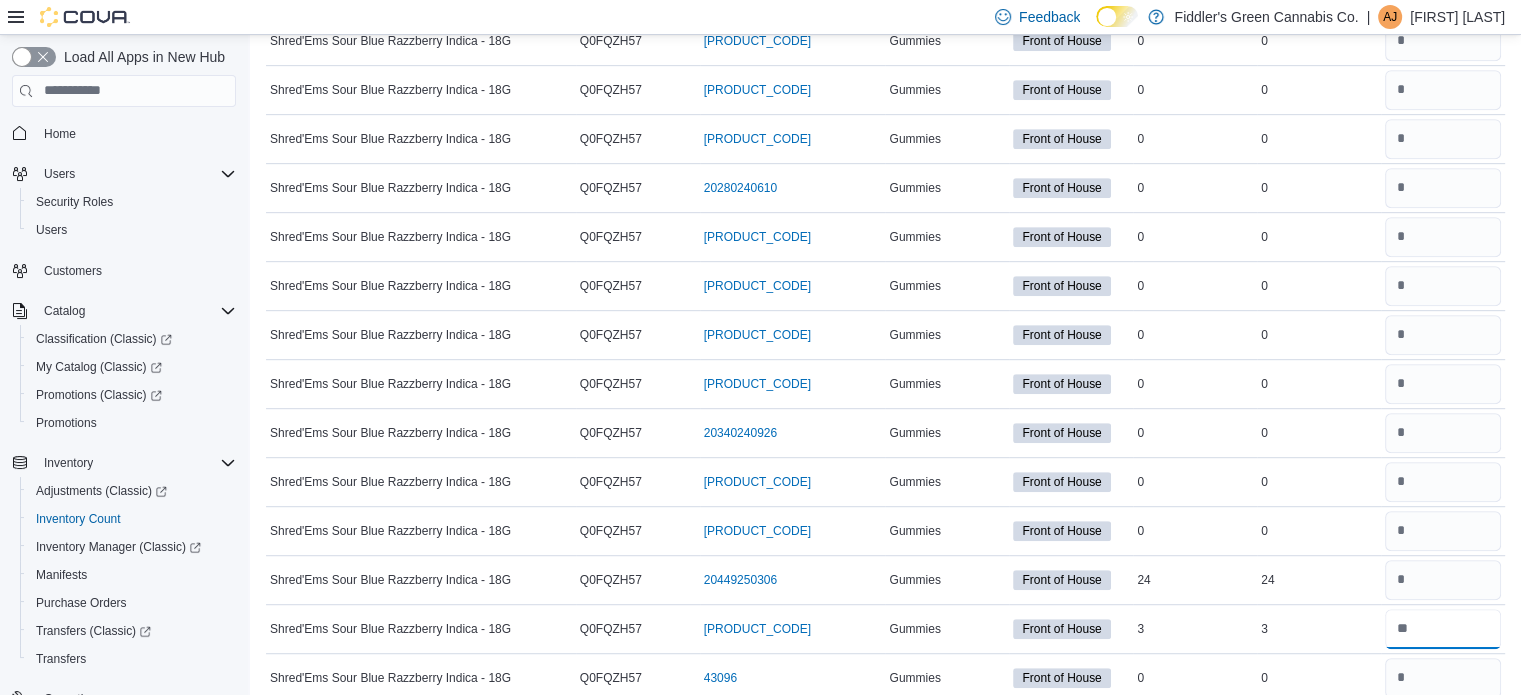 type 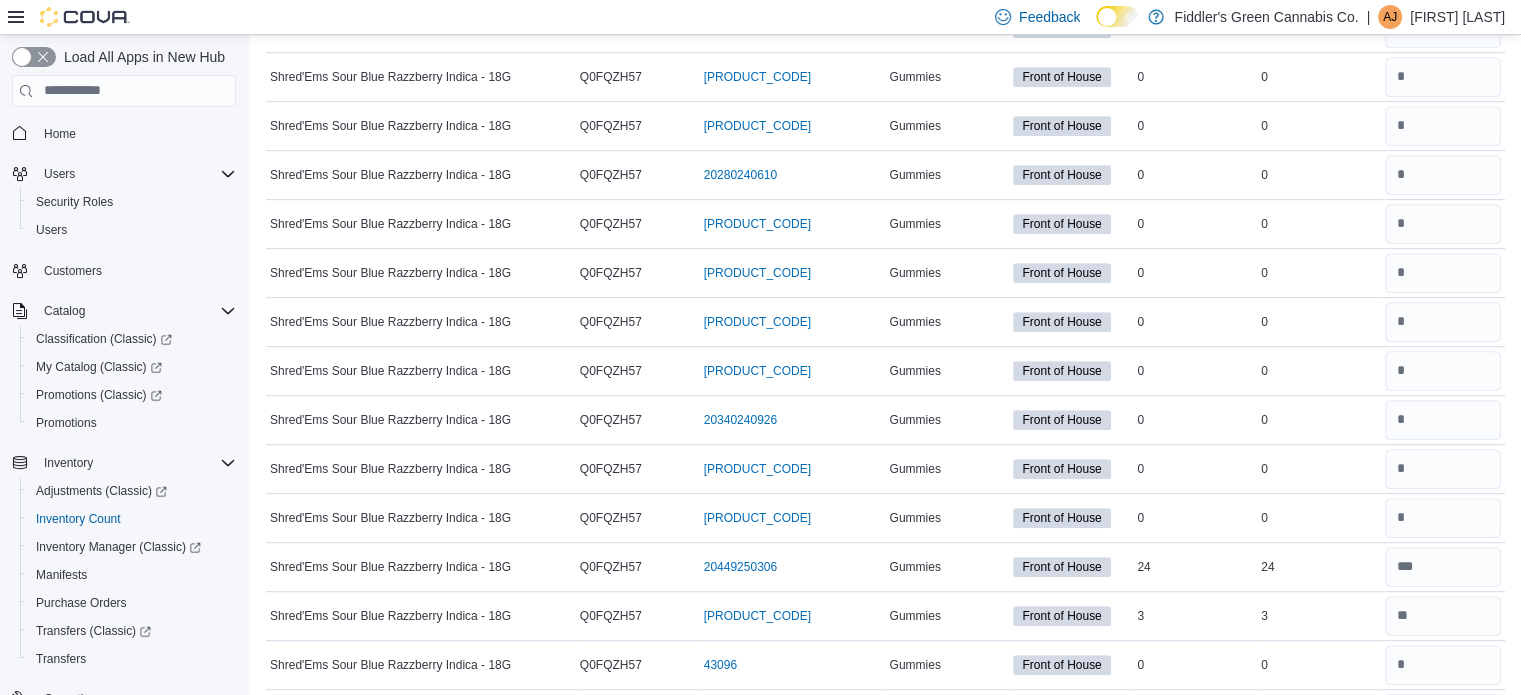 scroll, scrollTop: 8997, scrollLeft: 0, axis: vertical 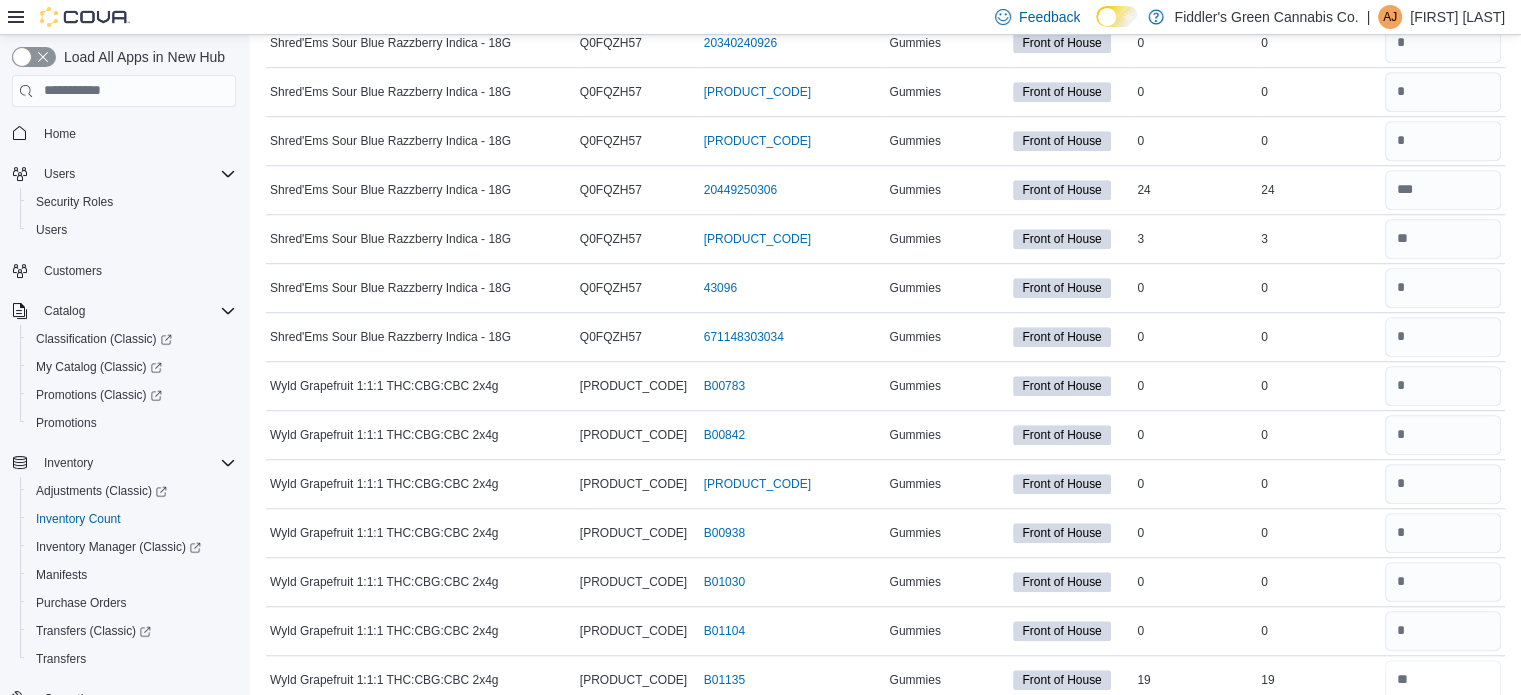 type on "**" 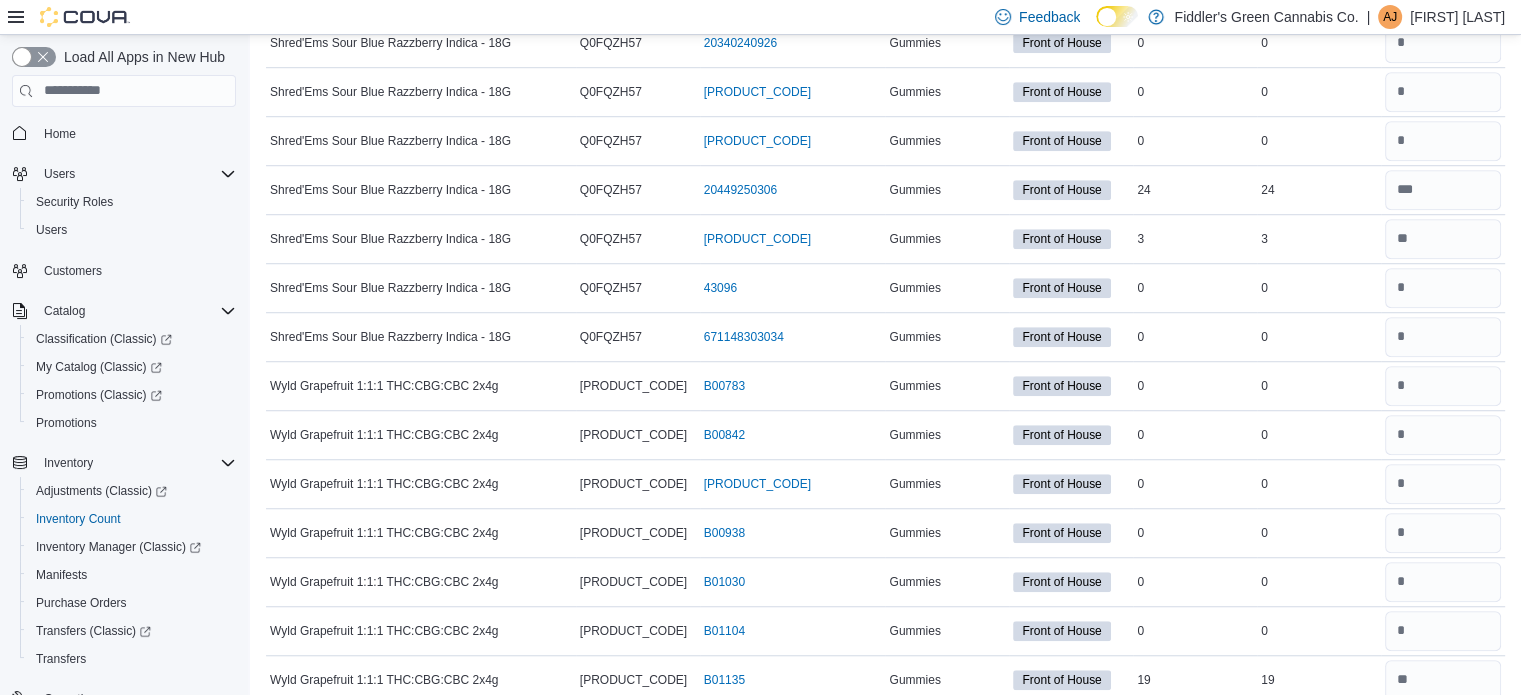 type 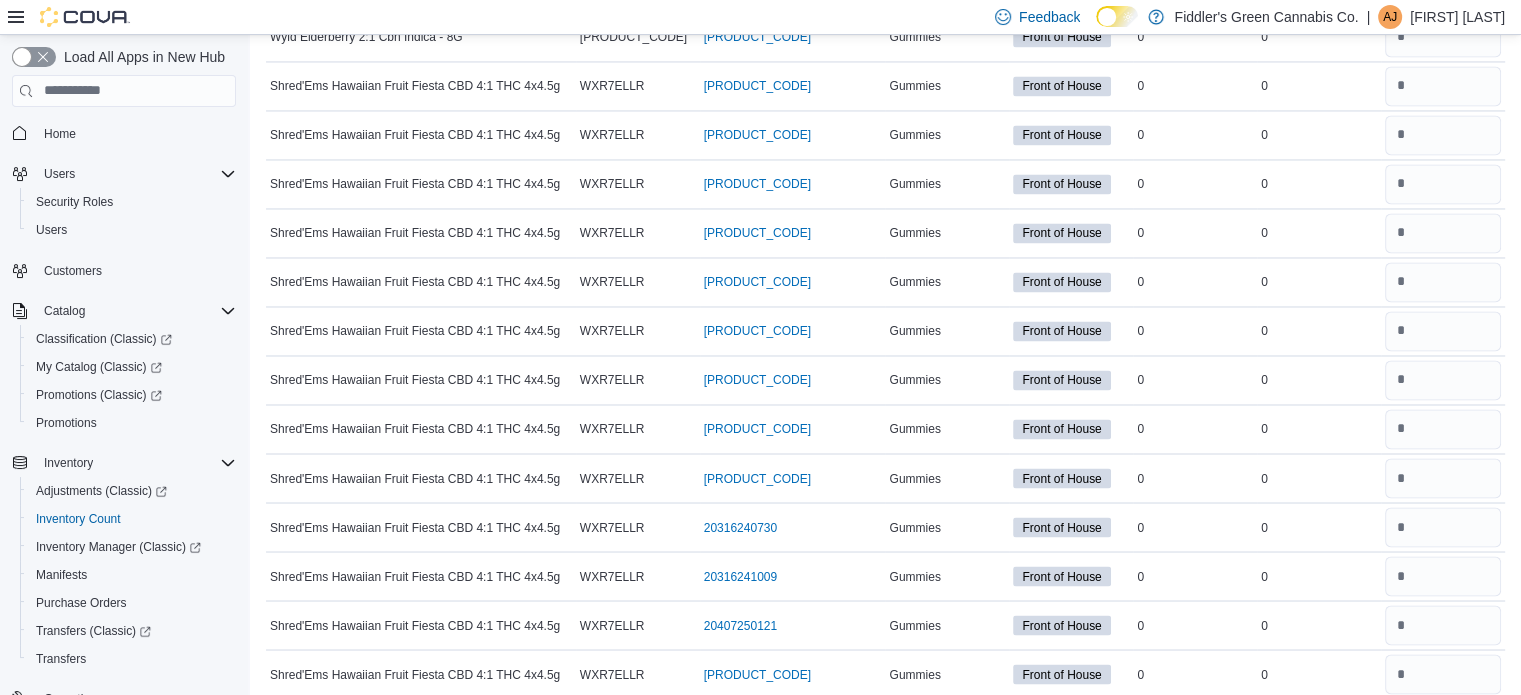 scroll, scrollTop: 11340, scrollLeft: 0, axis: vertical 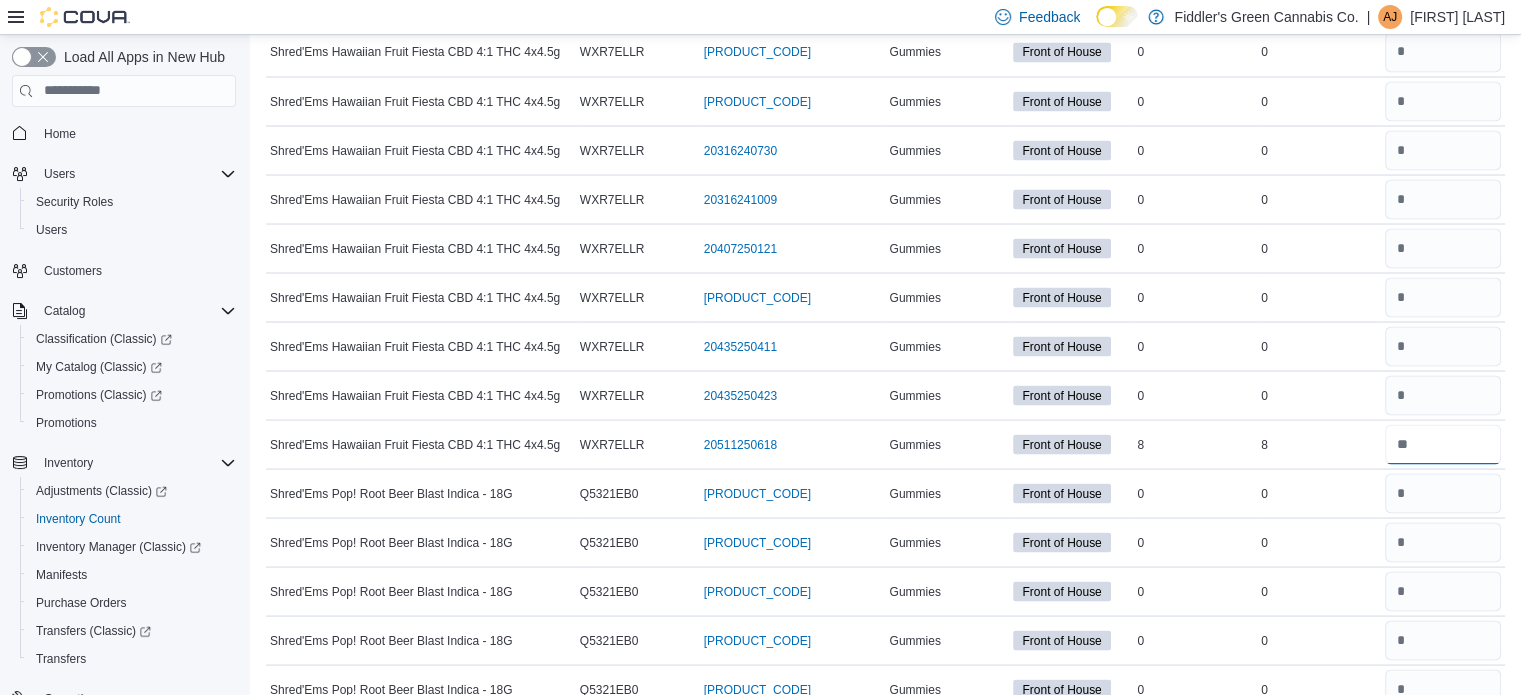 type on "*" 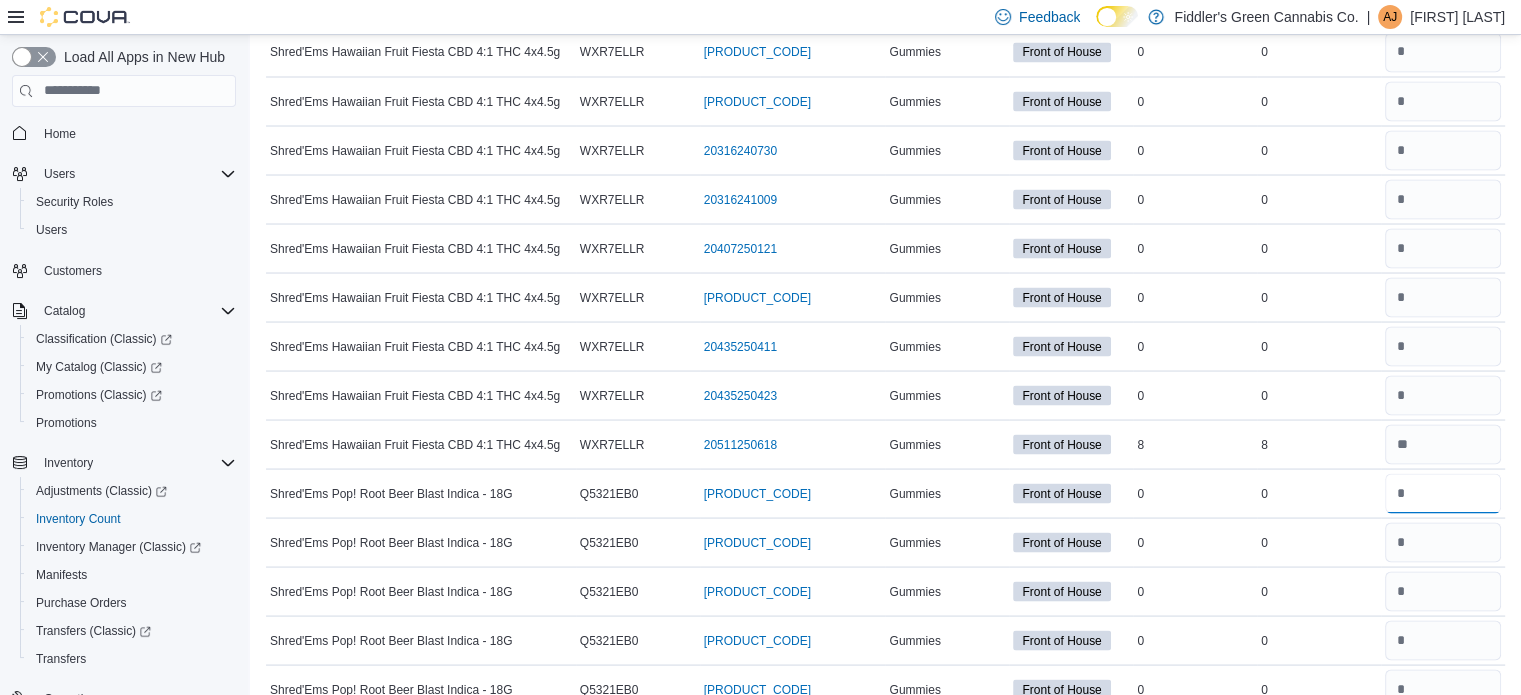type 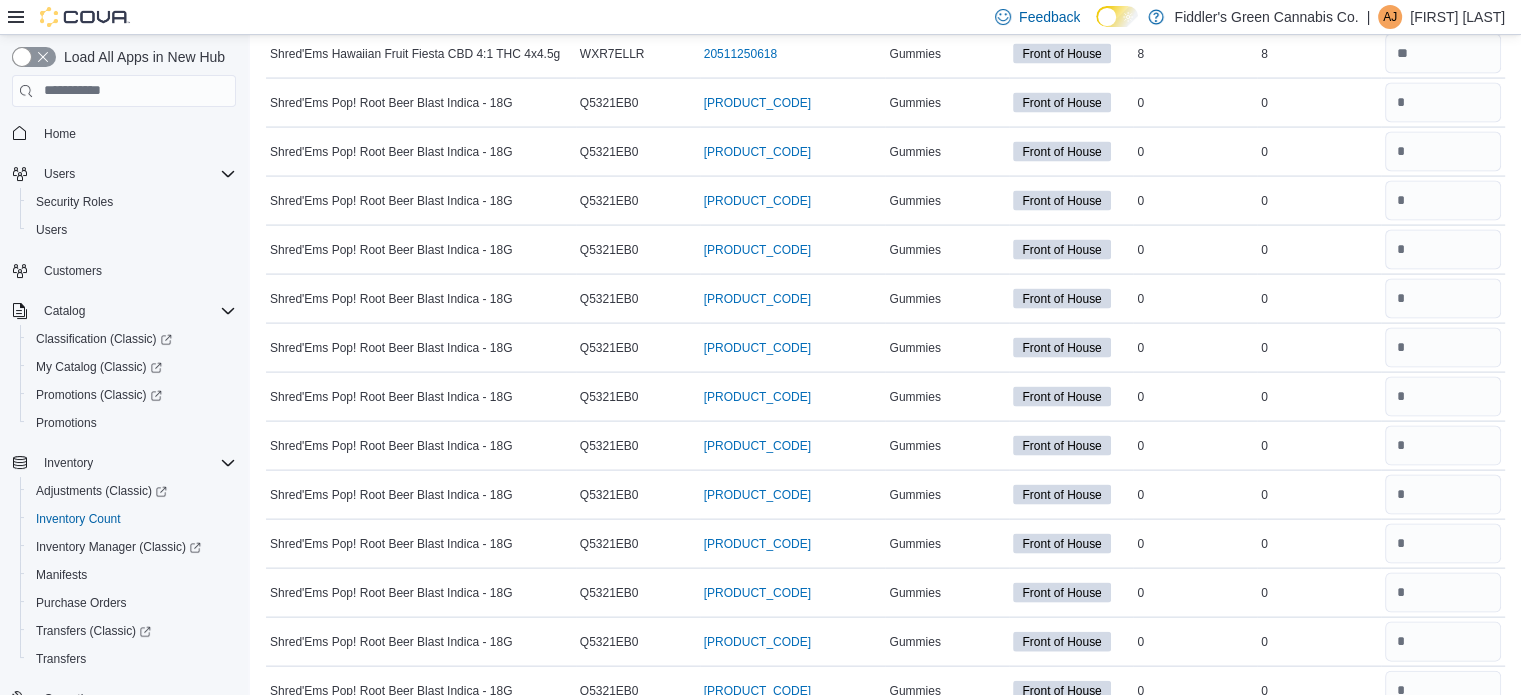 scroll, scrollTop: 11744, scrollLeft: 0, axis: vertical 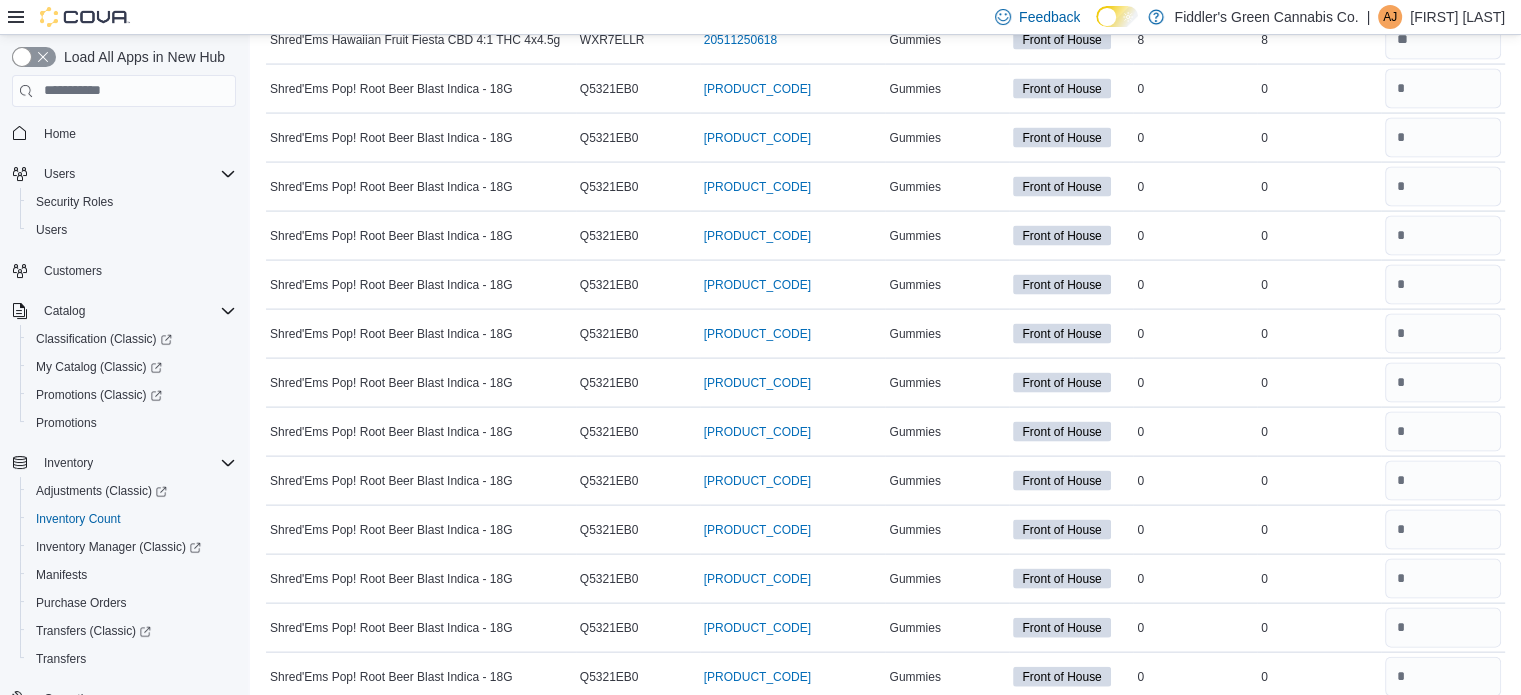 type on "**" 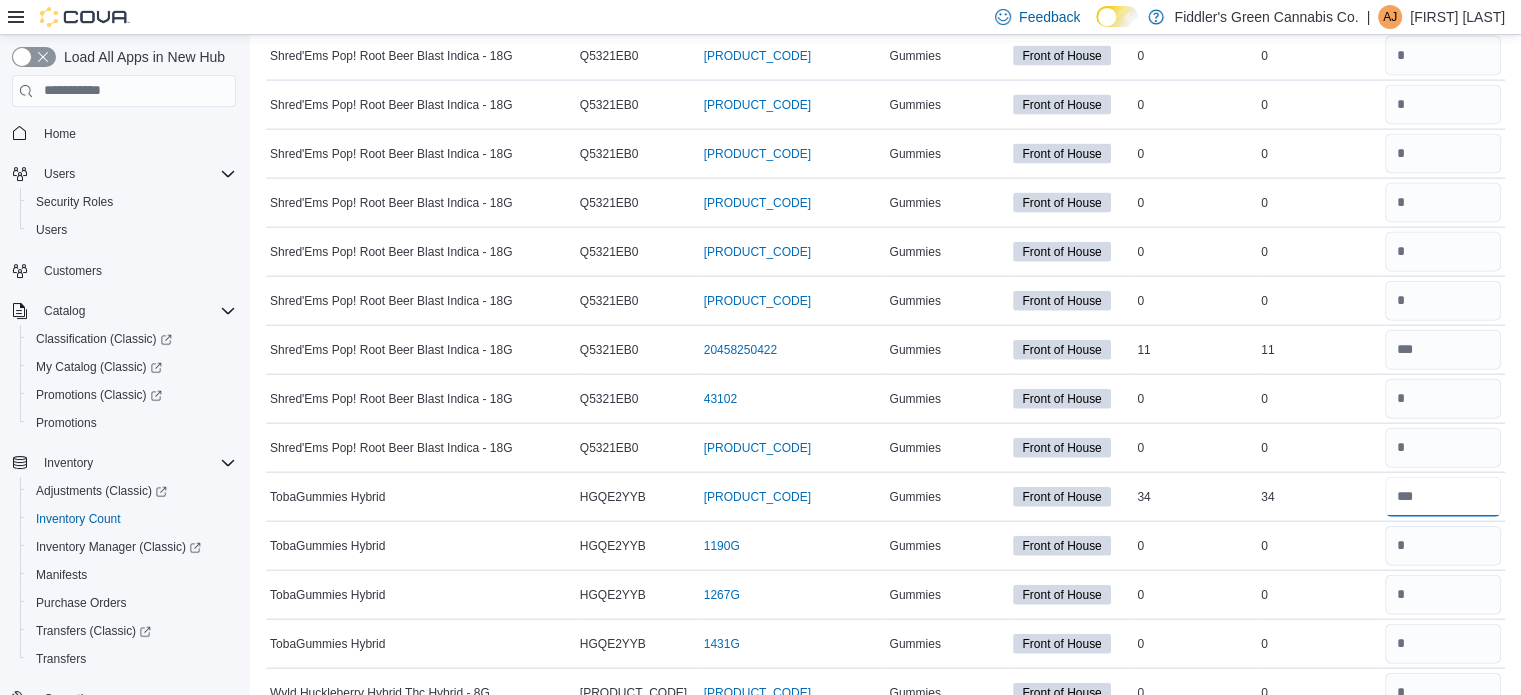 type on "**" 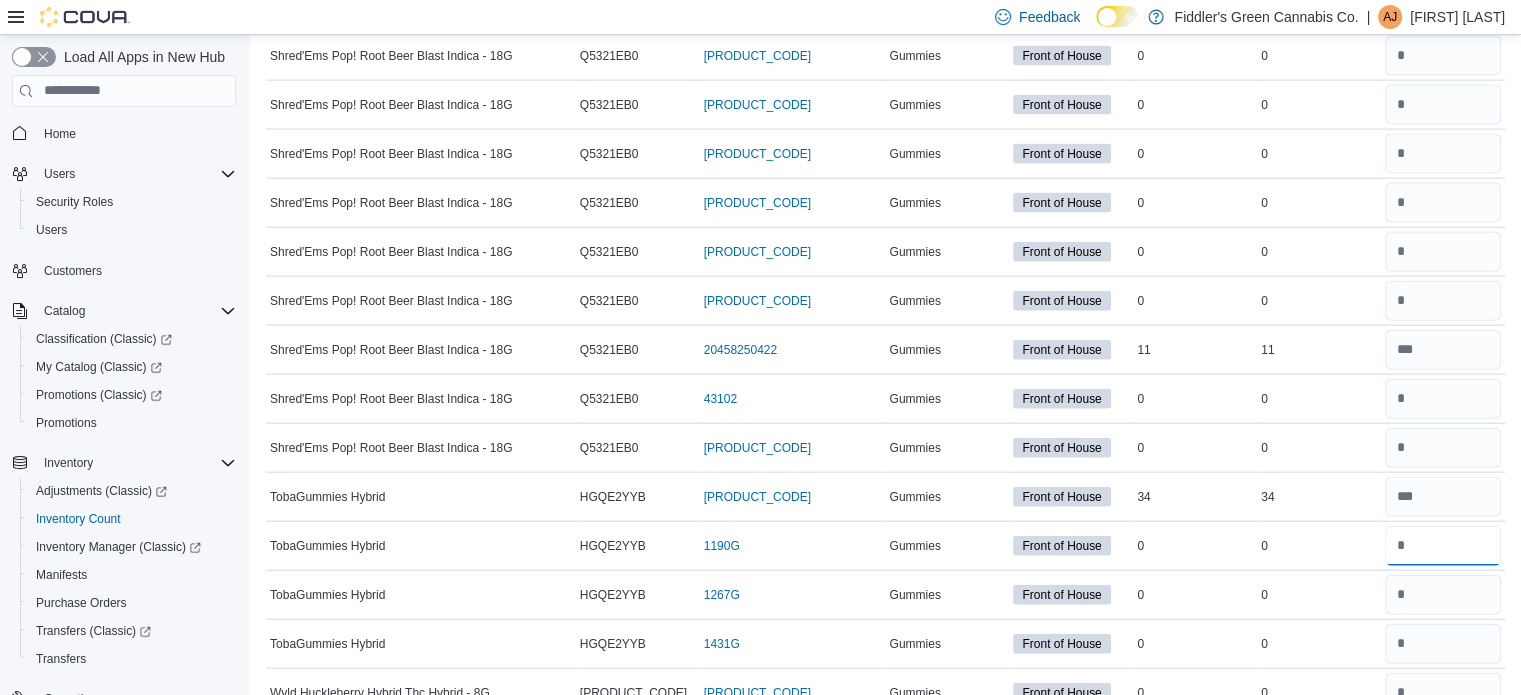 type 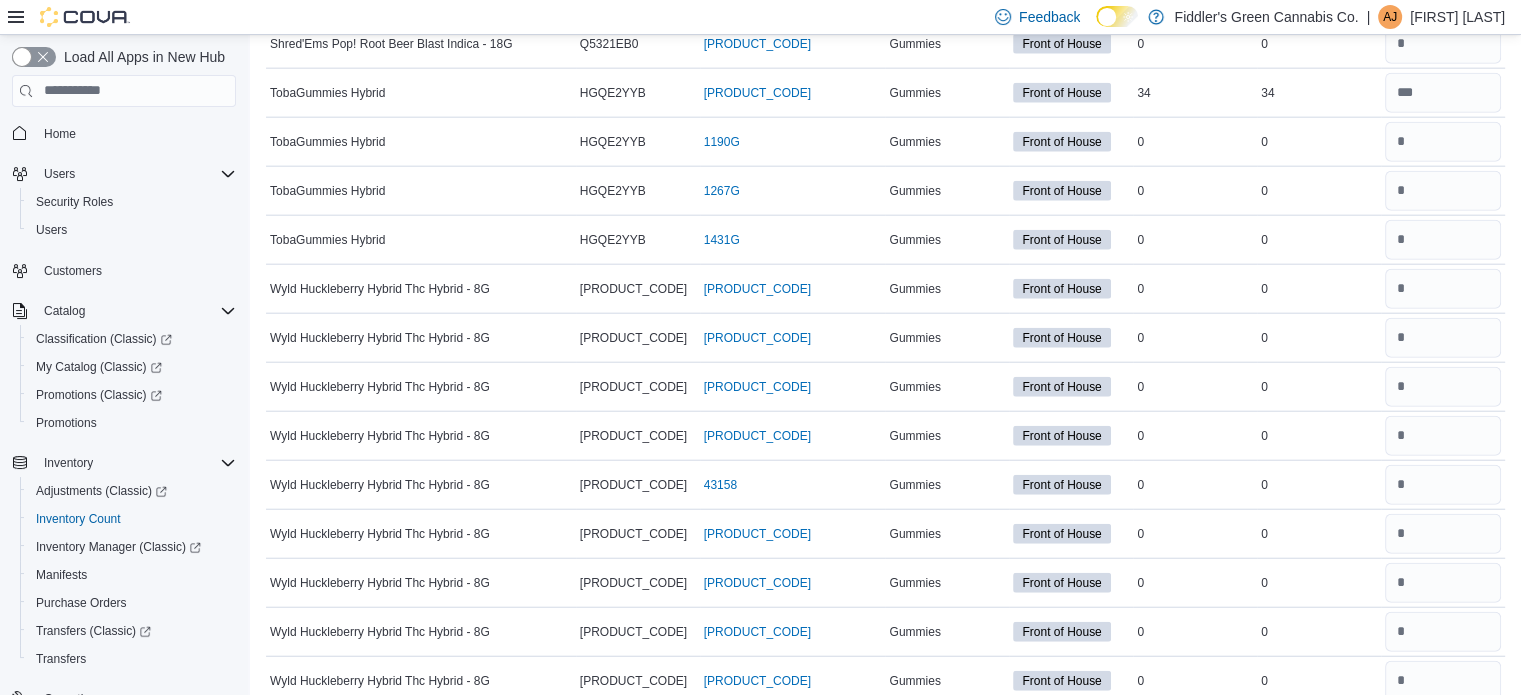 scroll, scrollTop: 12901, scrollLeft: 0, axis: vertical 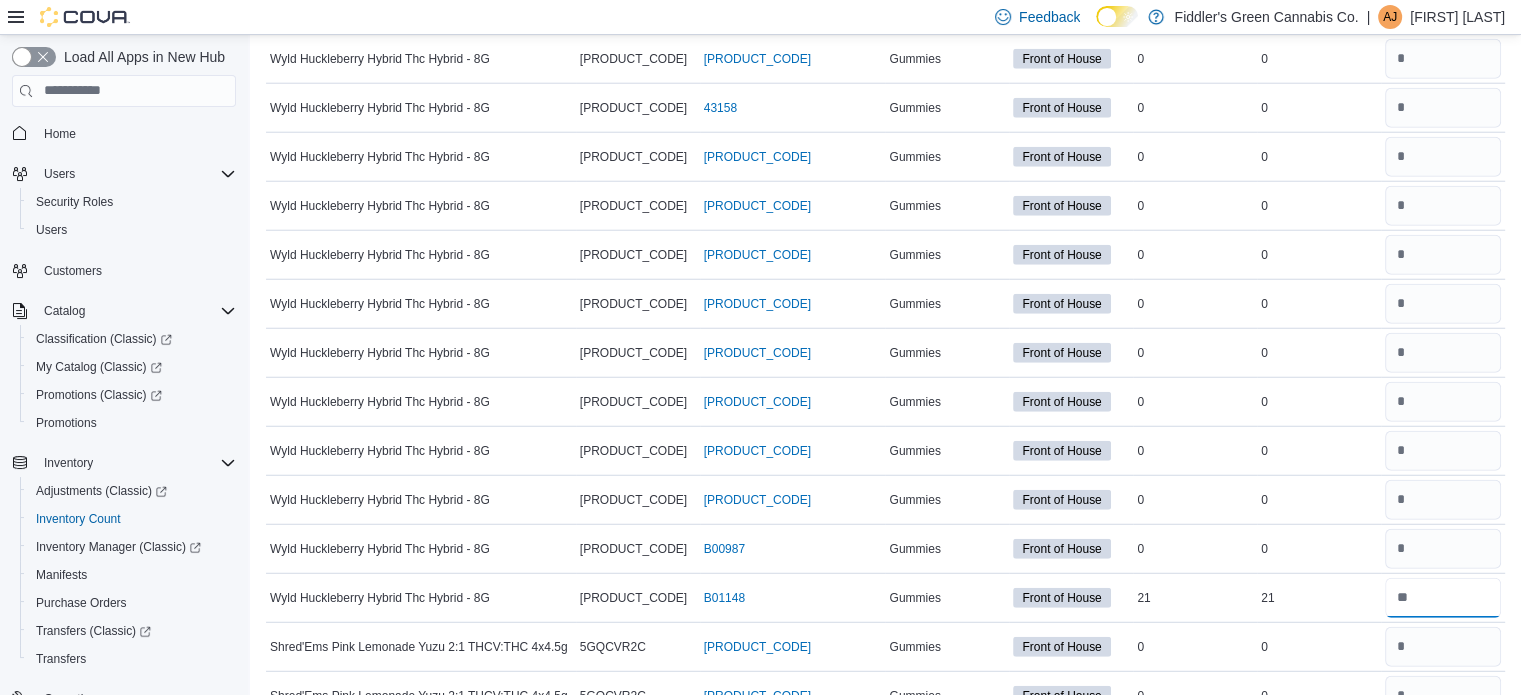type on "**" 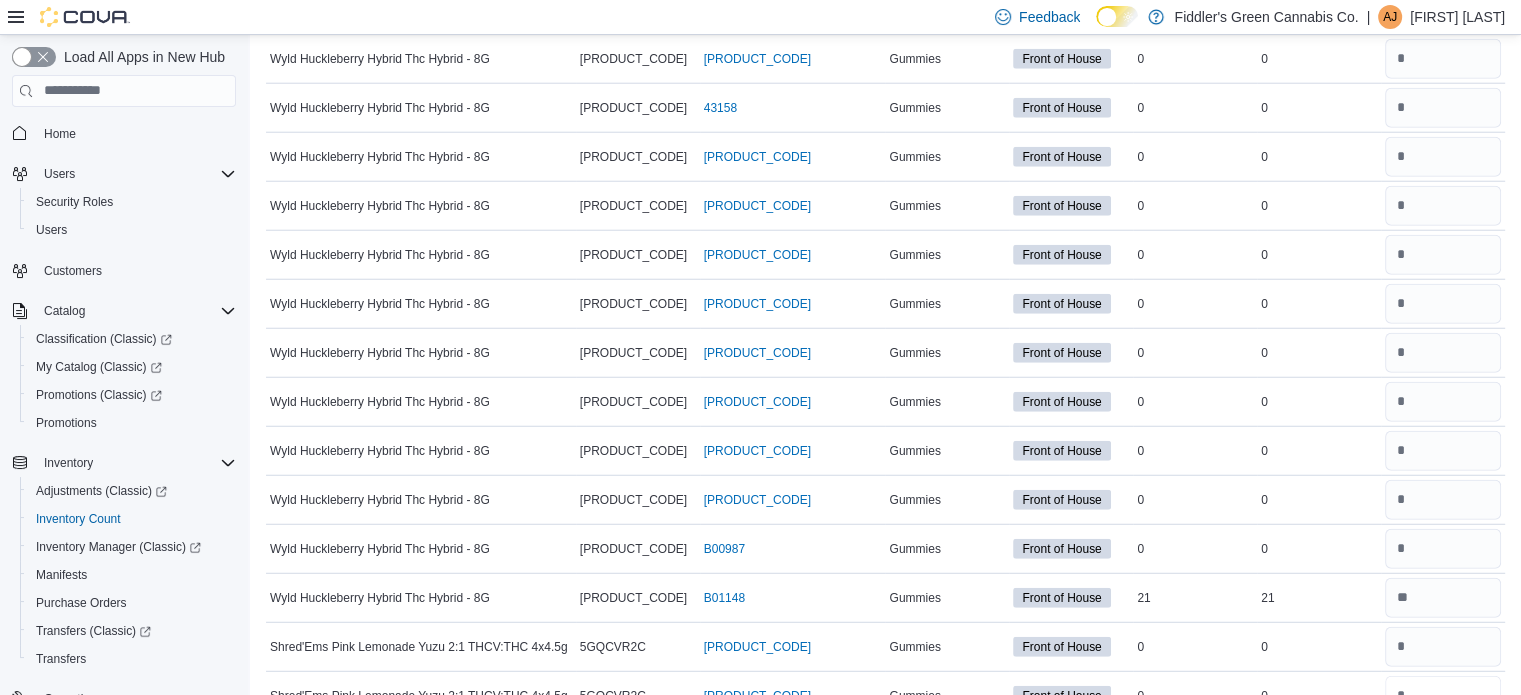 type 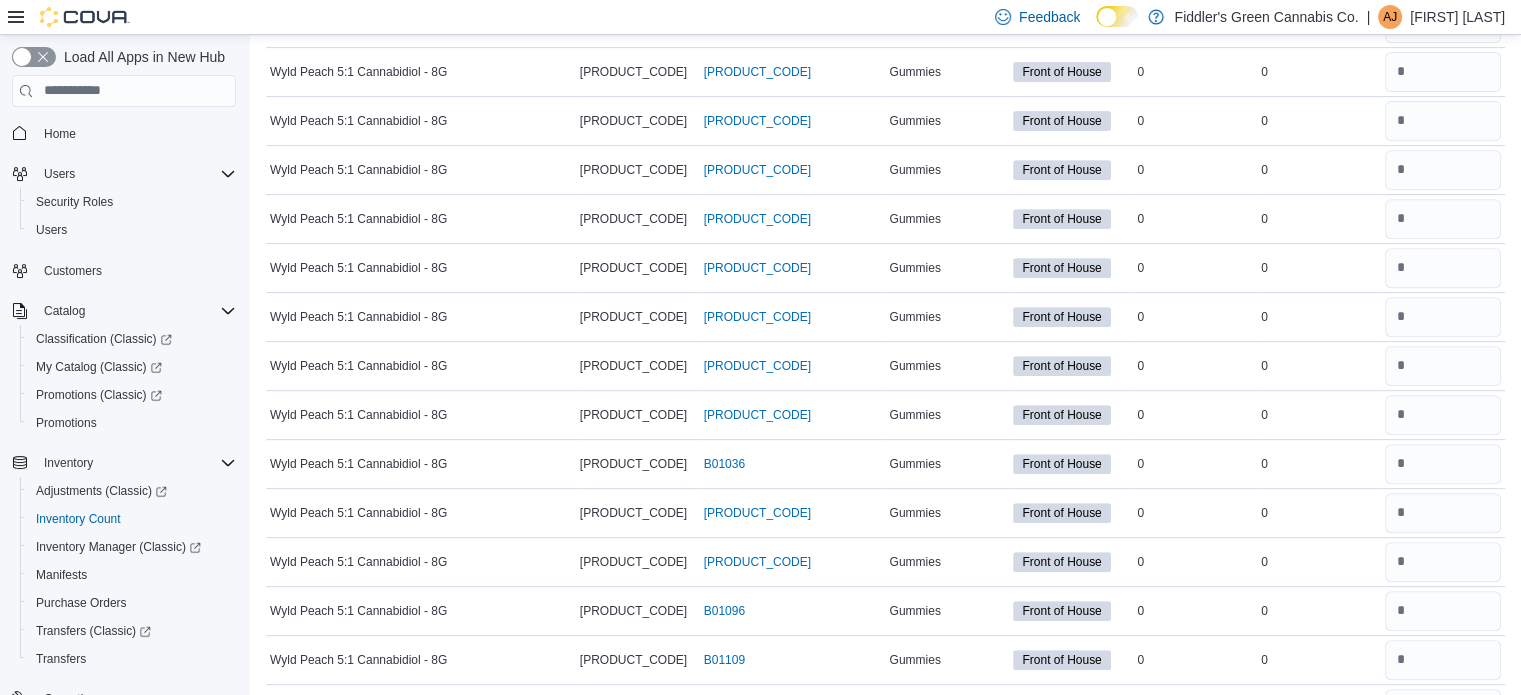 scroll, scrollTop: 16038, scrollLeft: 0, axis: vertical 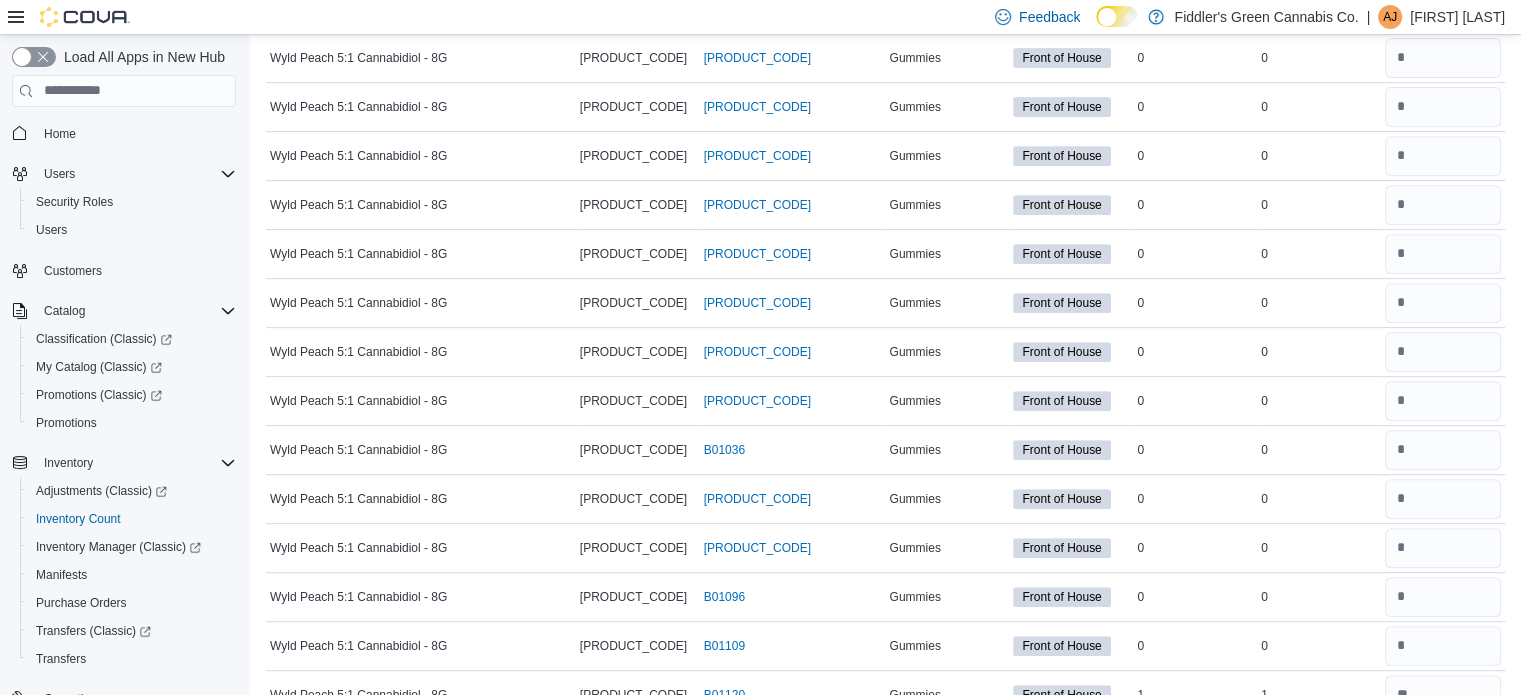 type on "**" 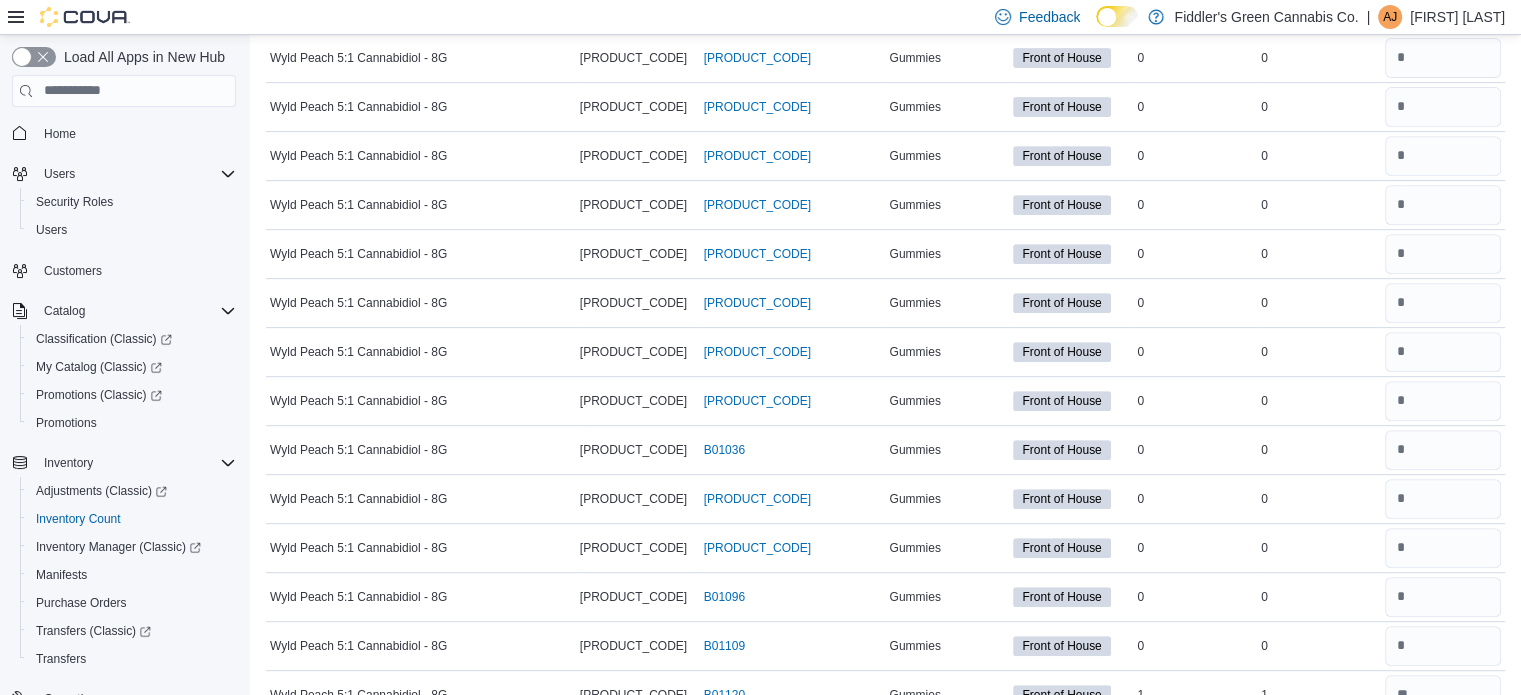 type 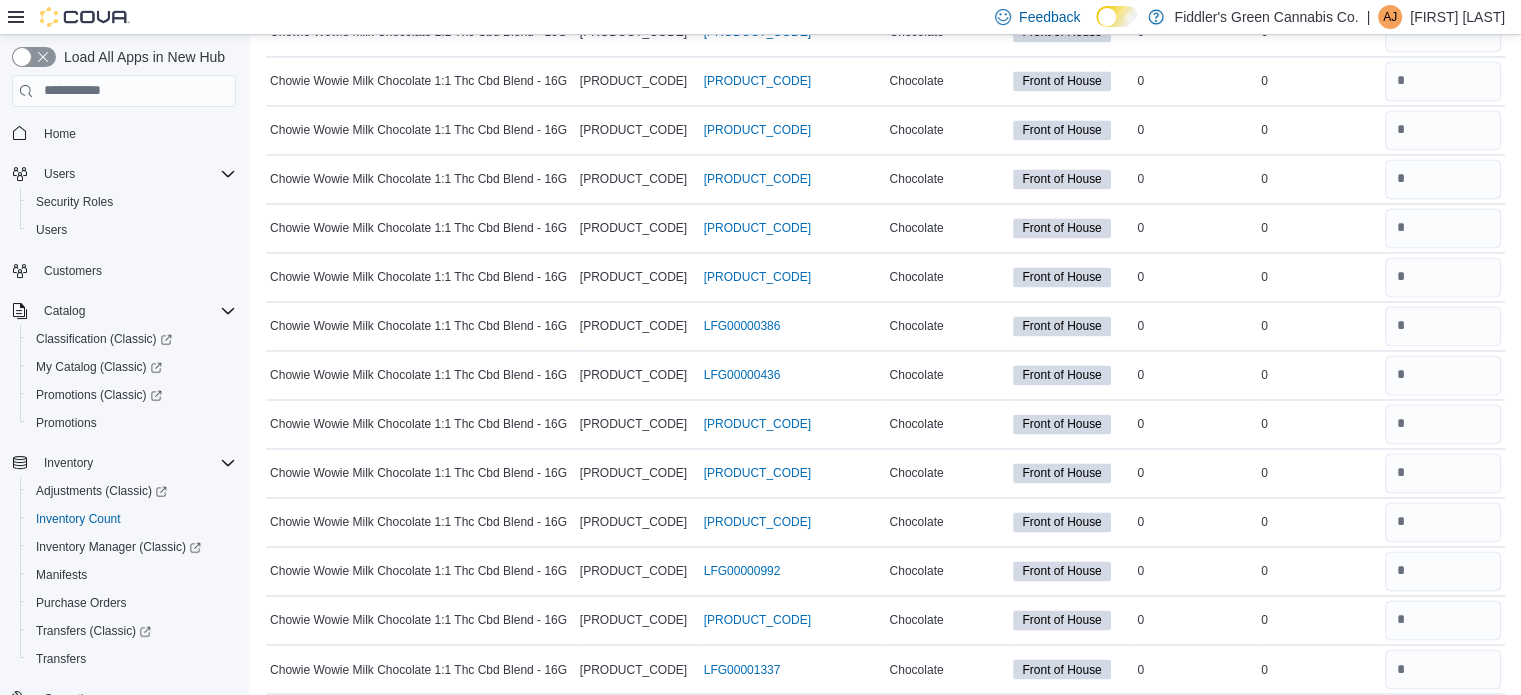 scroll, scrollTop: 18380, scrollLeft: 0, axis: vertical 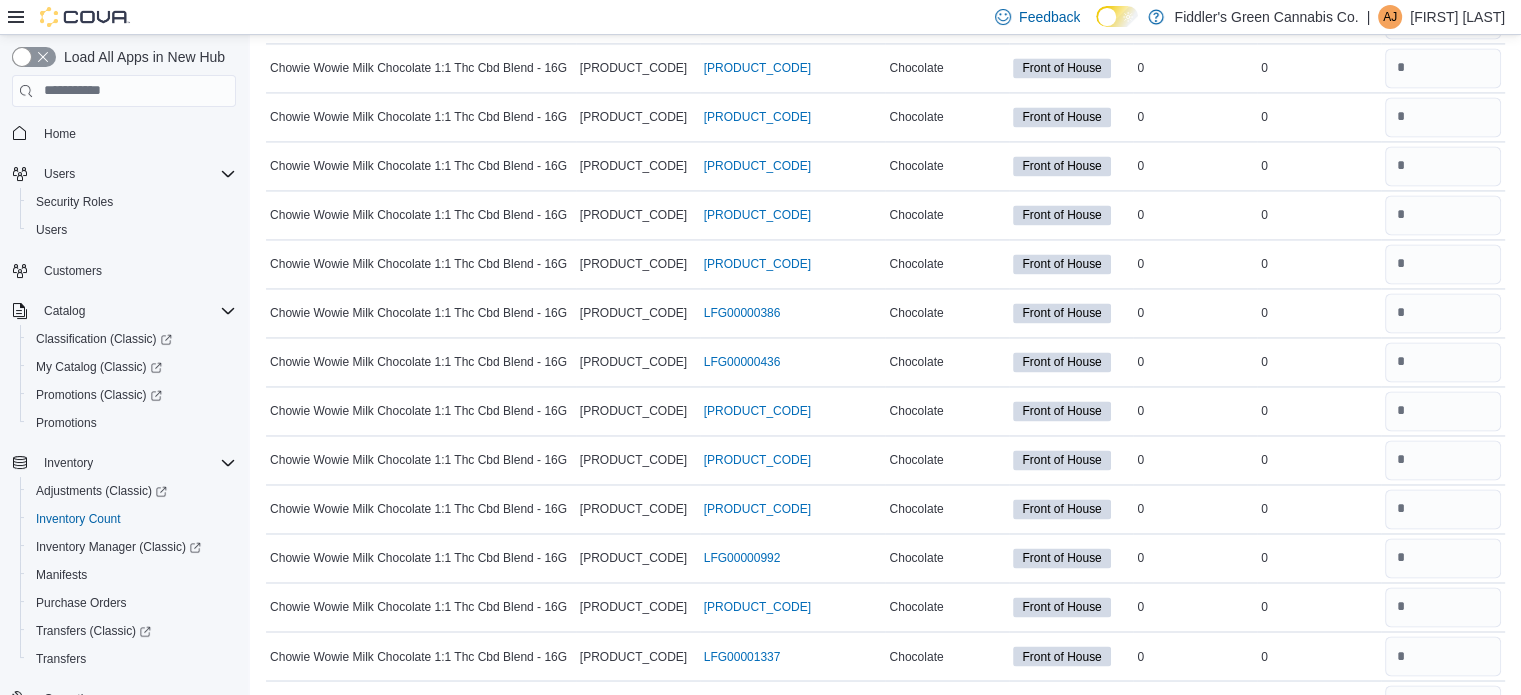 type on "**" 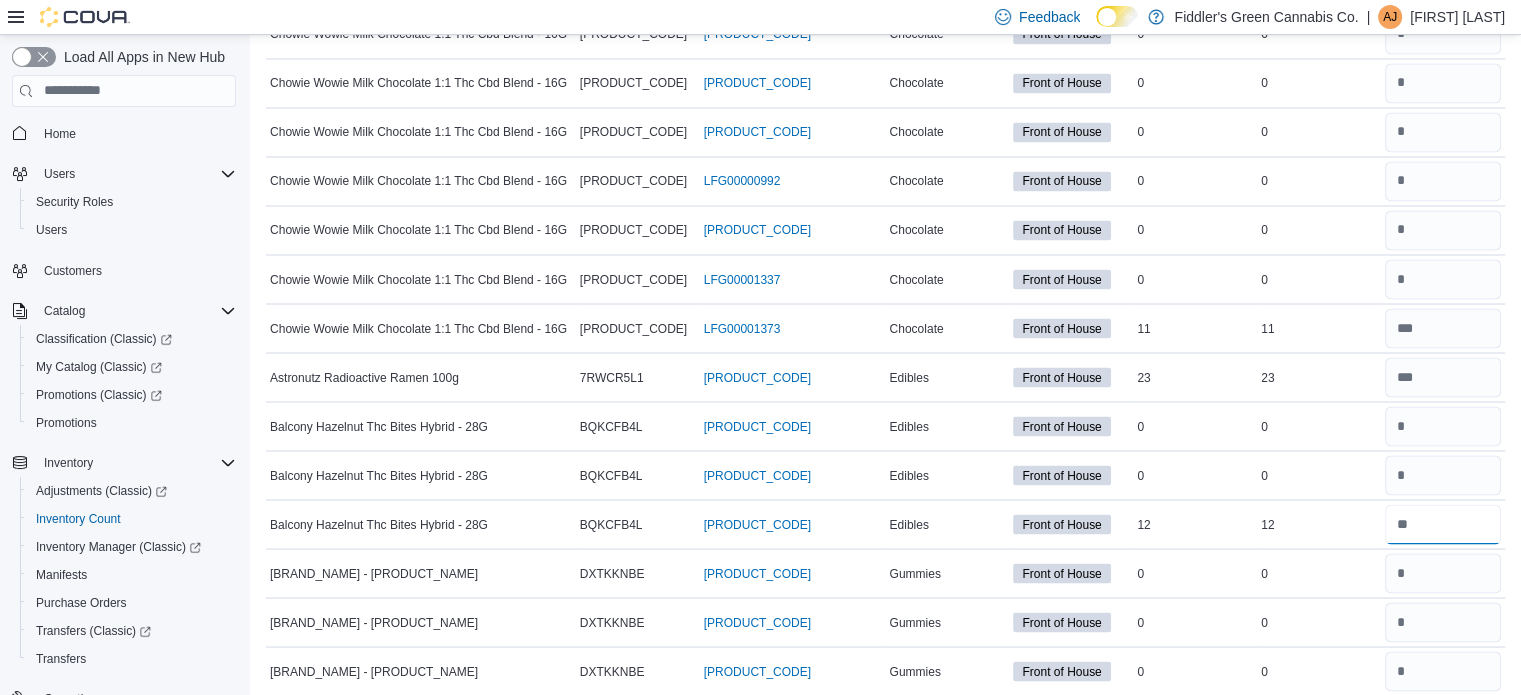 type on "**" 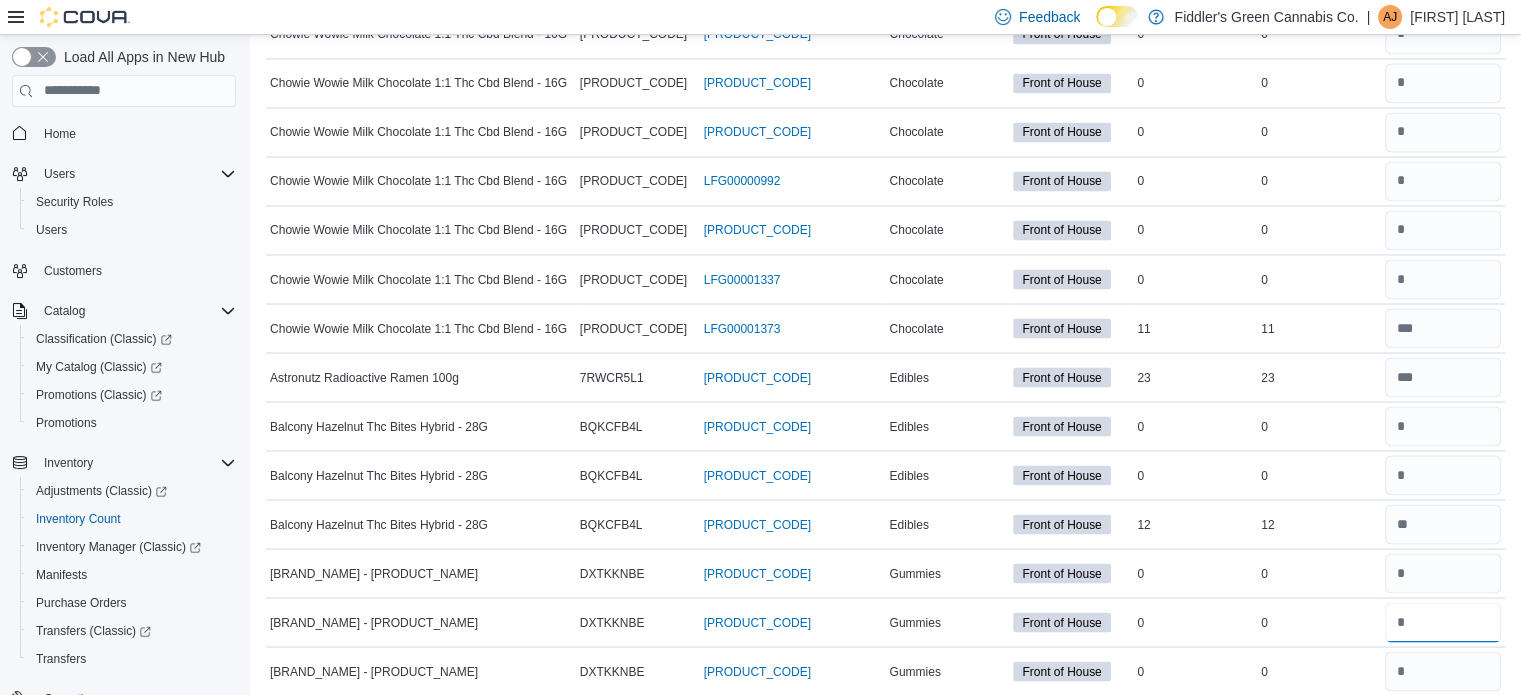 type 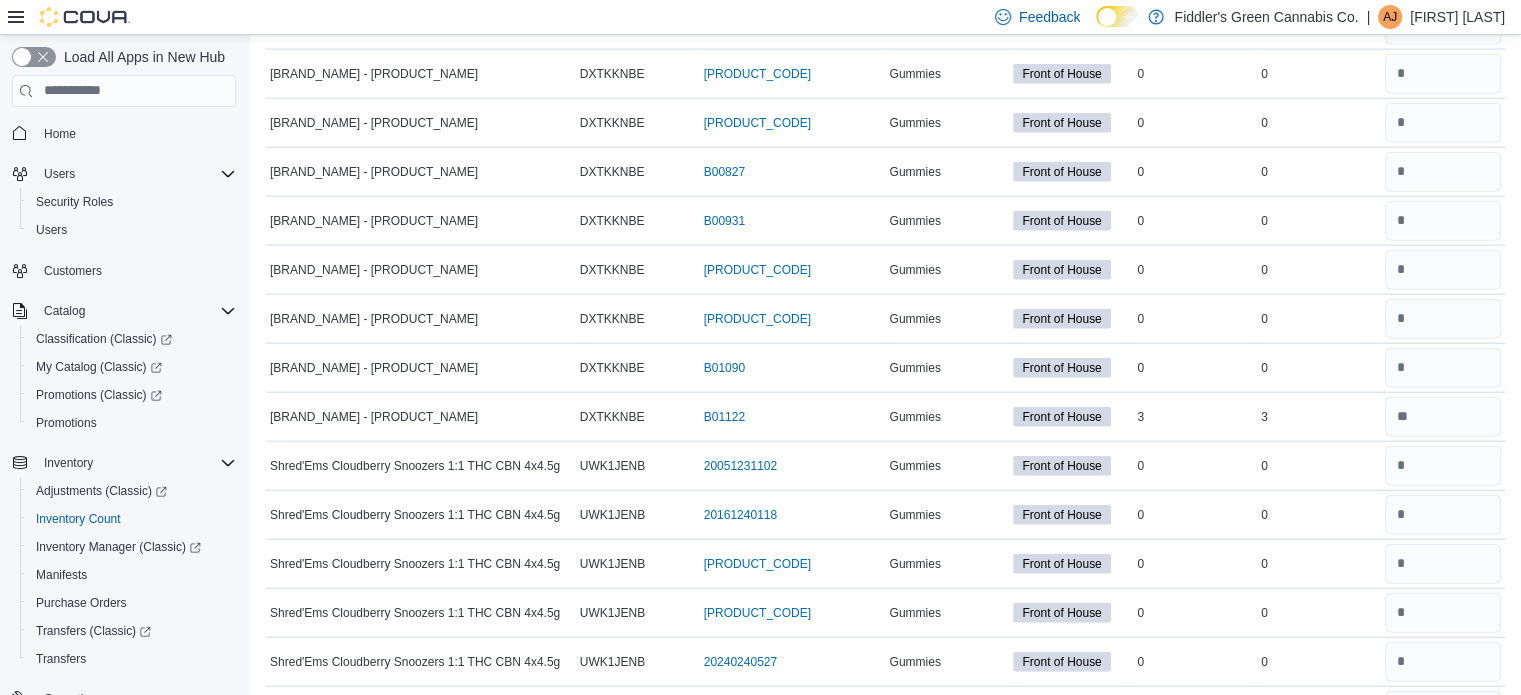 scroll, scrollTop: 20319, scrollLeft: 0, axis: vertical 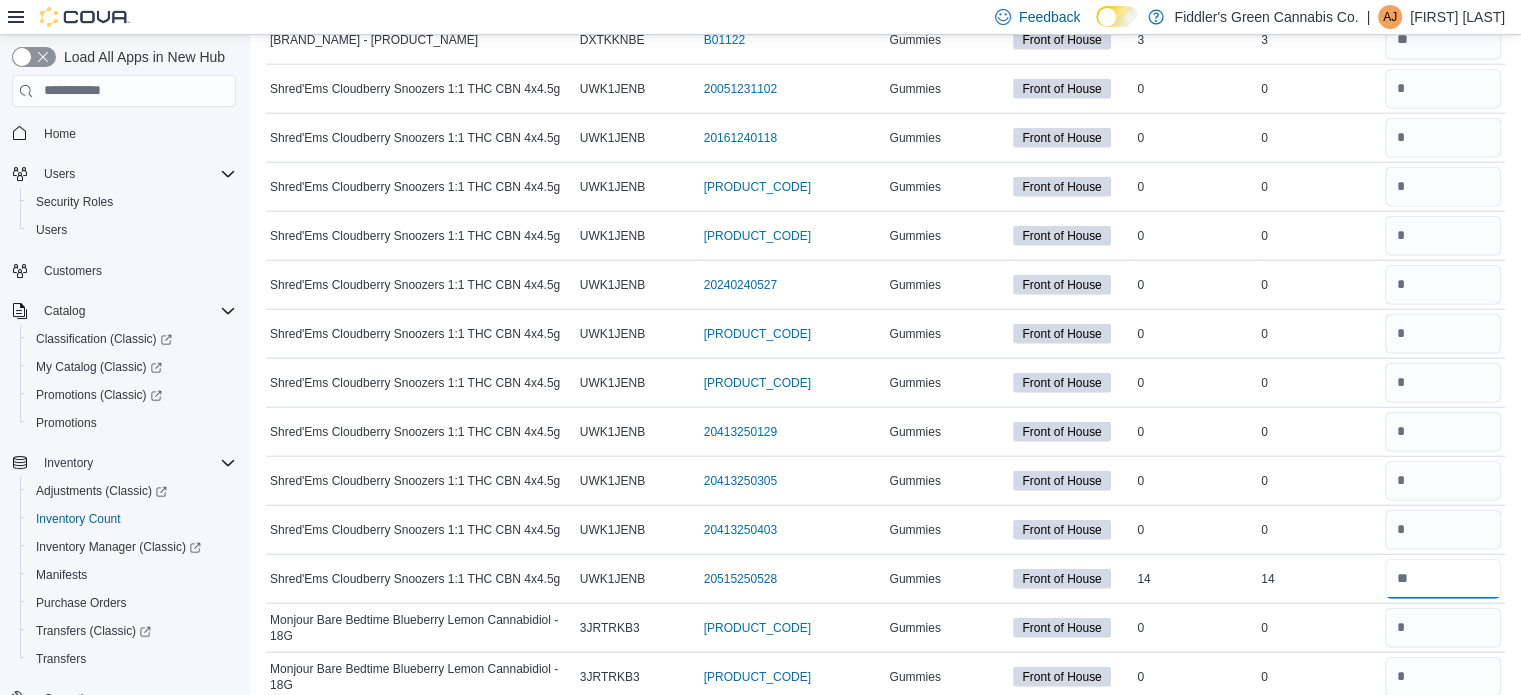 type on "**" 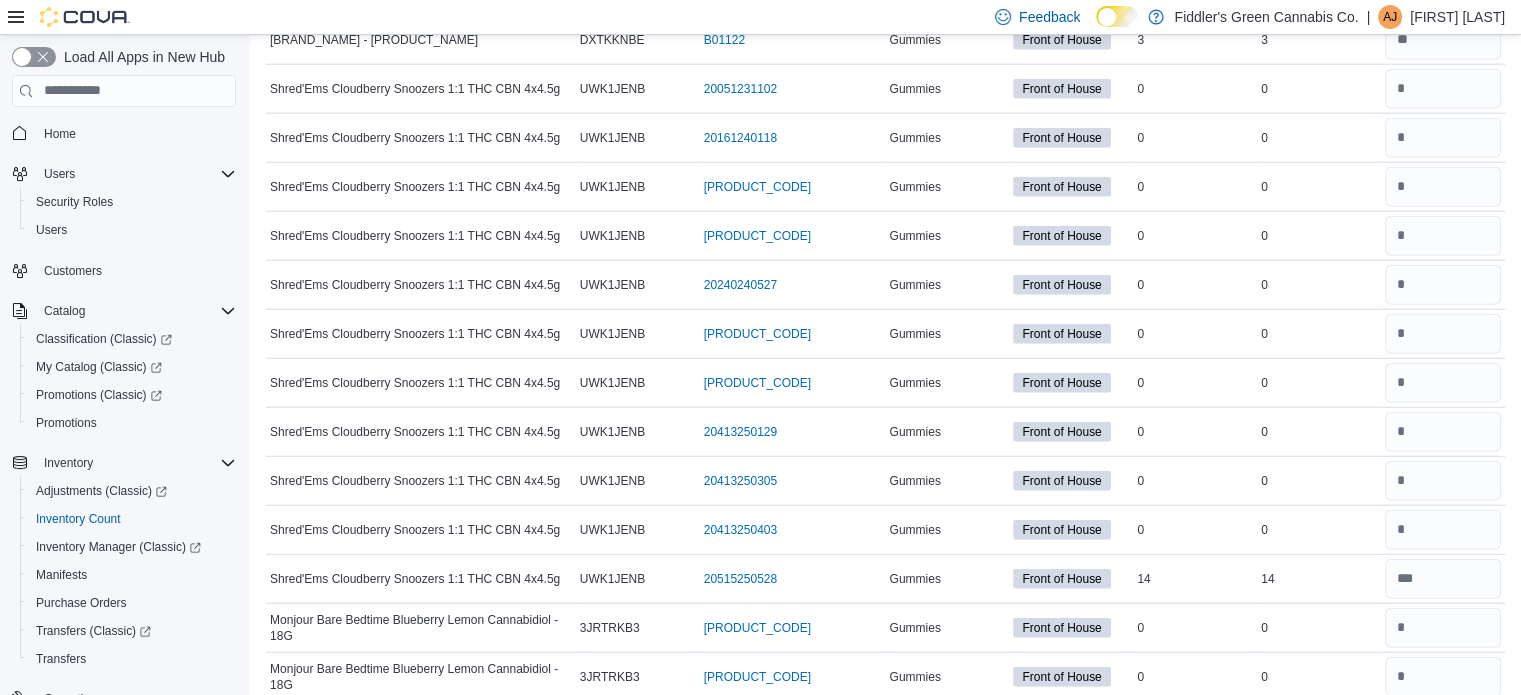 type 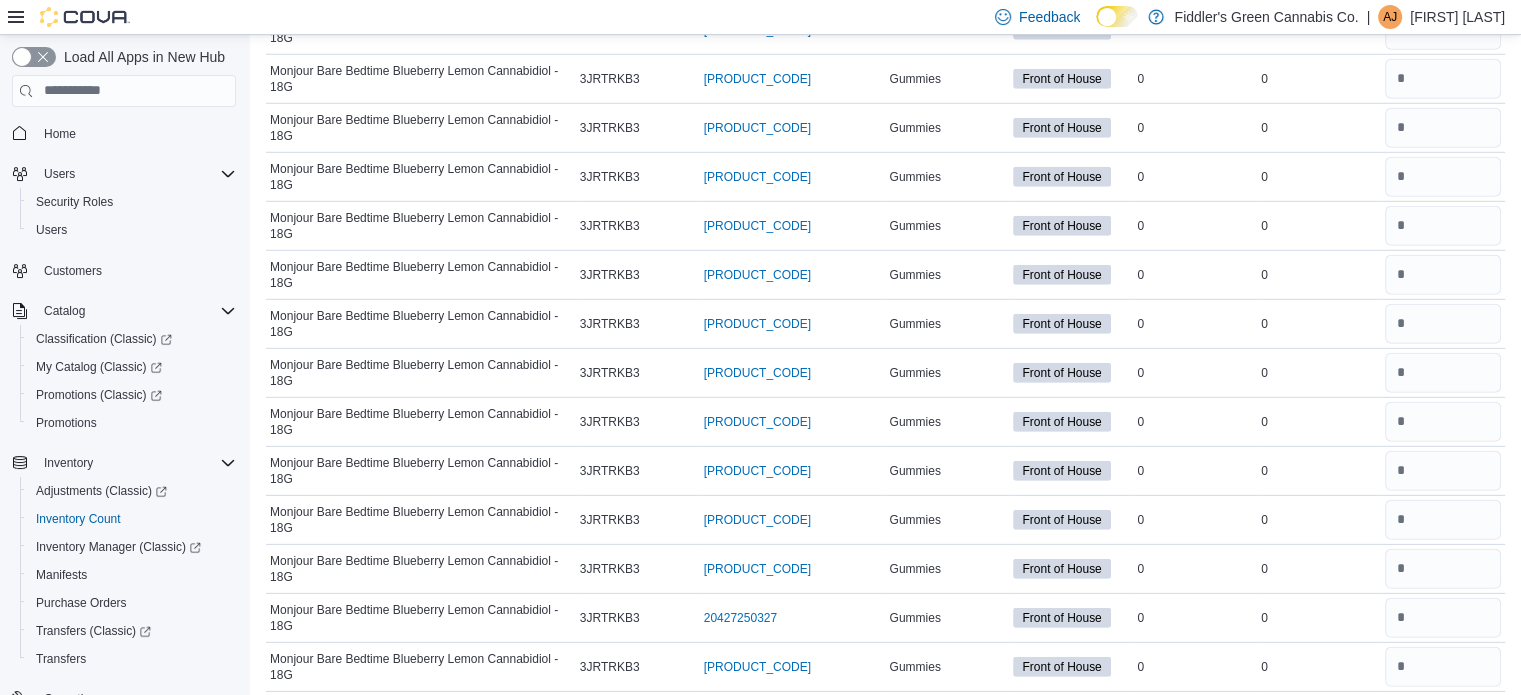 scroll, scrollTop: 21280, scrollLeft: 0, axis: vertical 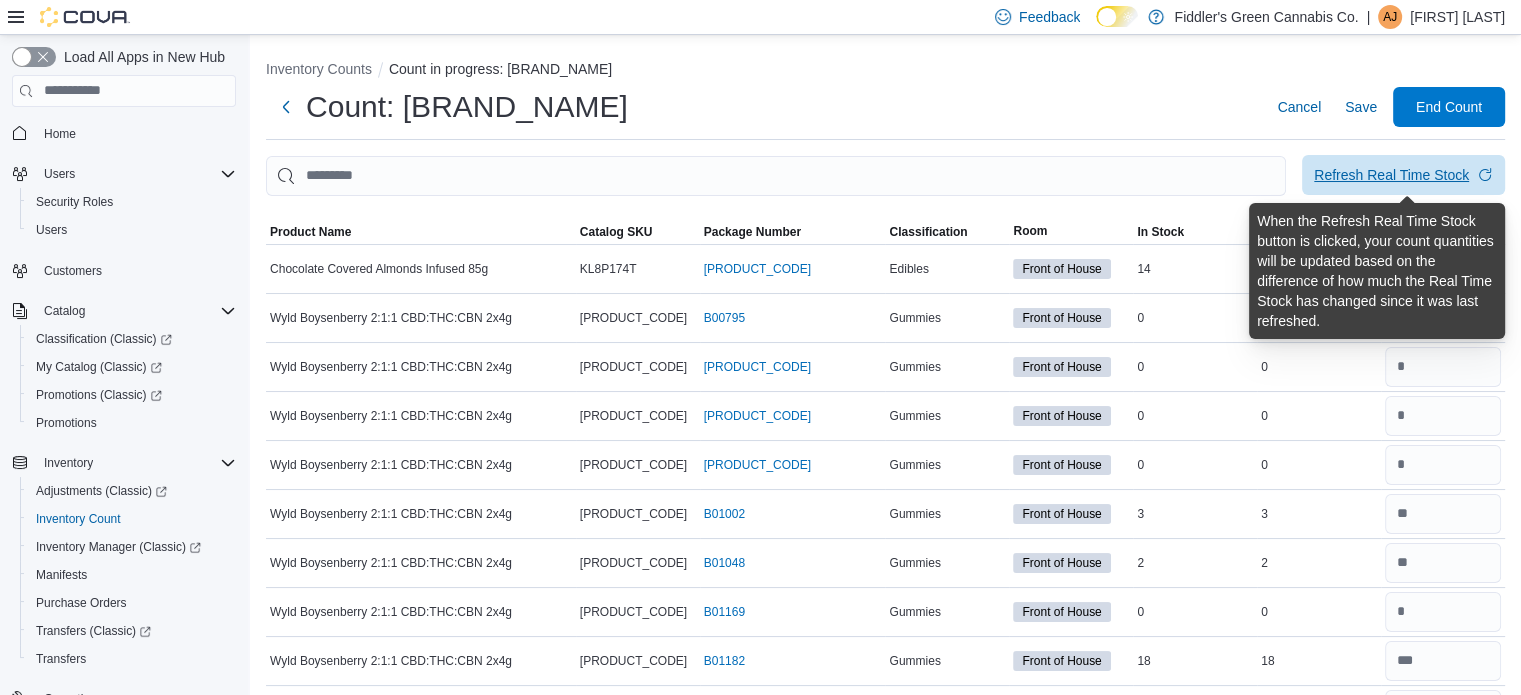click on "Refresh Real Time Stock" at bounding box center [1391, 175] 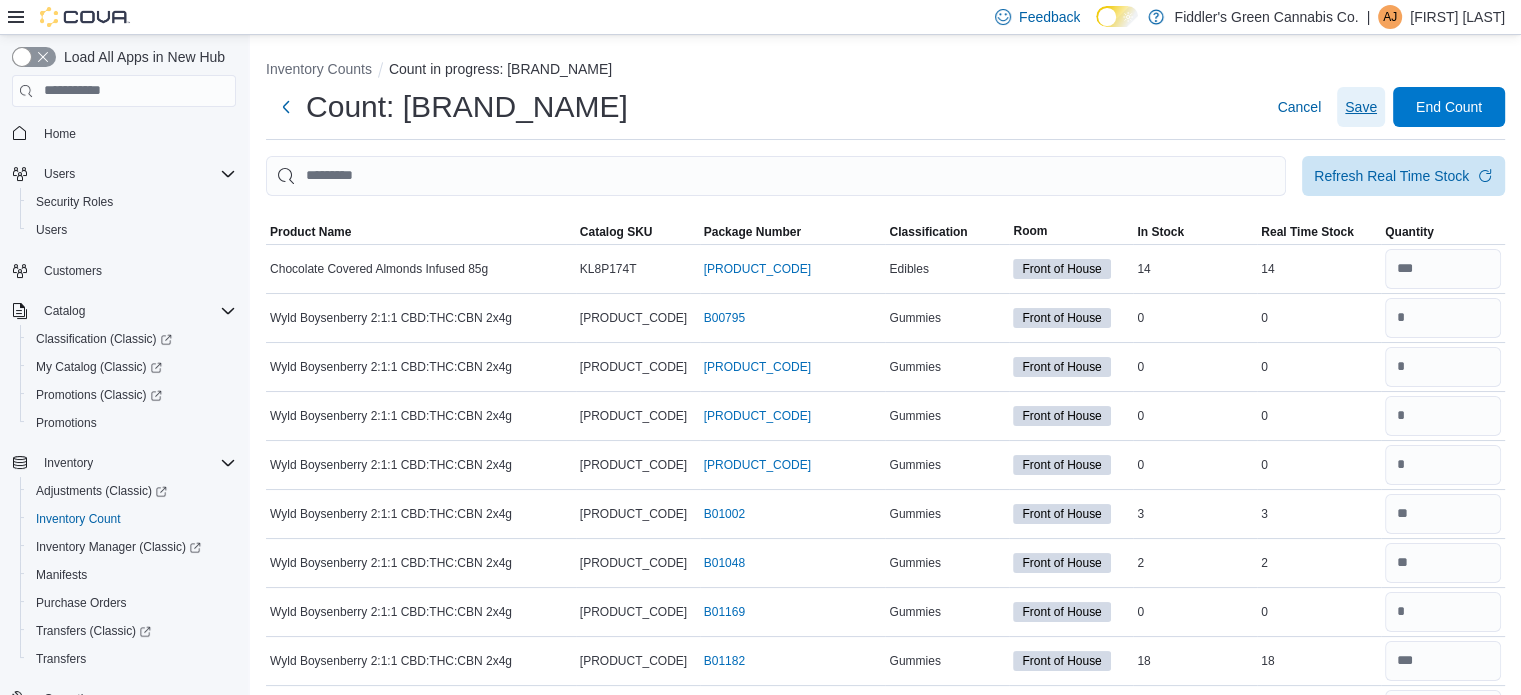 click on "Save" at bounding box center (1361, 107) 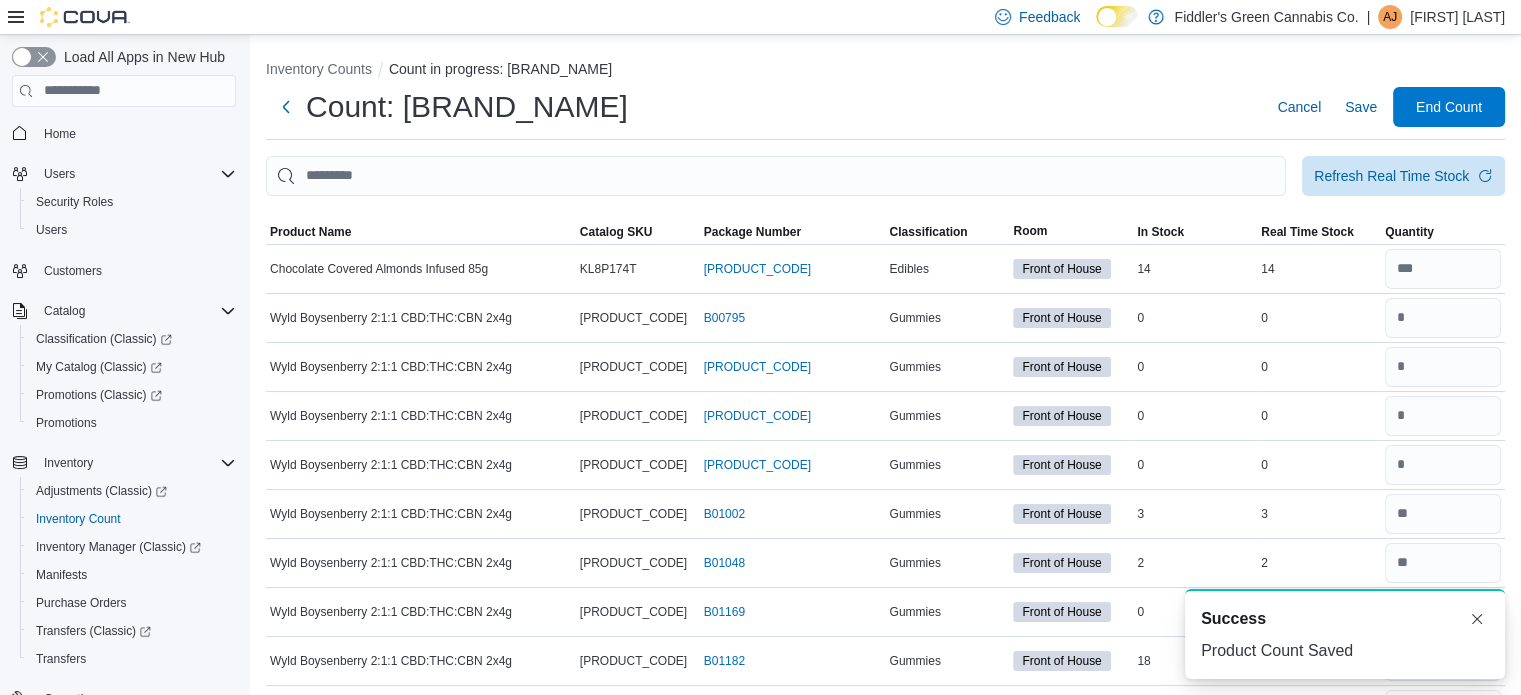 scroll, scrollTop: 0, scrollLeft: 0, axis: both 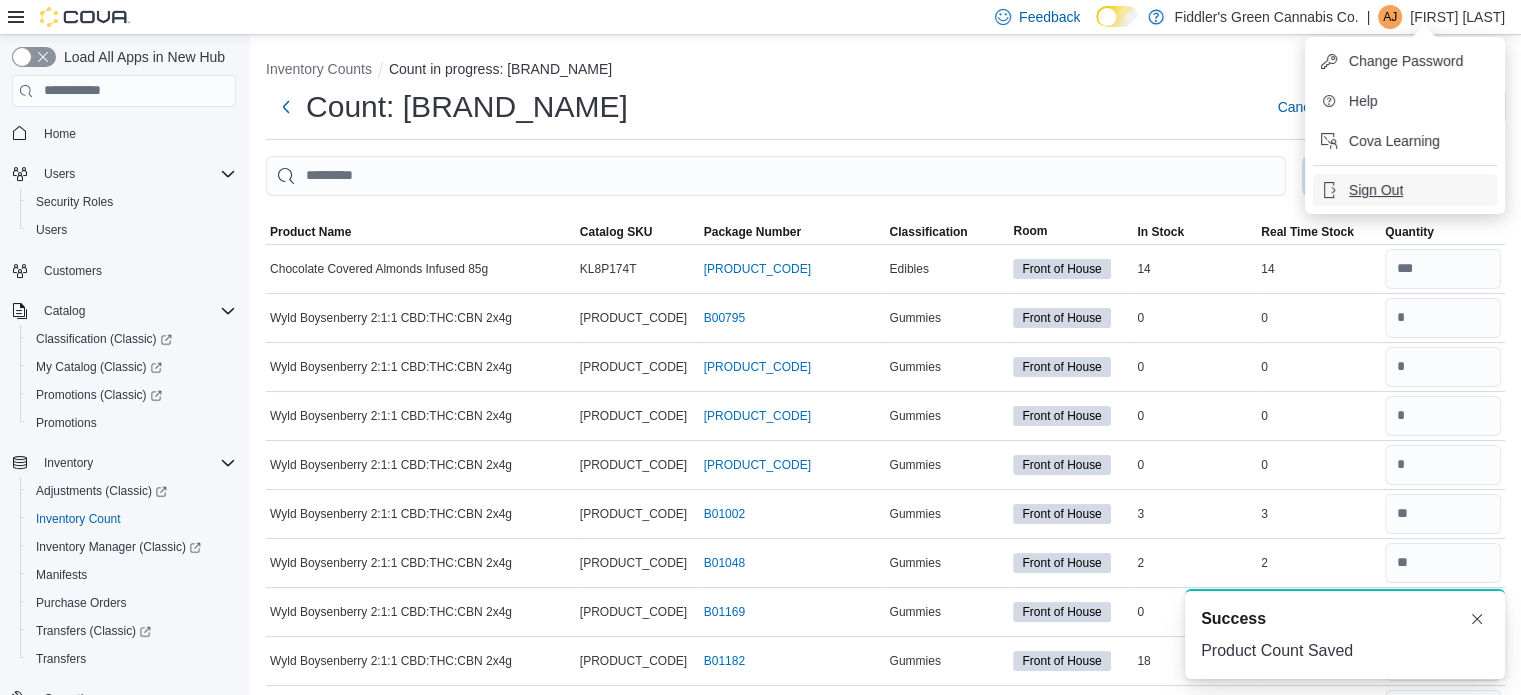 click on "Sign Out" at bounding box center (1405, 190) 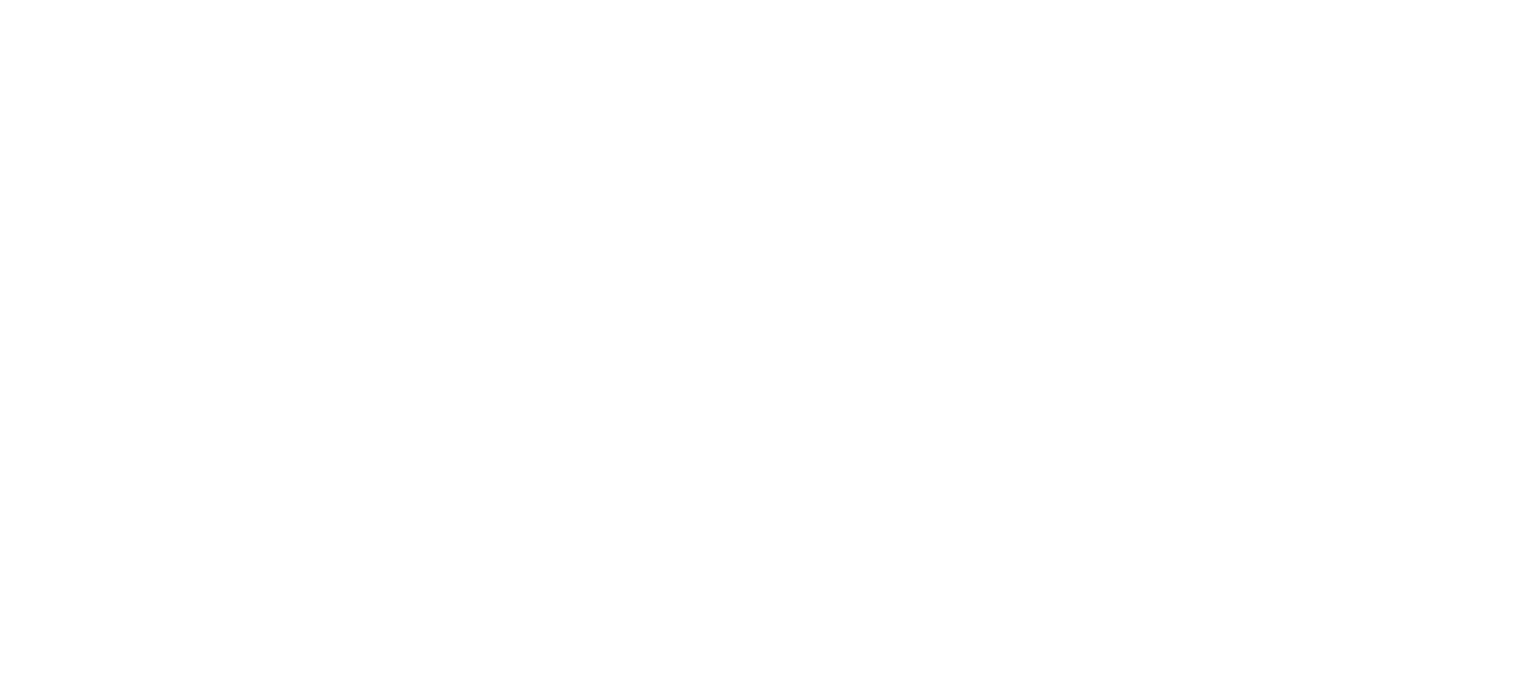 scroll, scrollTop: 0, scrollLeft: 0, axis: both 